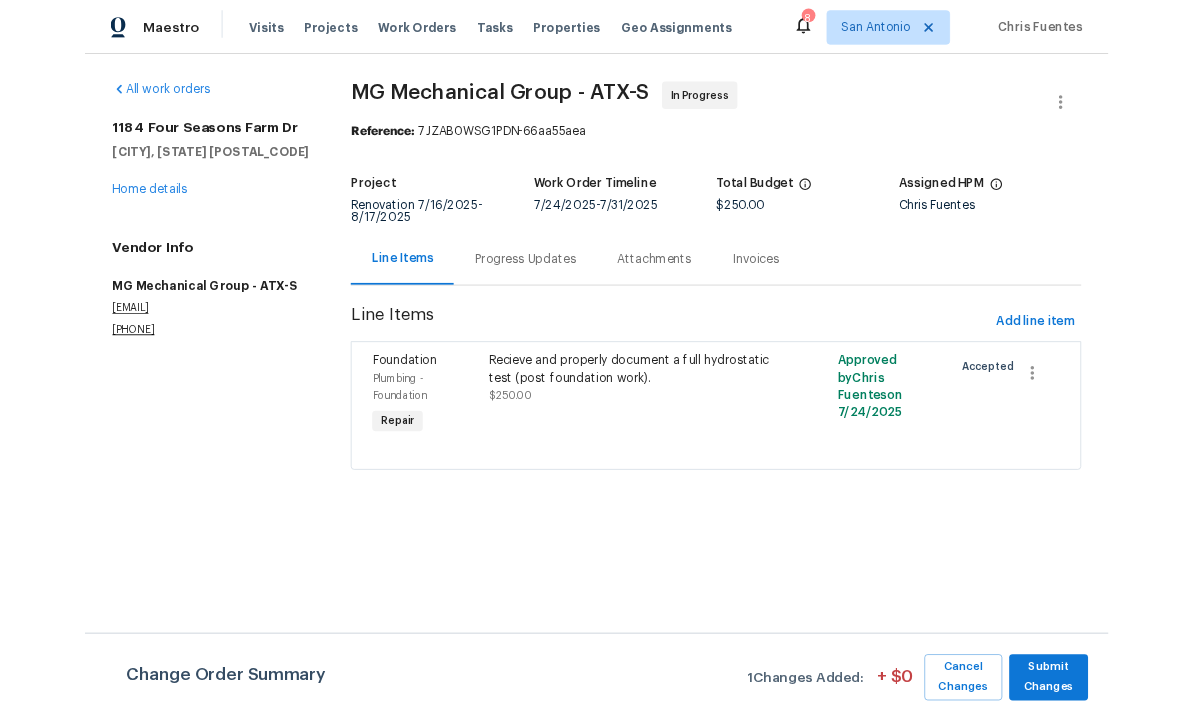 scroll, scrollTop: 0, scrollLeft: 0, axis: both 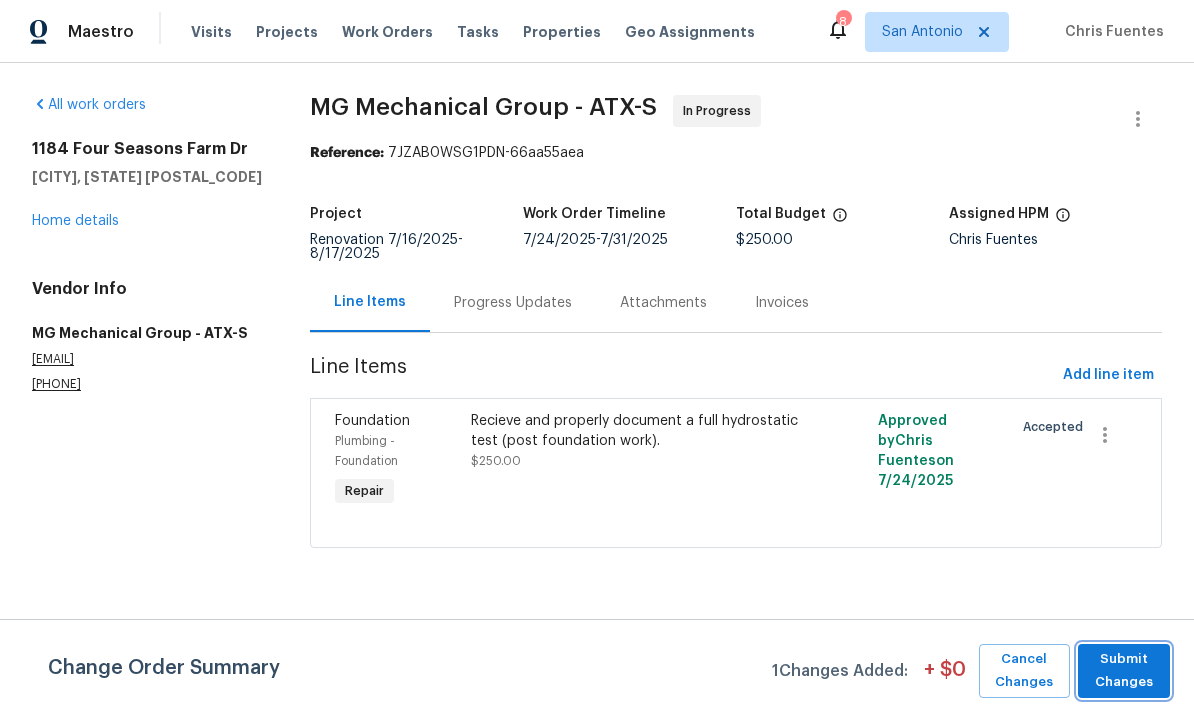 click on "Submit Changes" at bounding box center (1124, 671) 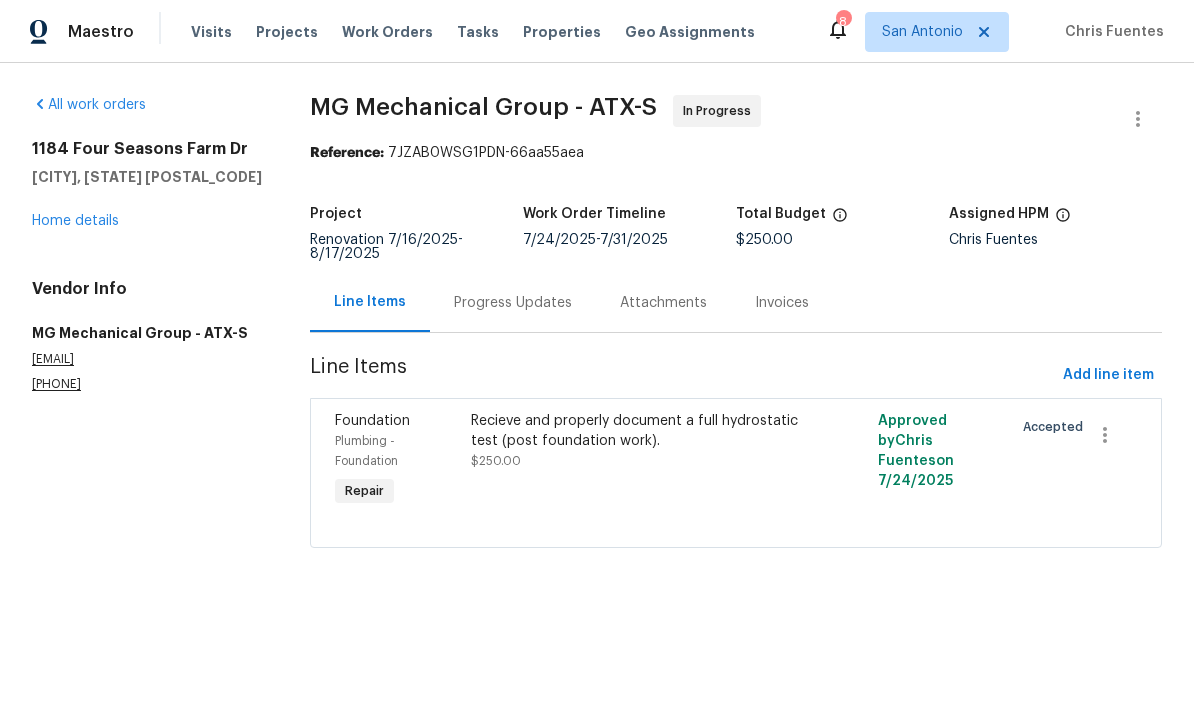 click on "Home details" at bounding box center [75, 221] 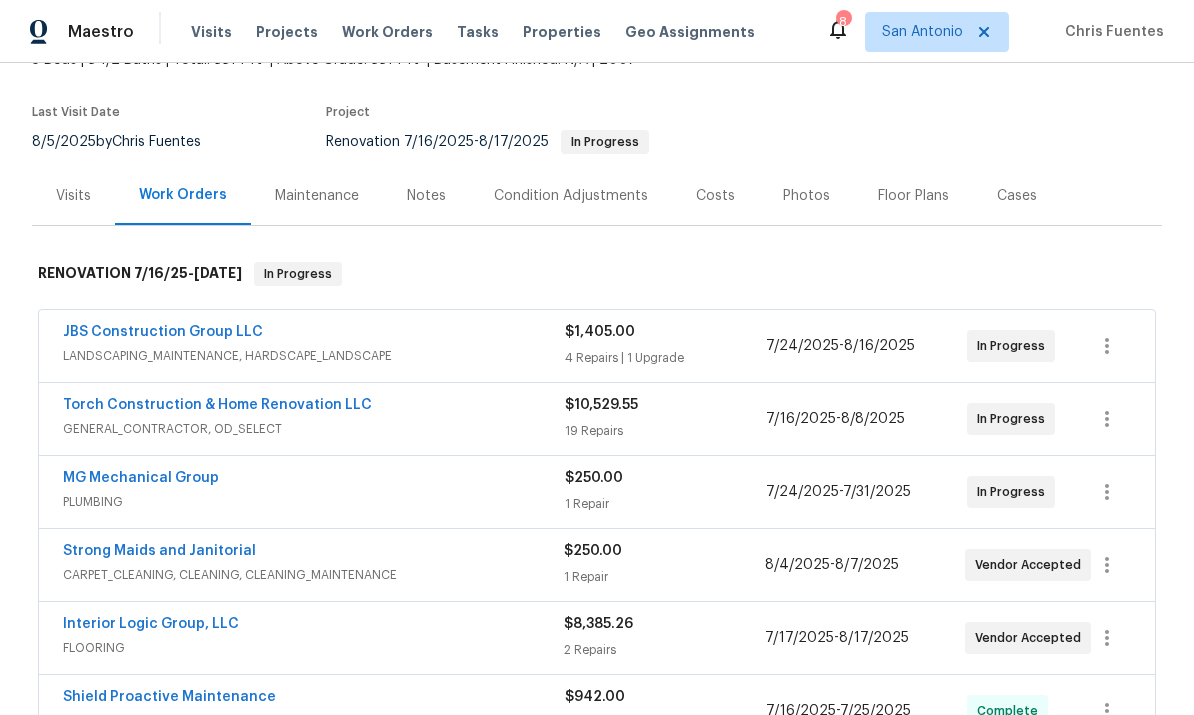 scroll, scrollTop: 138, scrollLeft: 0, axis: vertical 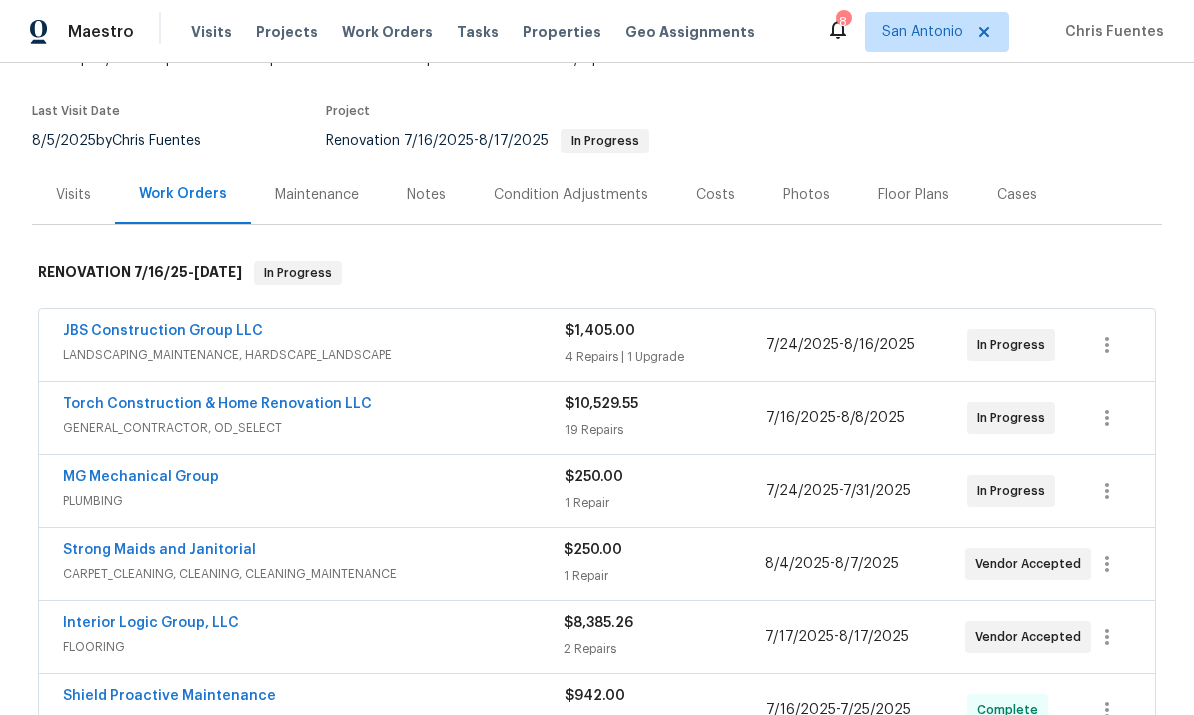 click on "JBS Construction Group LLC" at bounding box center (314, 333) 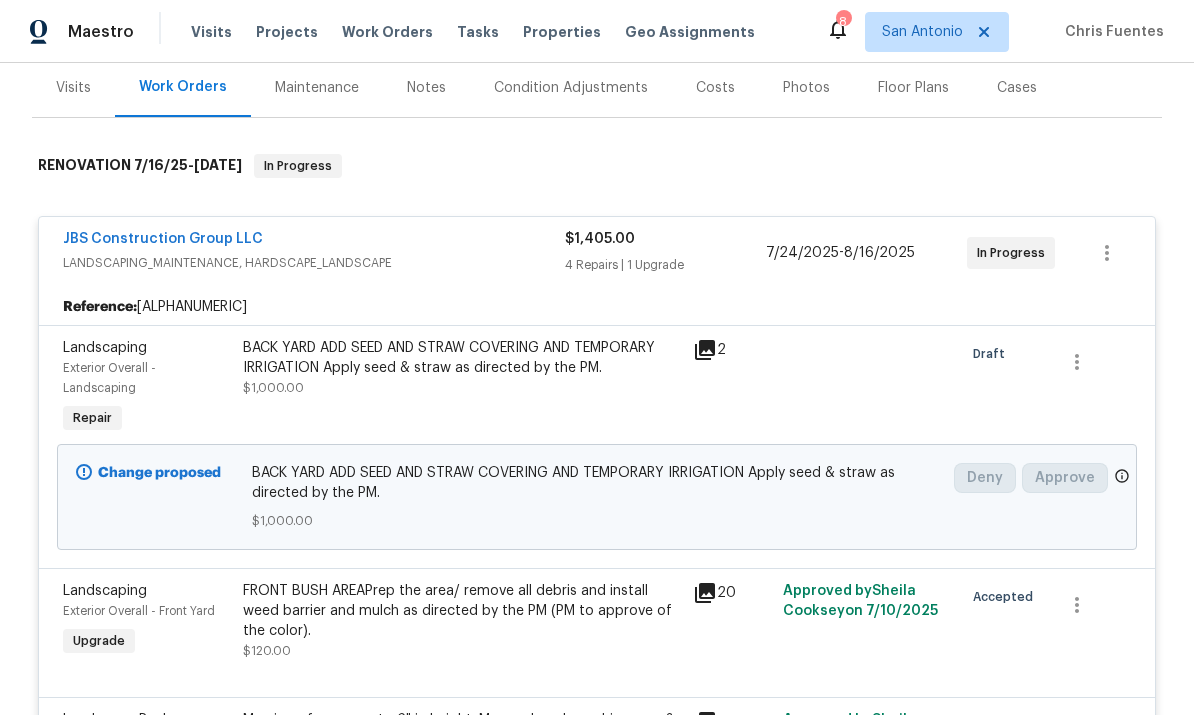 scroll, scrollTop: 254, scrollLeft: 0, axis: vertical 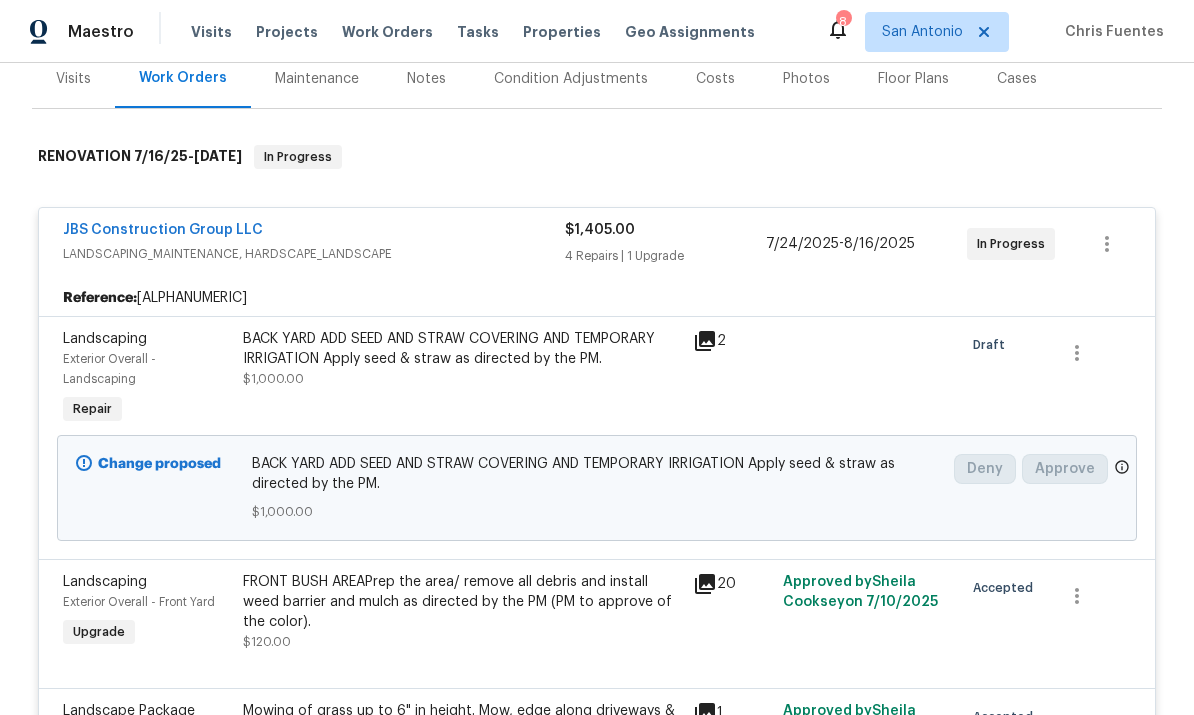 click 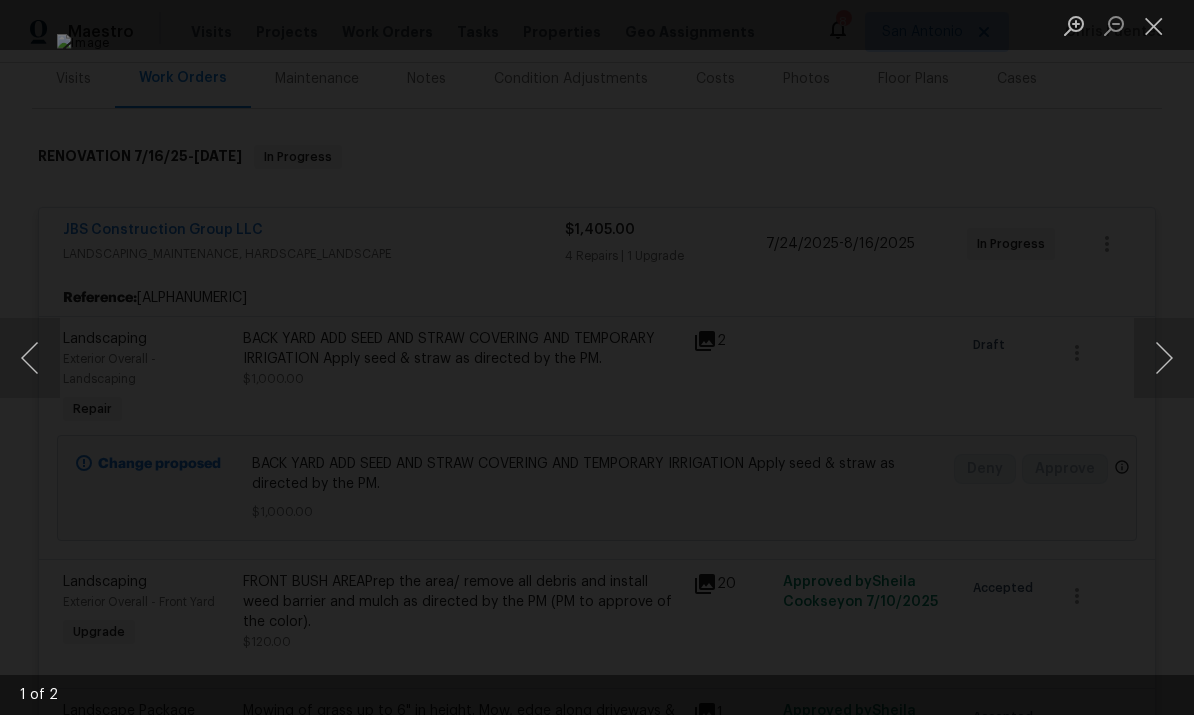 click at bounding box center (1154, 25) 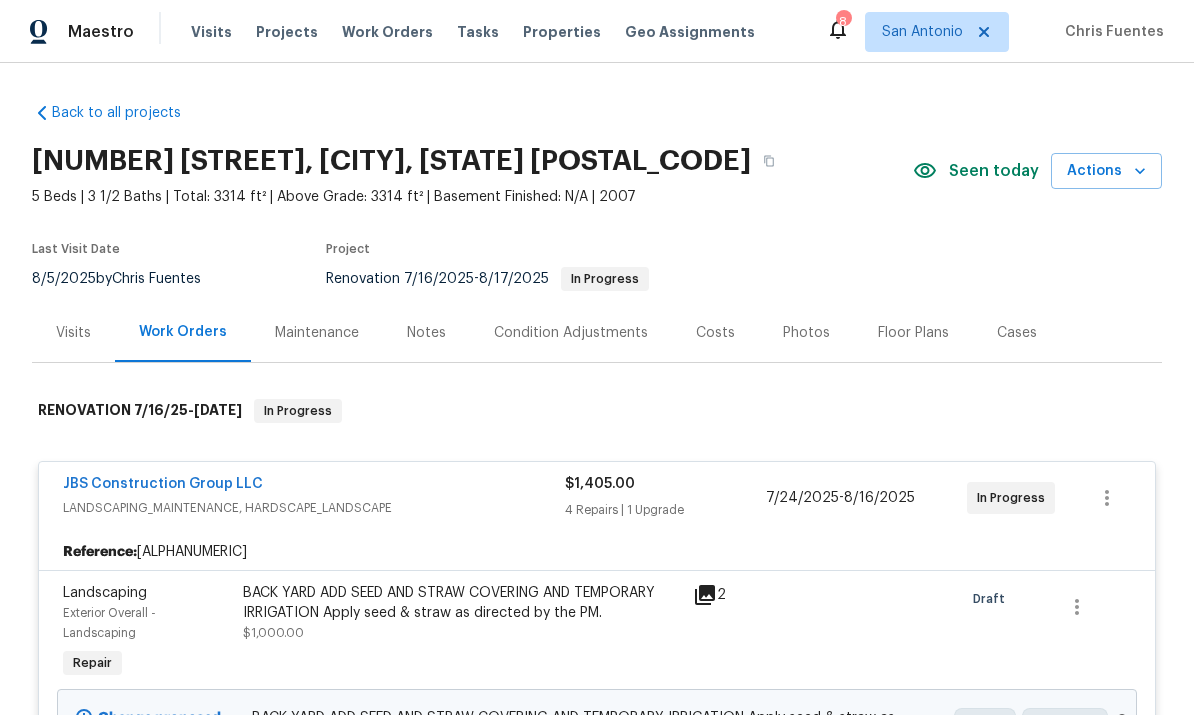 scroll, scrollTop: 0, scrollLeft: 0, axis: both 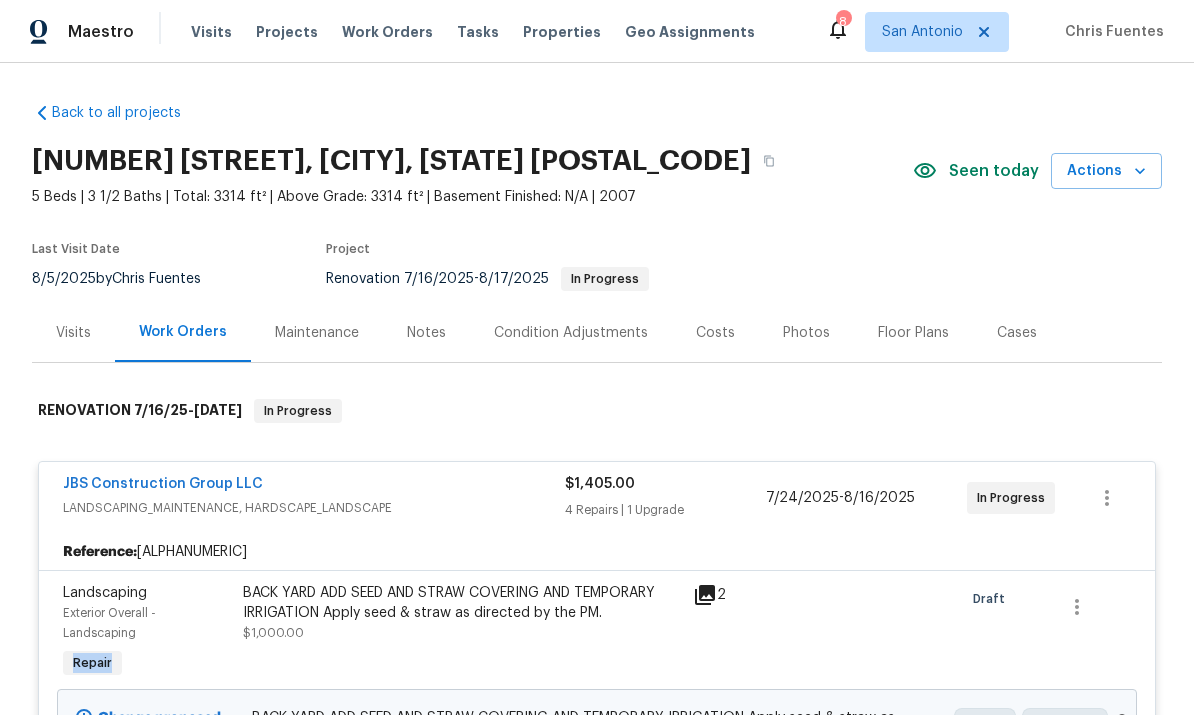 click on "Visits Work Orders Maintenance Notes Condition Adjustments Costs Photos Floor Plans Cases" at bounding box center [597, 333] 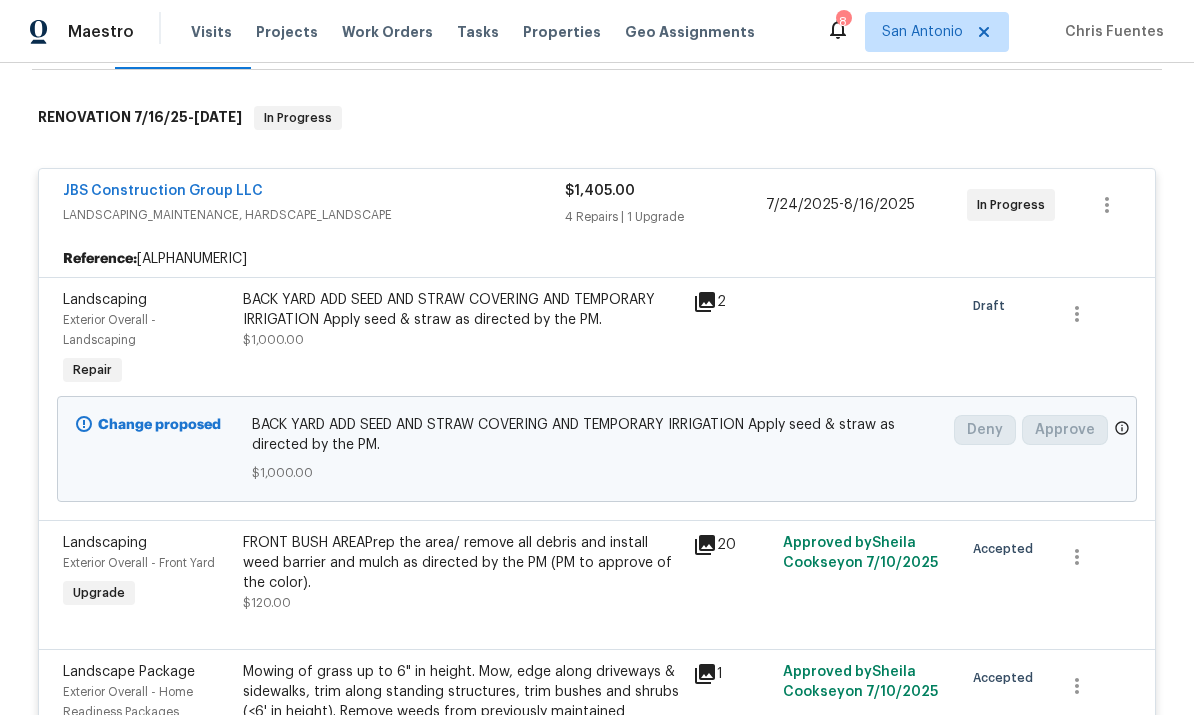 scroll, scrollTop: 295, scrollLeft: 0, axis: vertical 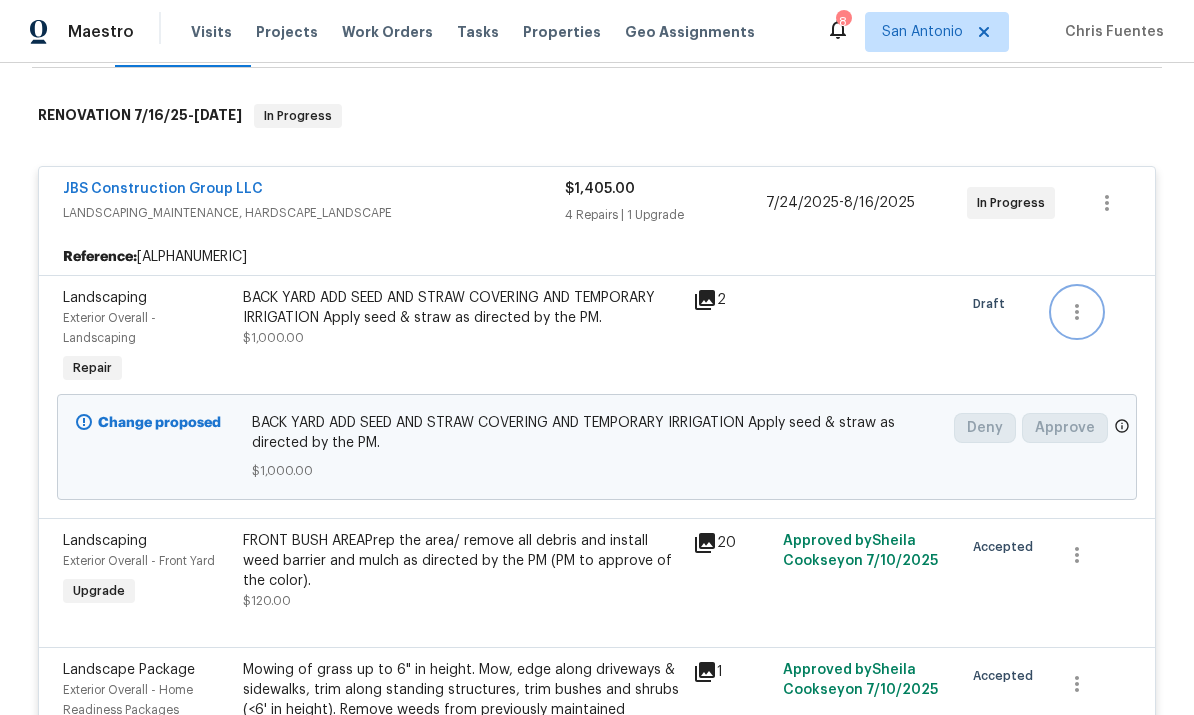 click 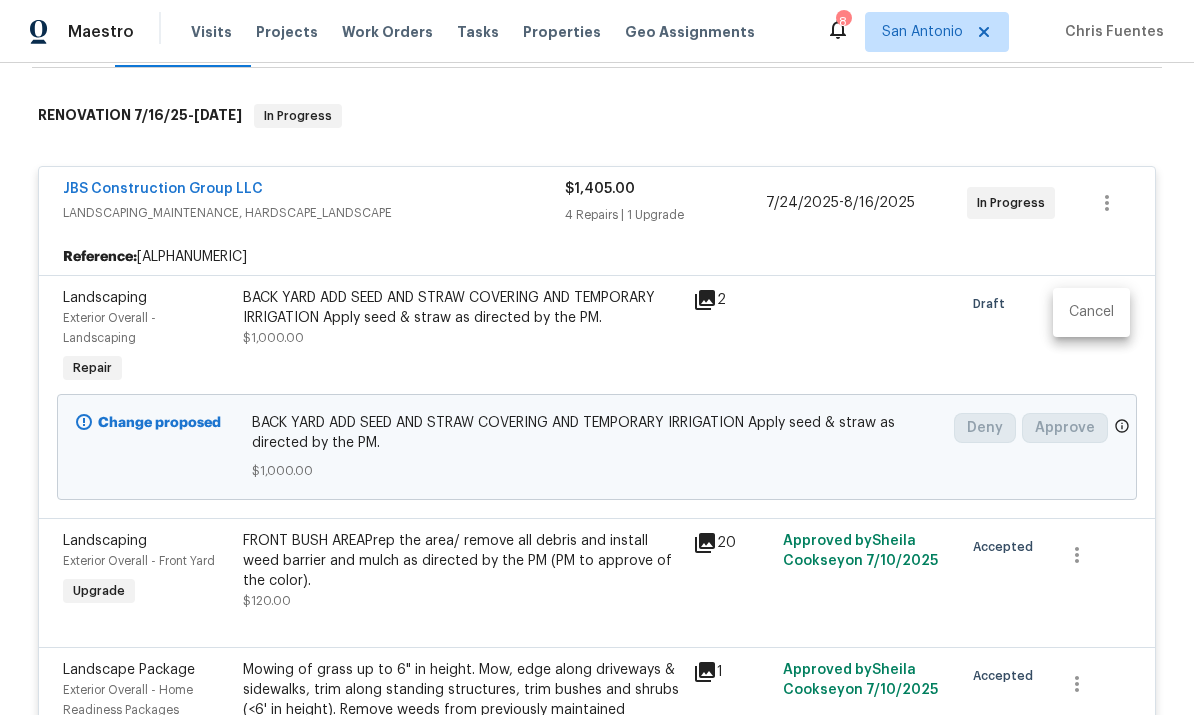 click on "Cancel" at bounding box center (1091, 312) 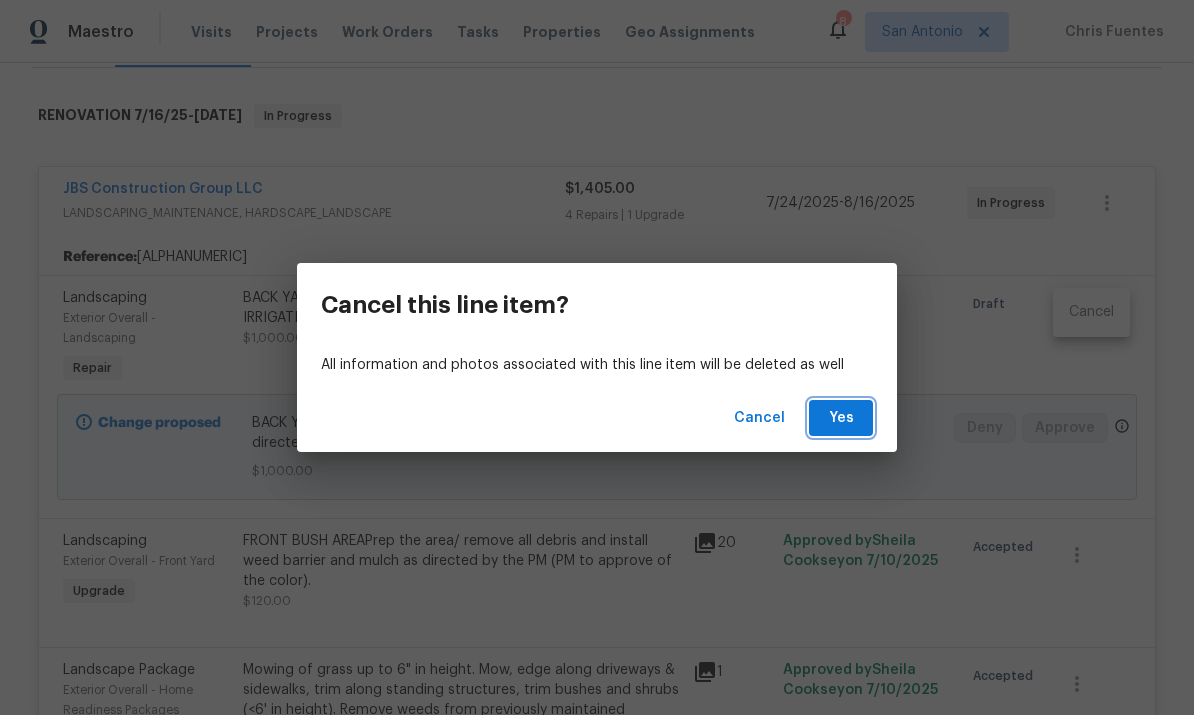 click on "Yes" at bounding box center [841, 418] 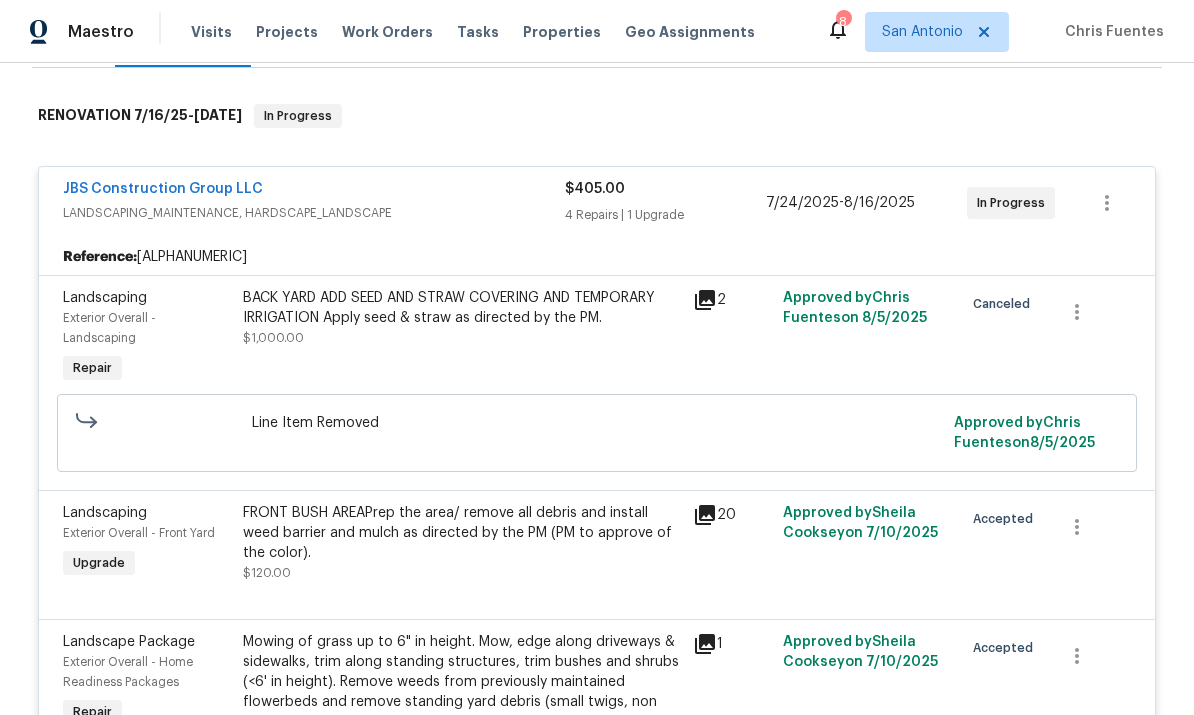 click on "Mowing of grass up to 6" in height. Mow, edge along driveways & sidewalks, trim along standing structures, trim bushes and shrubs (<6' in height). Remove weeds from previously maintained flowerbeds and remove standing yard debris (small twigs, non seasonal falling leaves).  Use leaf blower to remove clippings from hard surfaces."" at bounding box center [462, 692] 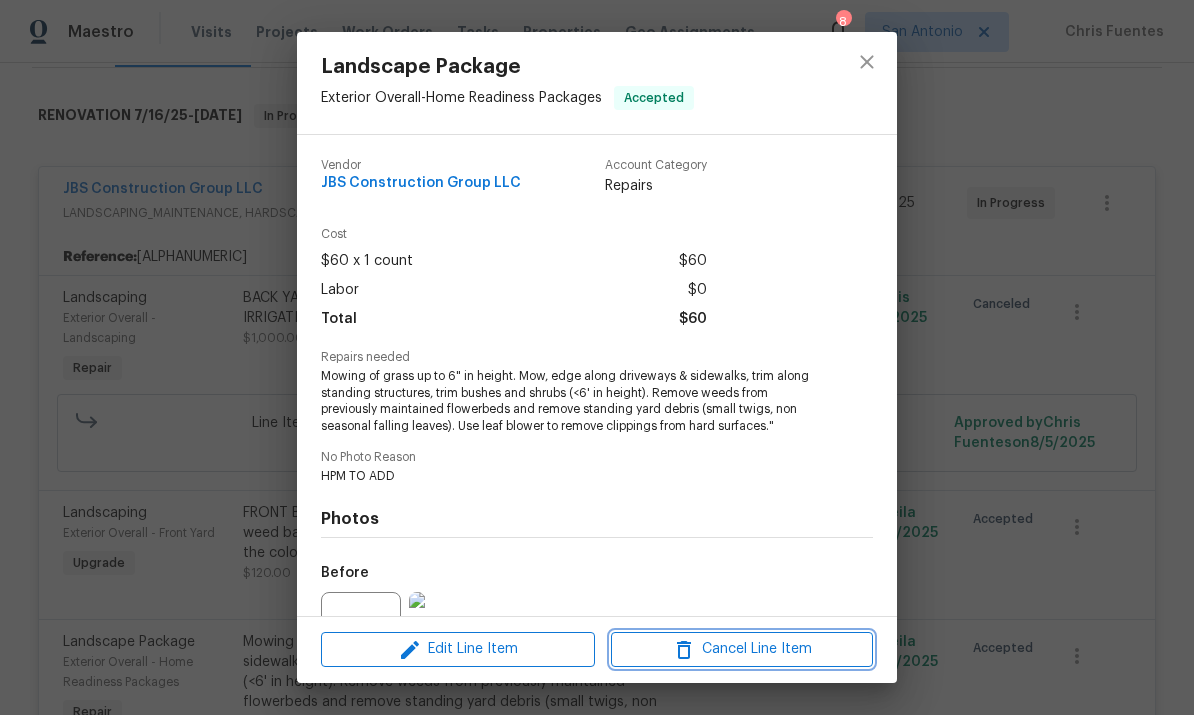 click on "Cancel Line Item" at bounding box center (742, 649) 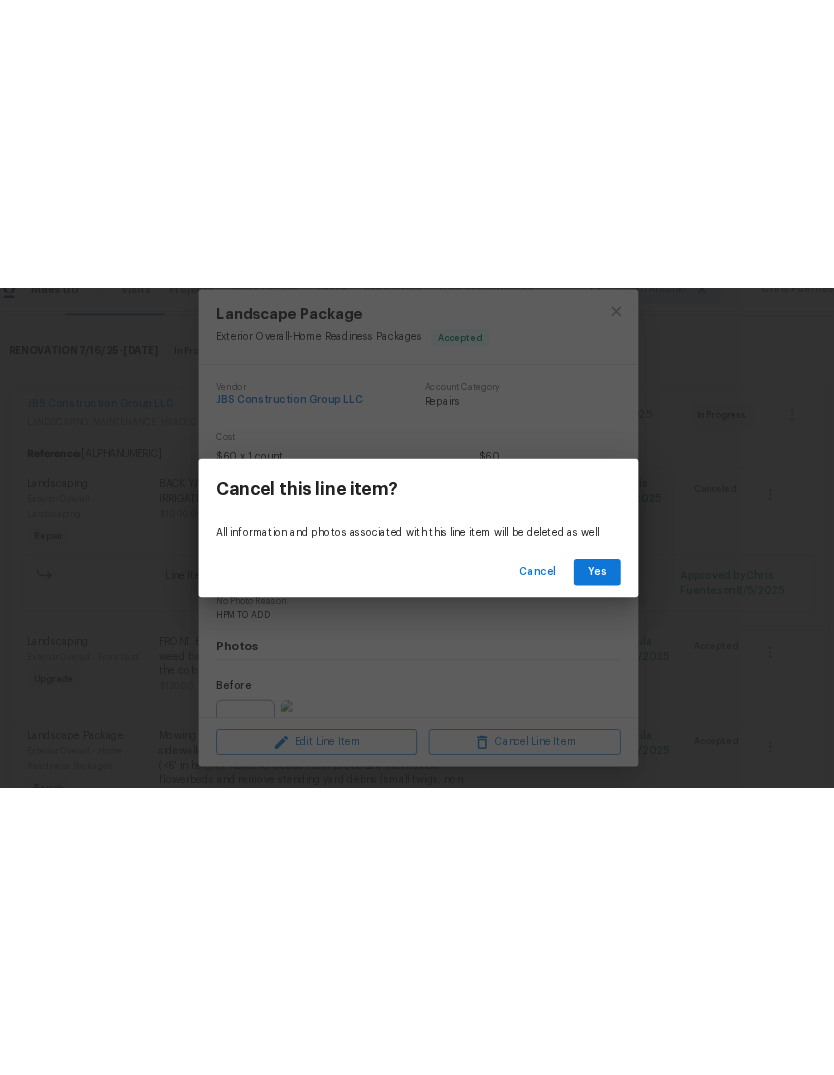 scroll, scrollTop: 0, scrollLeft: 0, axis: both 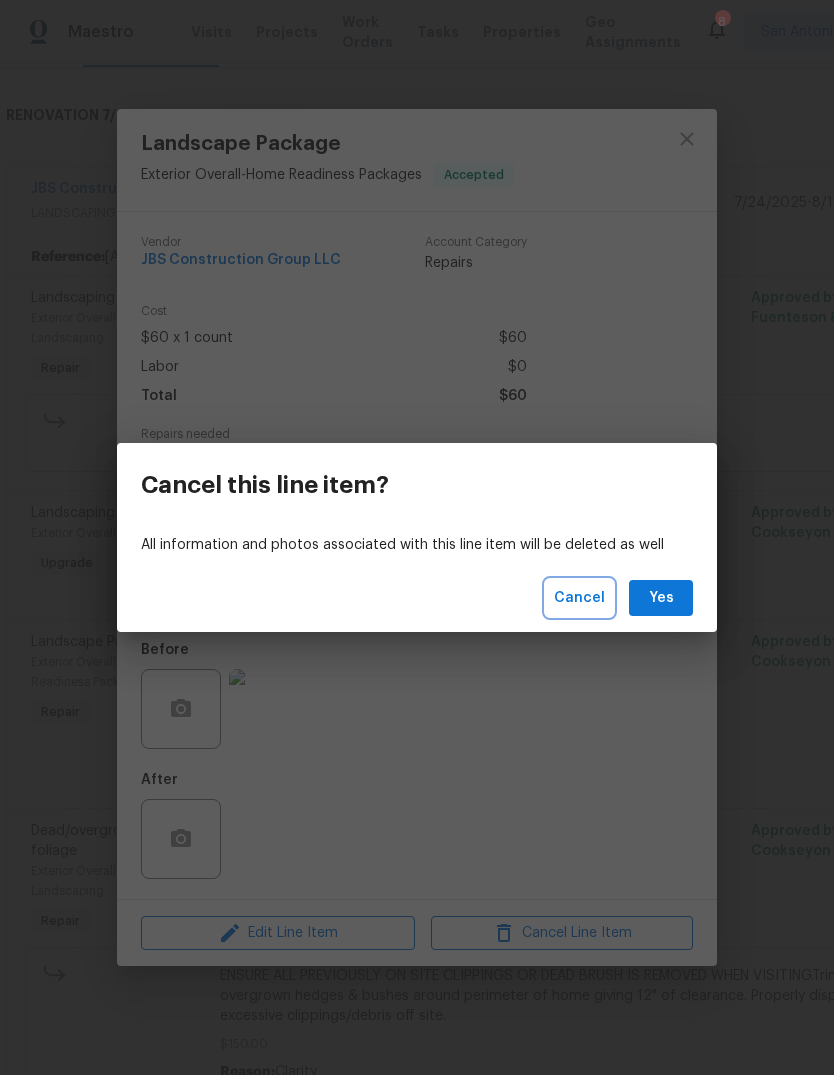 click on "Cancel" at bounding box center (579, 598) 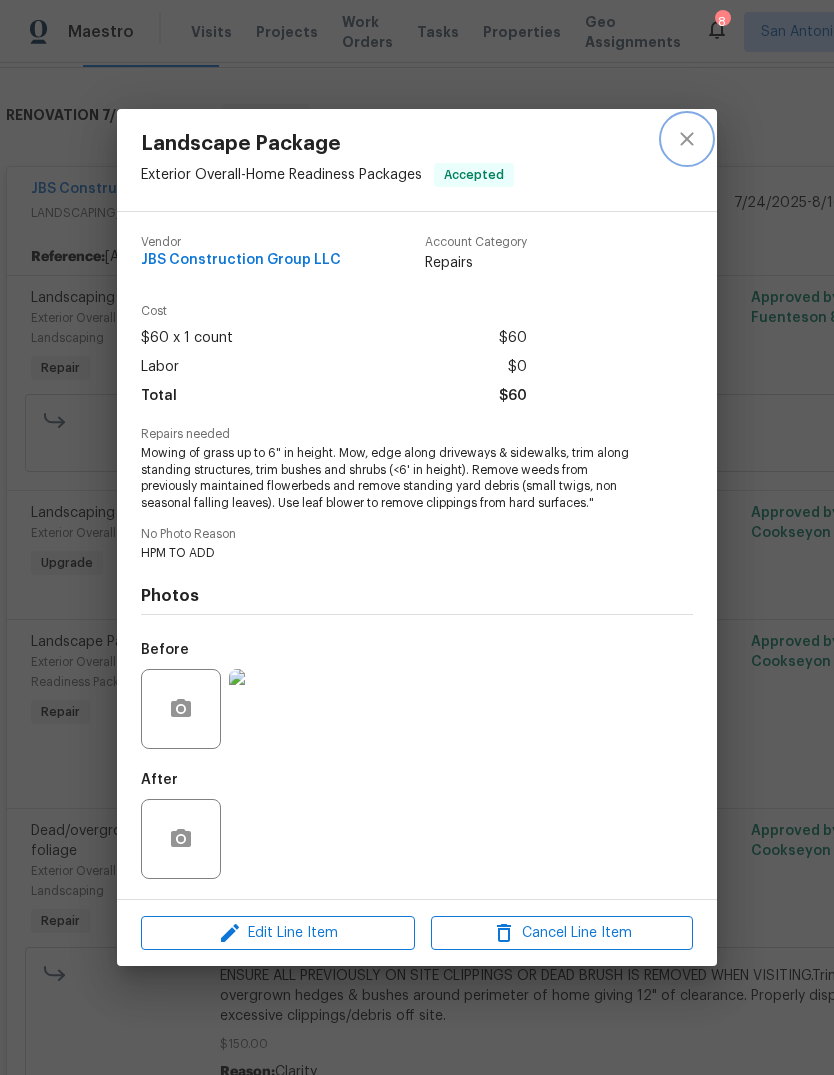 click 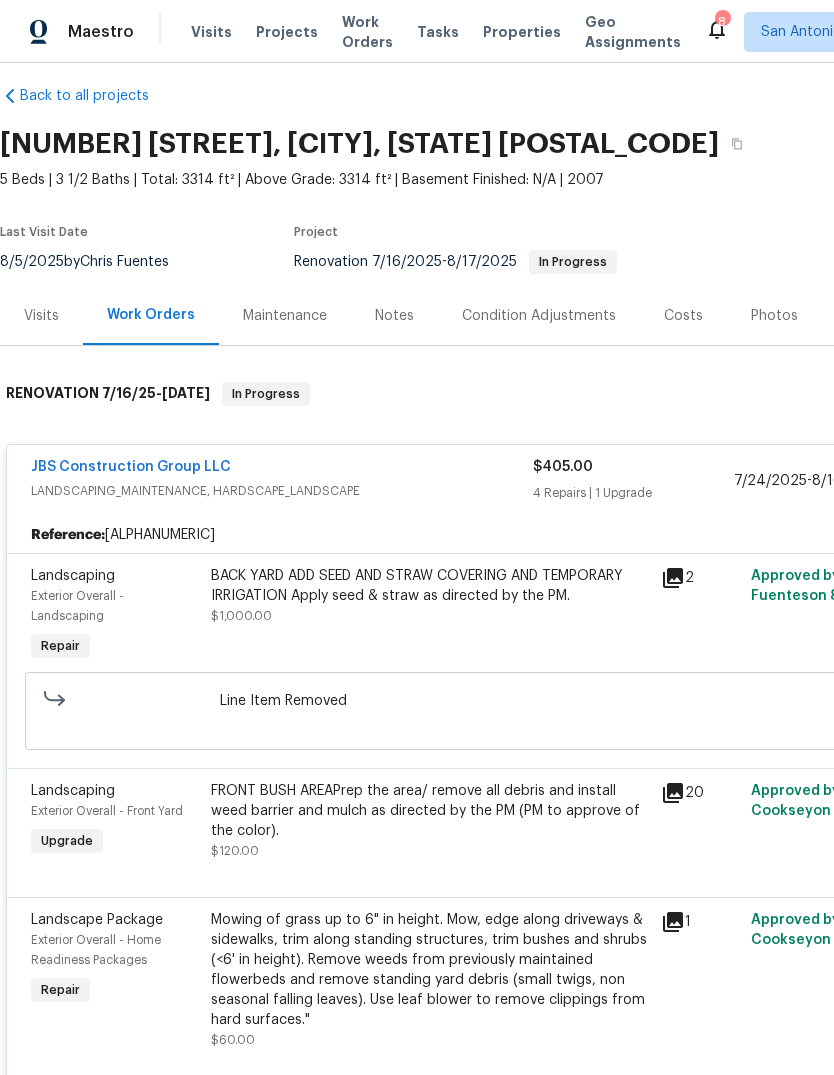 scroll, scrollTop: 17, scrollLeft: 0, axis: vertical 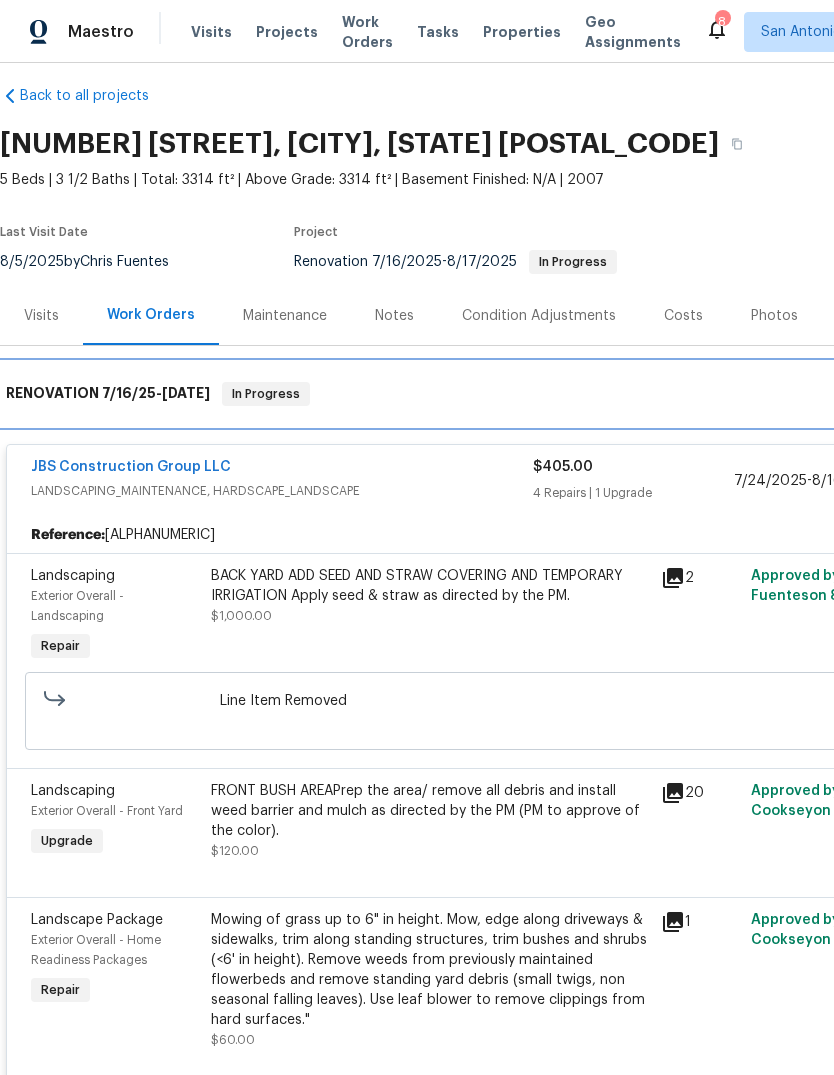 click on "RENOVATION   7/16/25  -  8/17/25" at bounding box center [108, 394] 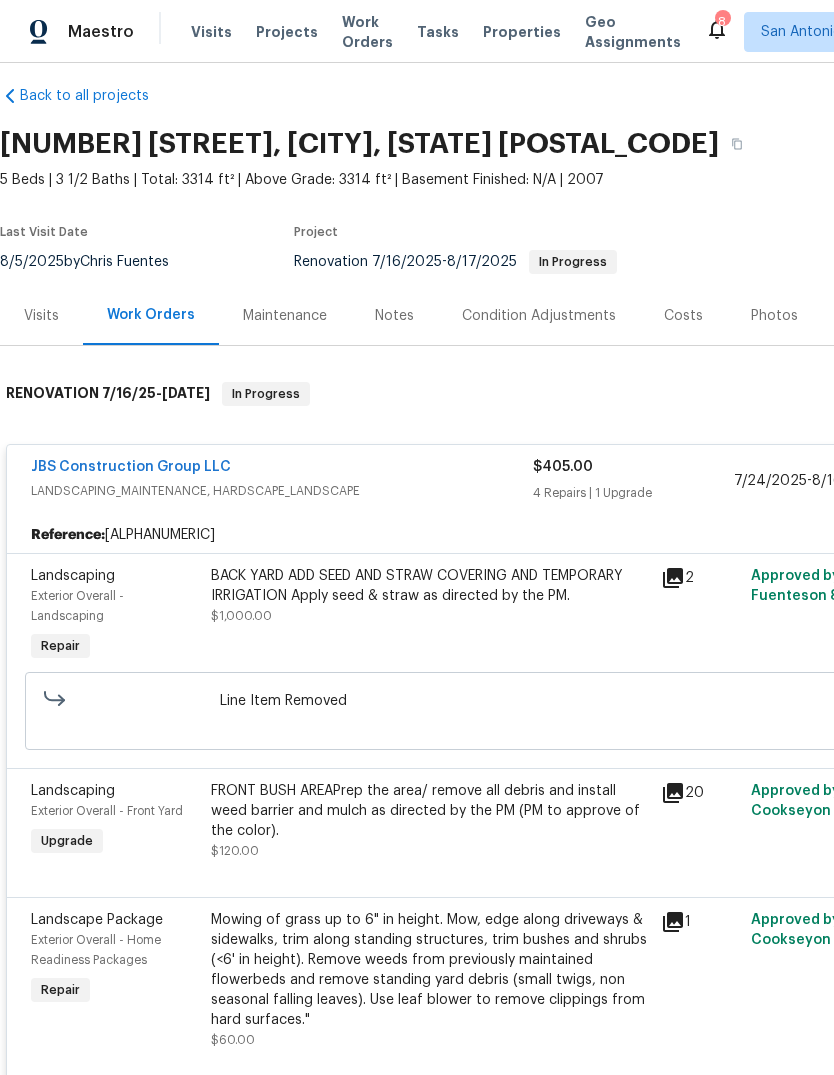 click on "JBS Construction Group LLC" at bounding box center (131, 467) 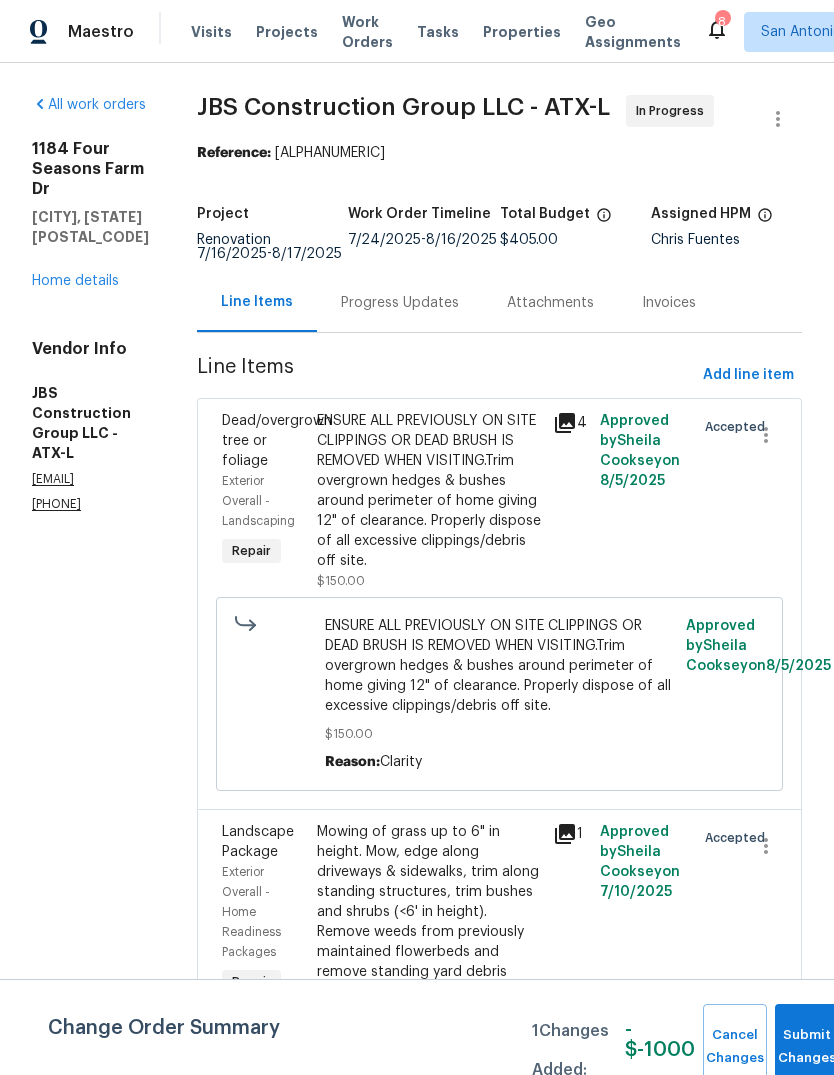 scroll, scrollTop: 0, scrollLeft: 0, axis: both 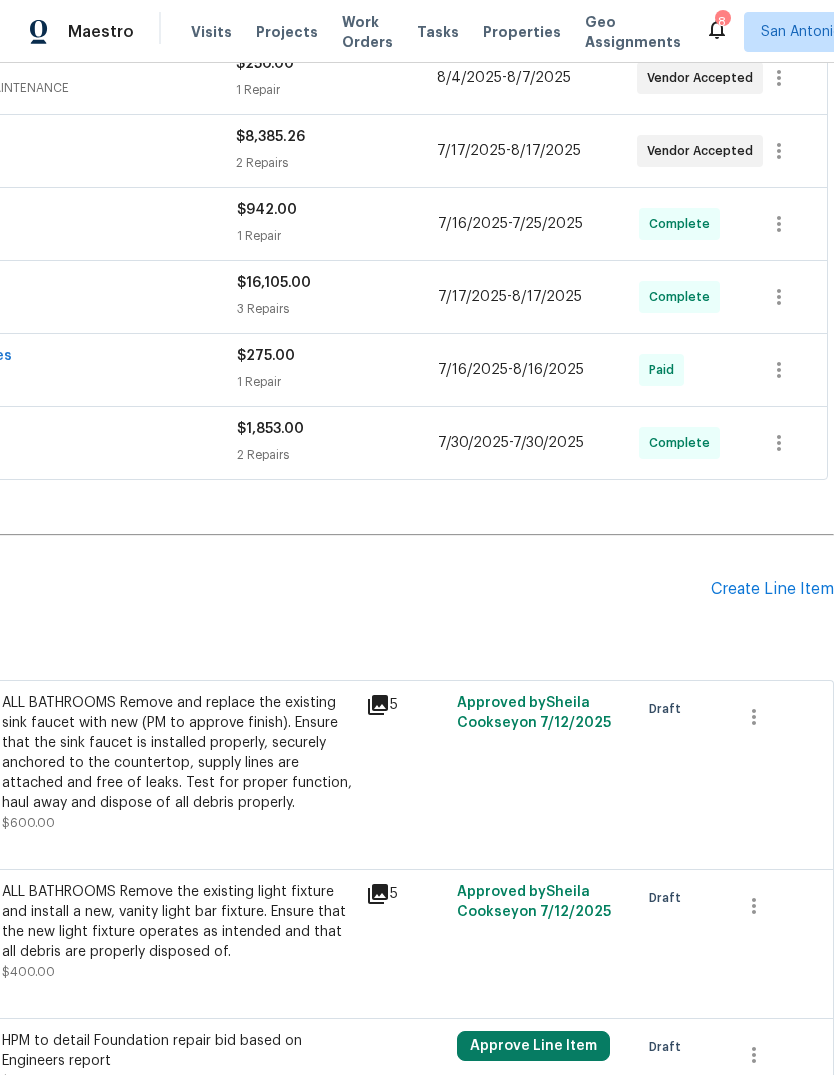 click on "Create Line Item" at bounding box center [772, 589] 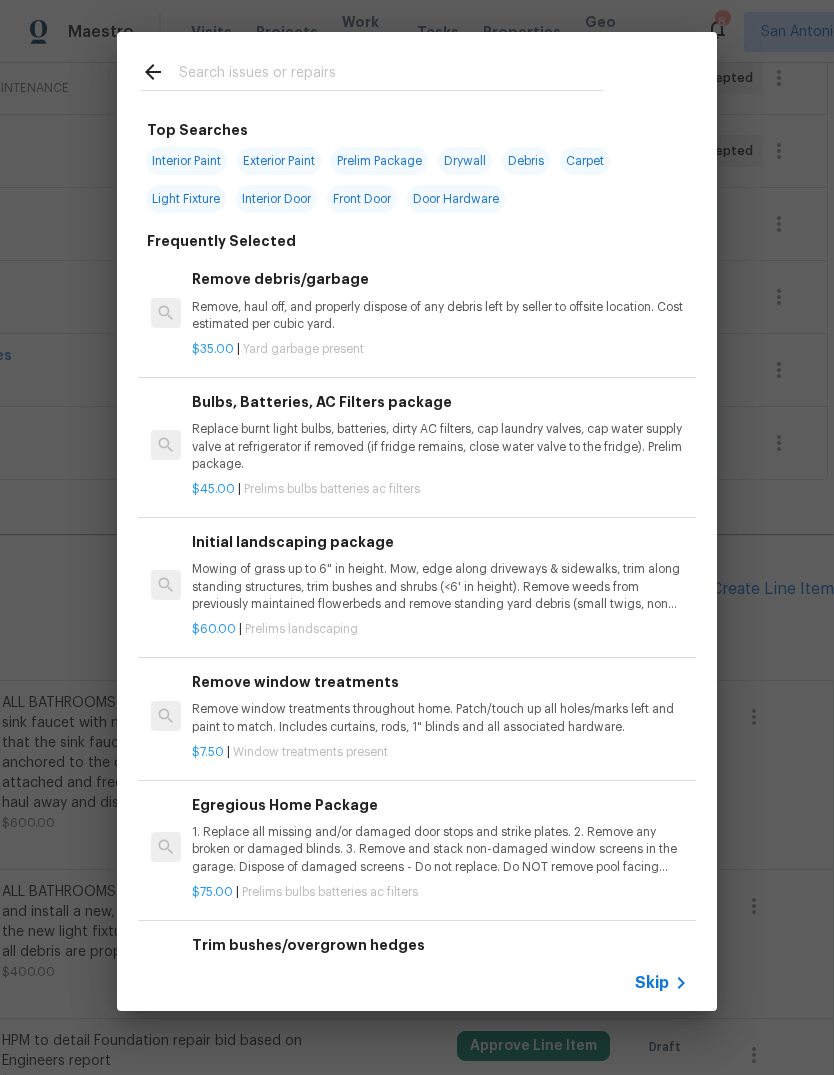 click at bounding box center (391, 75) 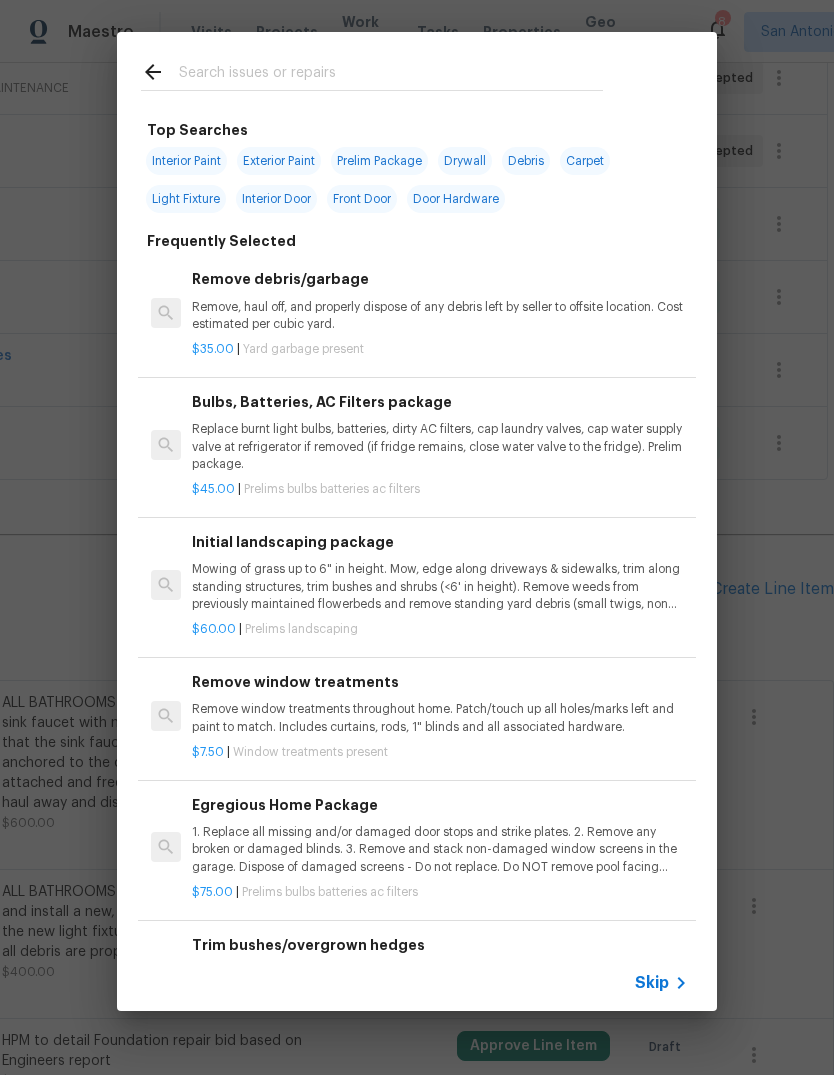 type on "A" 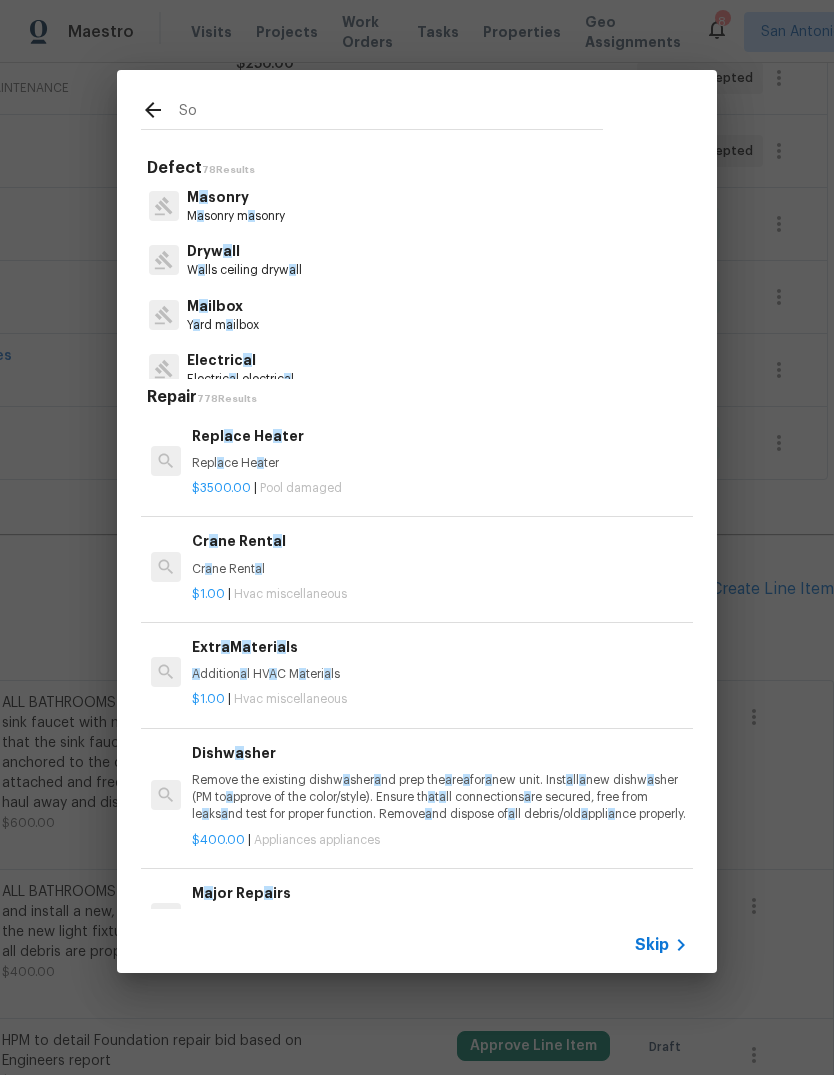 type on "Sod" 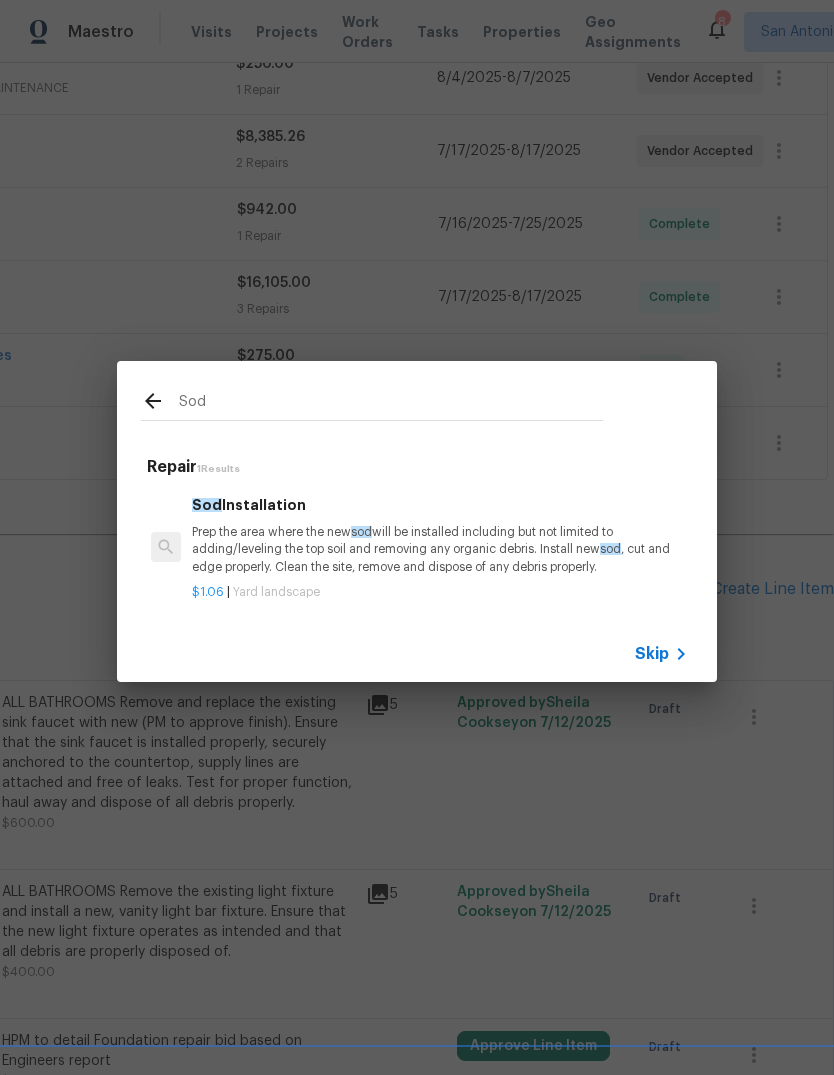 click on "Prep the area where the new  sod  will be installed including but not limited to adding/leveling the top soil and removing any organic debris. Install new  sod , cut and edge properly. Clean the site, remove and dispose of any debris properly." at bounding box center [440, 549] 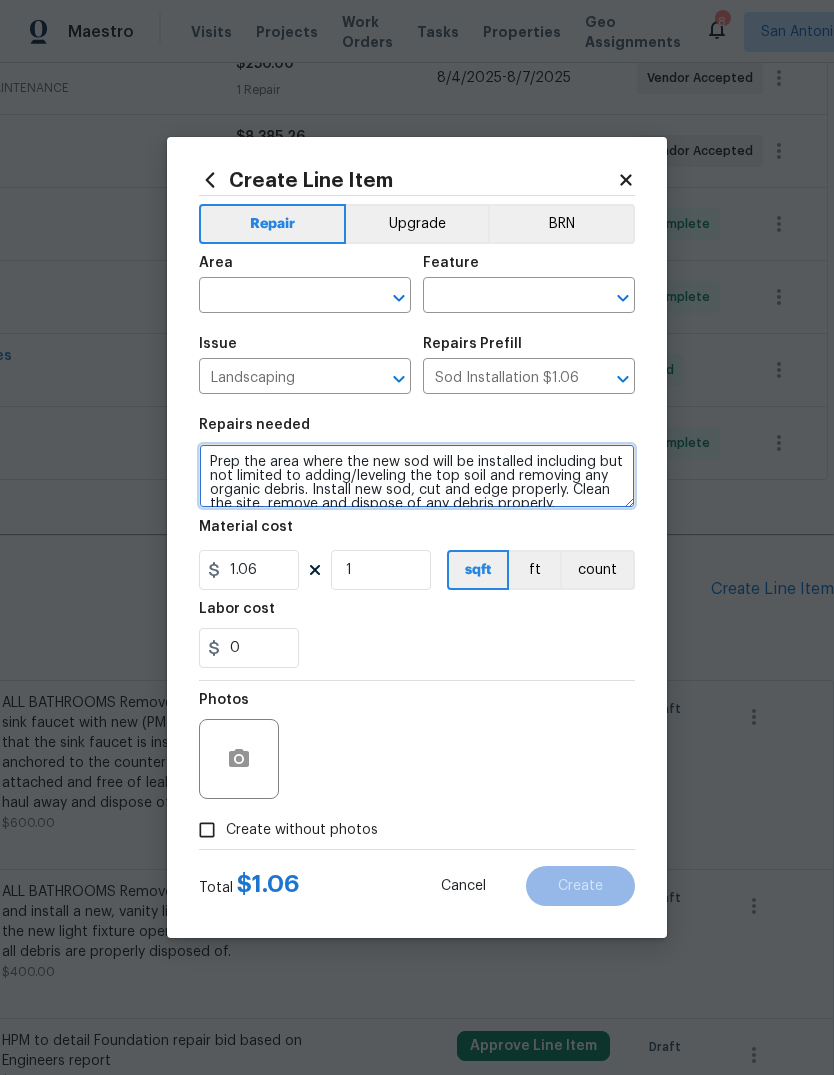 click on "Prep the area where the new sod will be installed including but not limited to adding/leveling the top soil and removing any organic debris. Install new sod, cut and edge properly. Clean the site, remove and dispose of any debris properly." at bounding box center (417, 476) 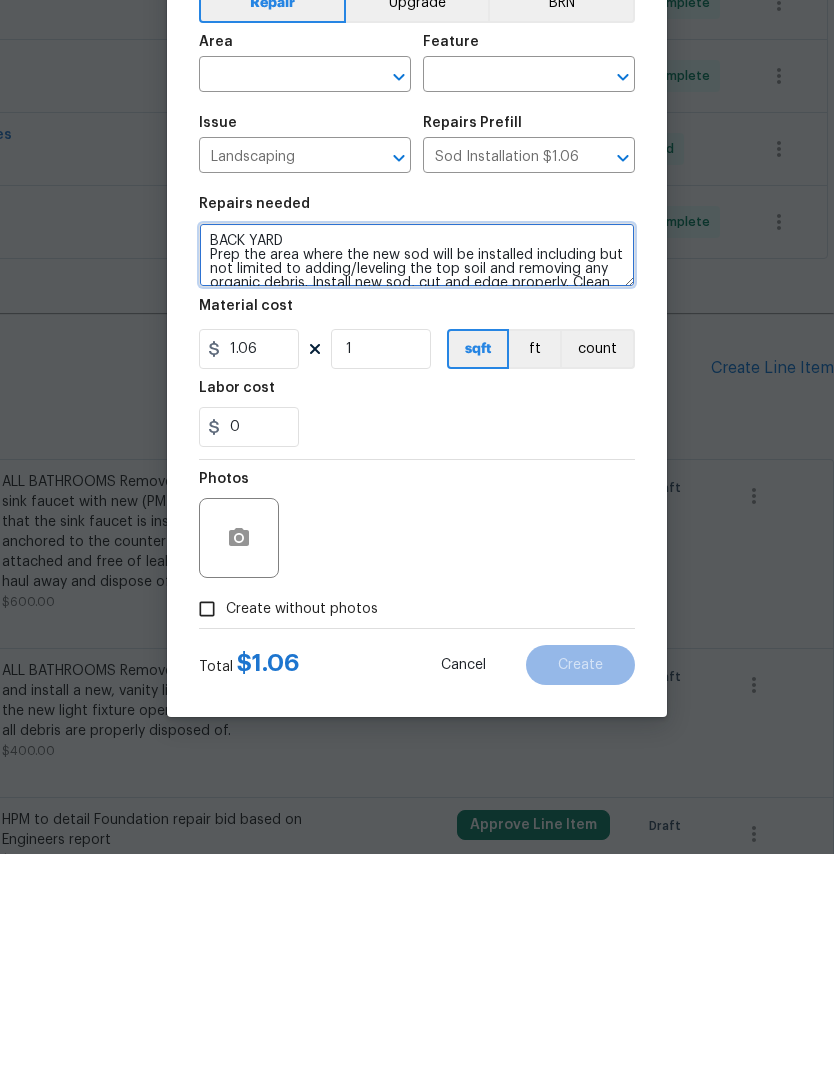 type on "BACK YARD
Prep the area where the new sod will be installed including but not limited to adding/leveling the top soil and removing any organic debris. Install new sod, cut and edge properly. Clean the site, remove and dispose of any debris properly." 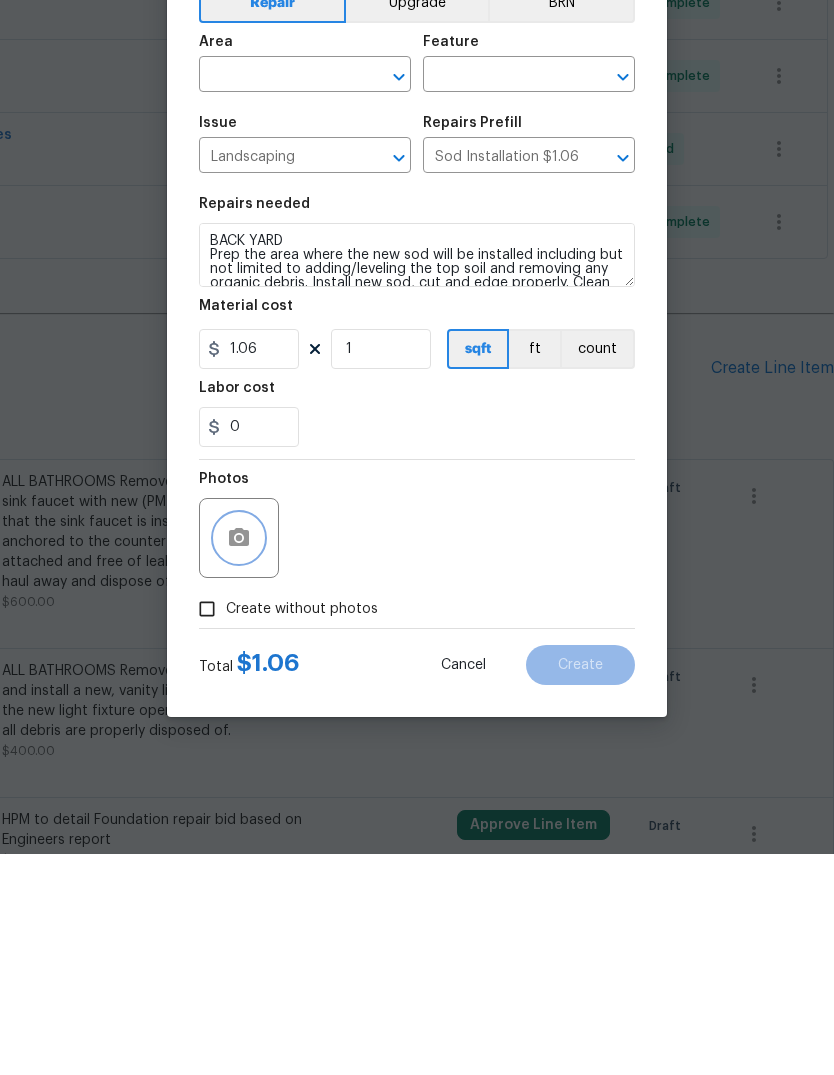 click at bounding box center [239, 759] 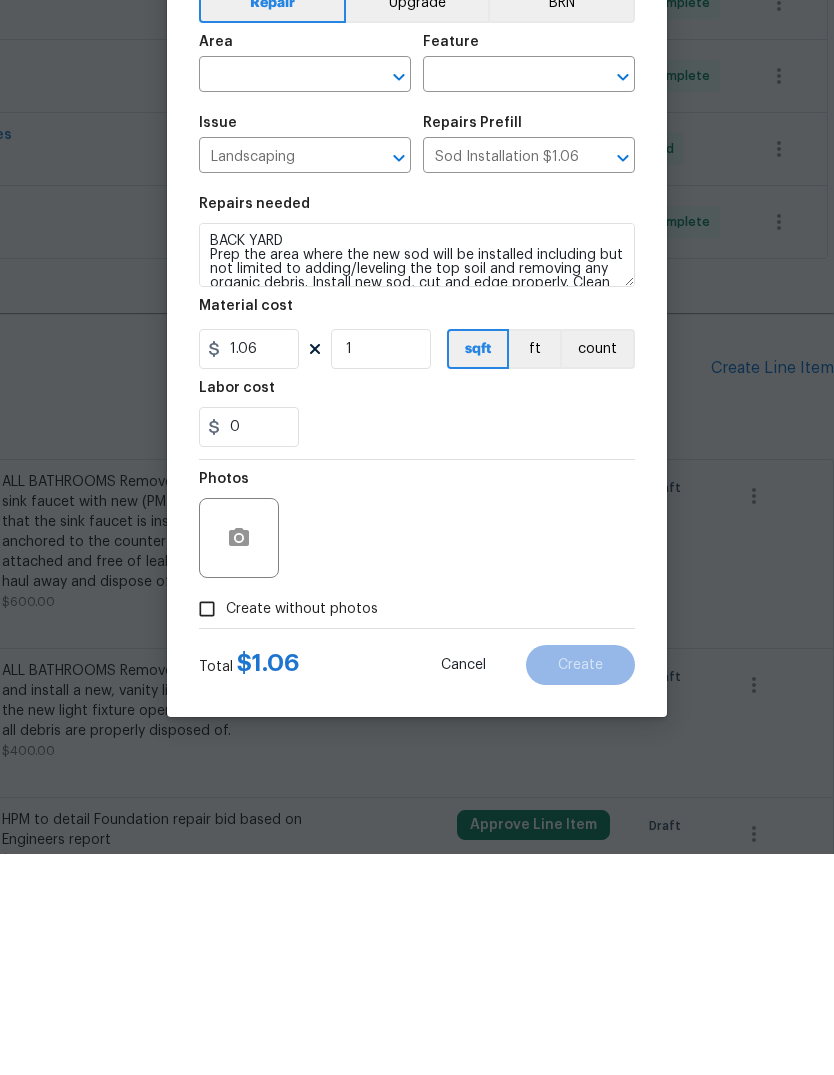 scroll, scrollTop: 75, scrollLeft: 0, axis: vertical 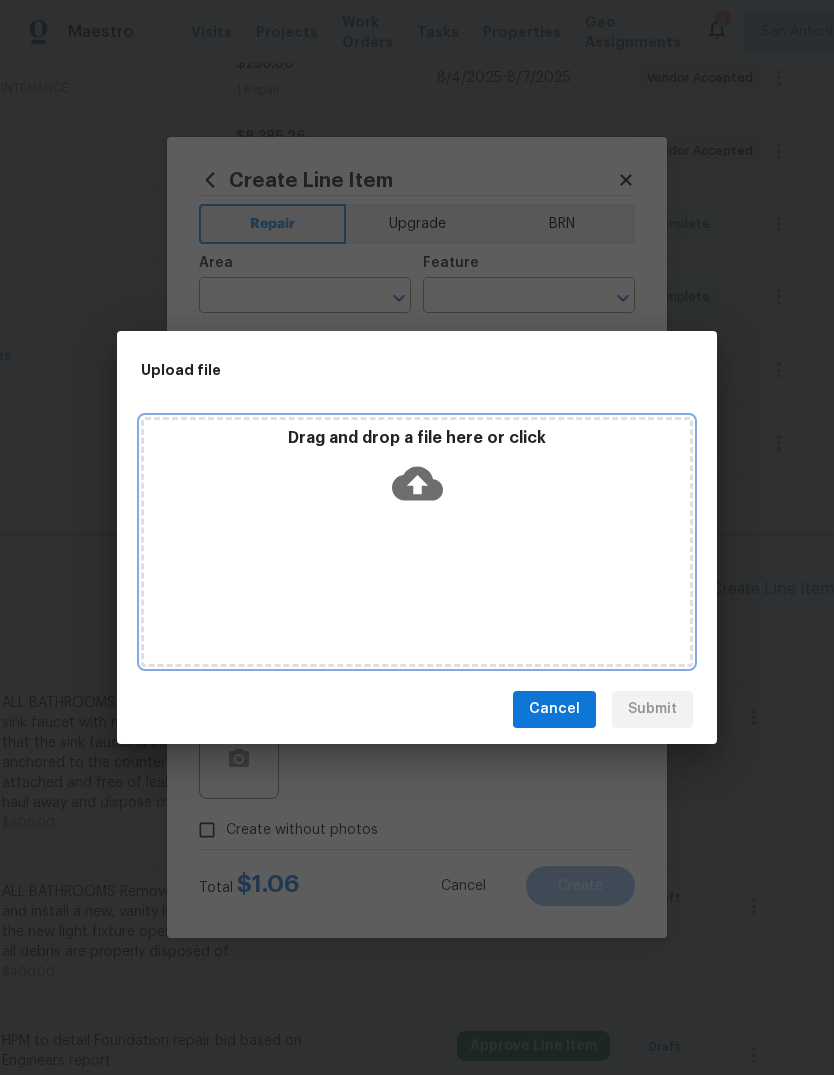 click 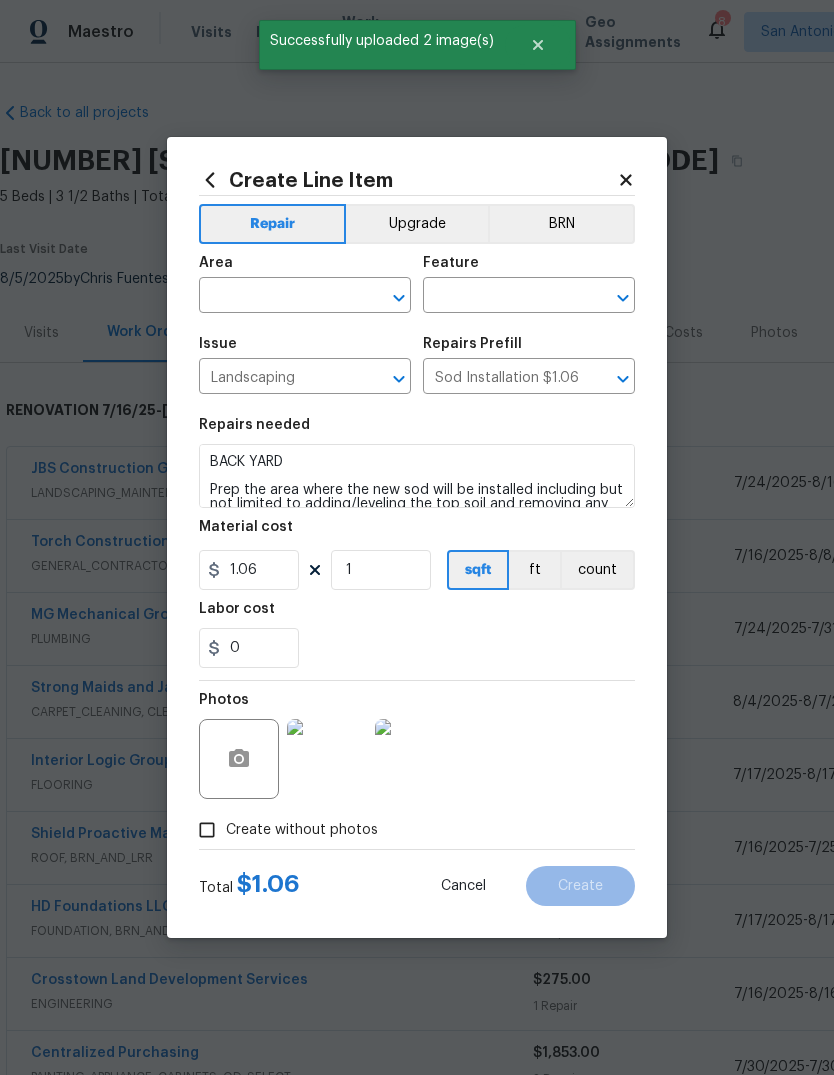 scroll, scrollTop: 75, scrollLeft: 0, axis: vertical 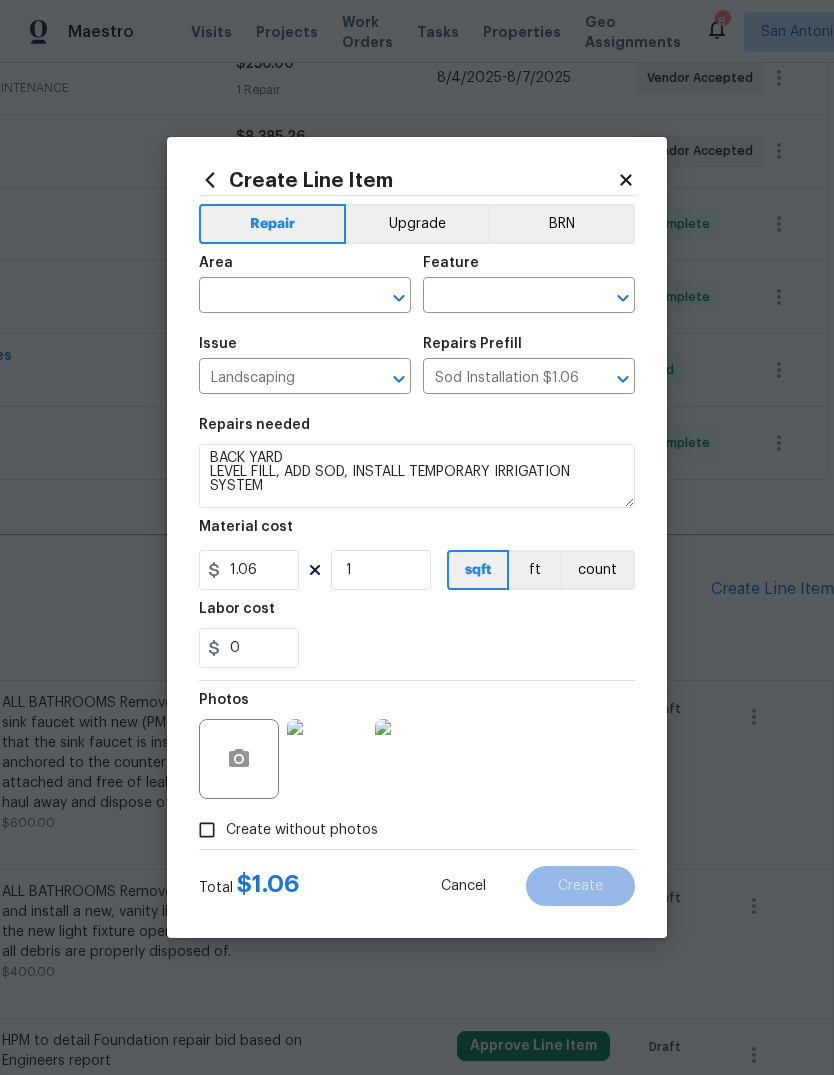 type on "BACK YARD
LEVEL FILL, ADD SOD, INSTALL TEMPORARY IRRIGATION SYSTEM
Prep the area where the new sod will be installed including but not limited to adding/leveling the top soil and removing any organic debris. Install new sod, cut and edge properly. Clean the site, remove and dispose of any debris properly." 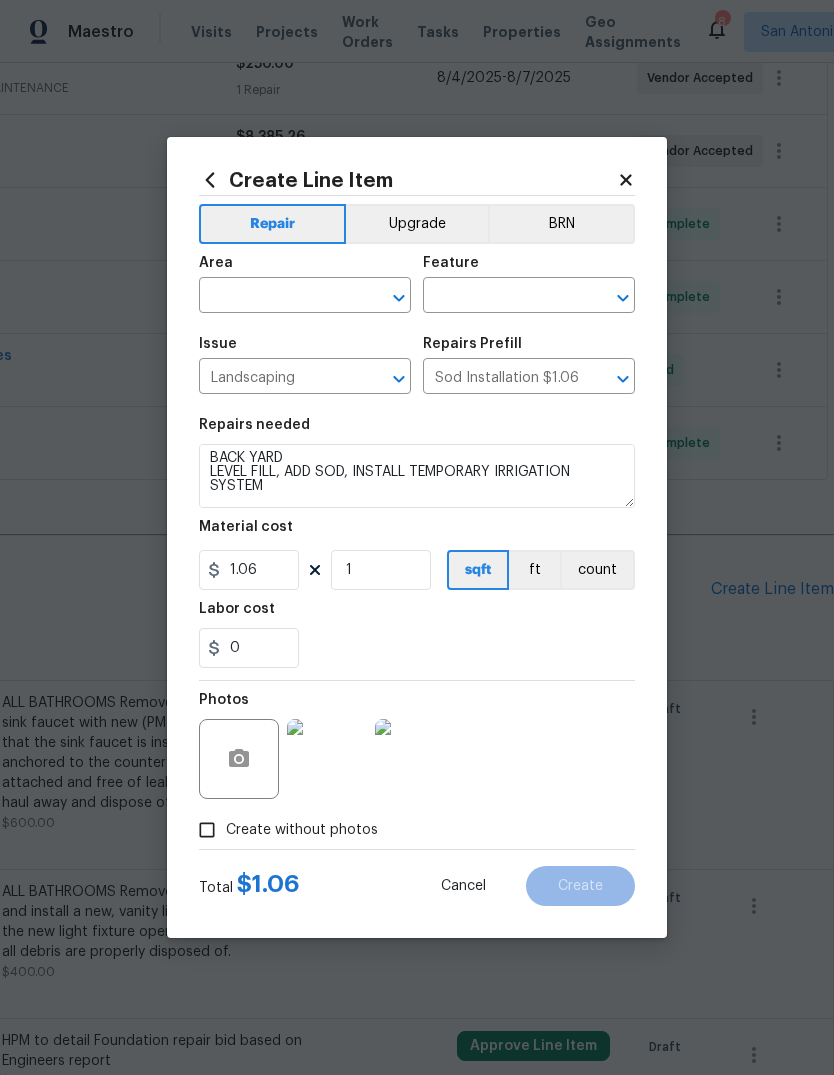 click at bounding box center (277, 297) 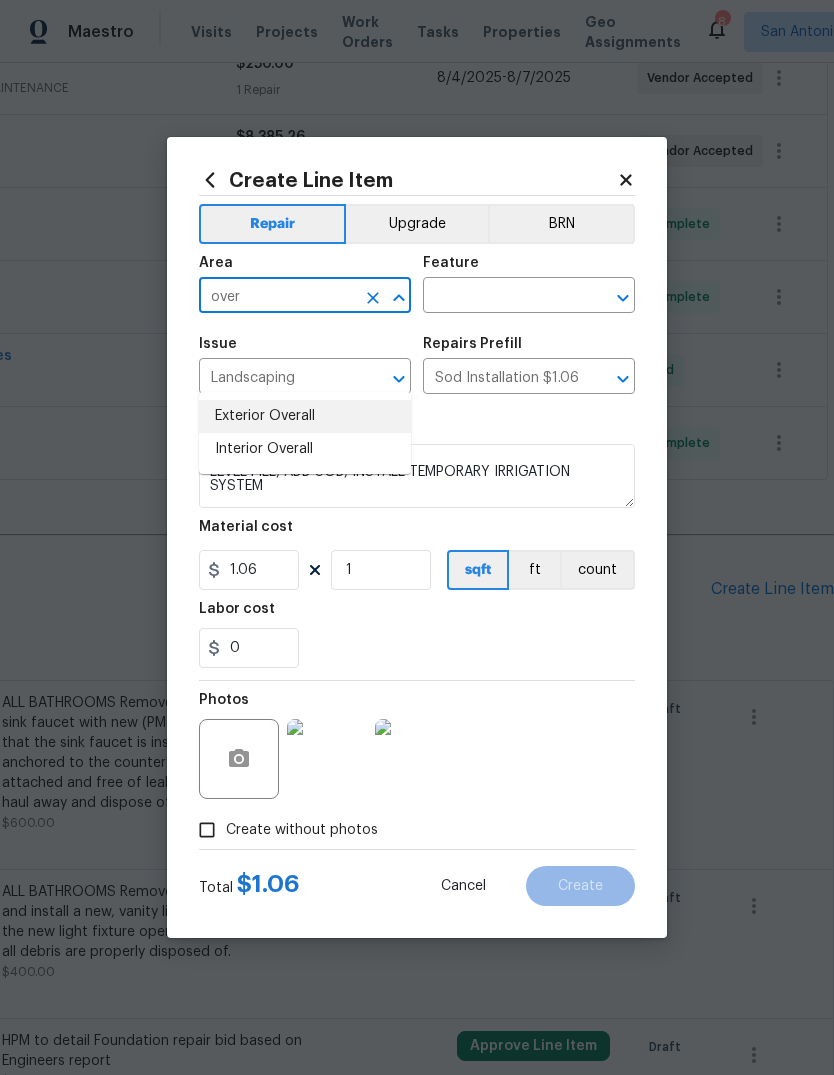 click on "Exterior Overall" at bounding box center (305, 416) 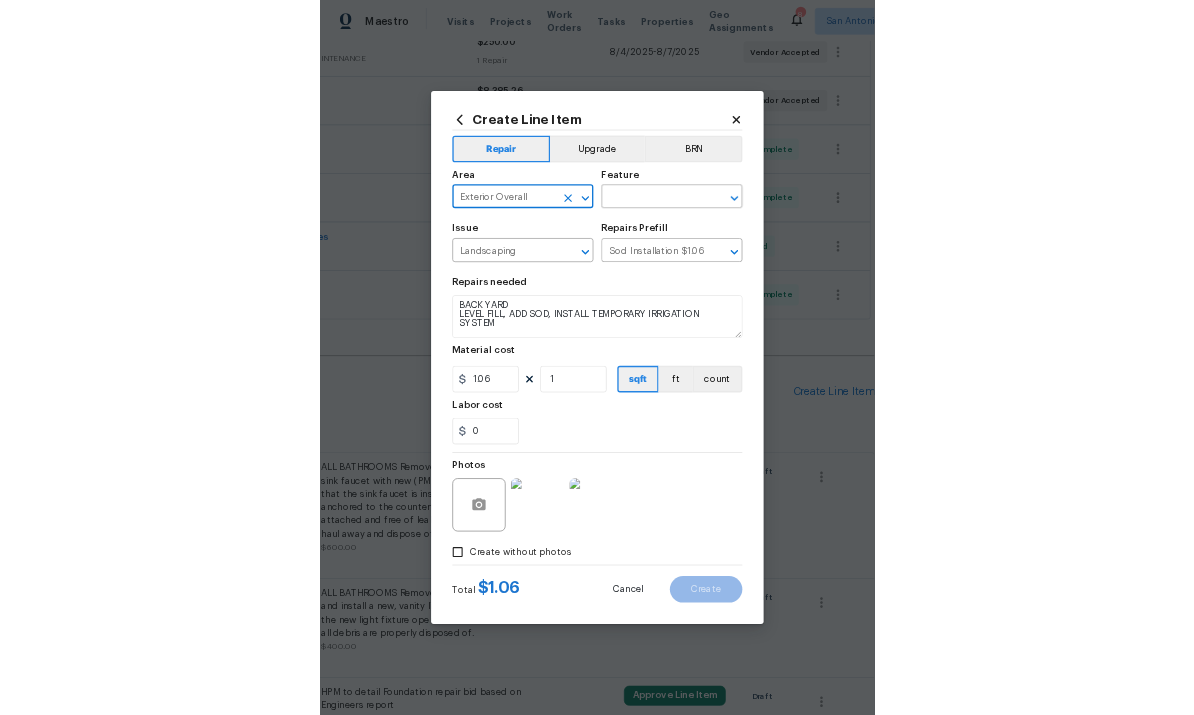 scroll, scrollTop: 29, scrollLeft: 0, axis: vertical 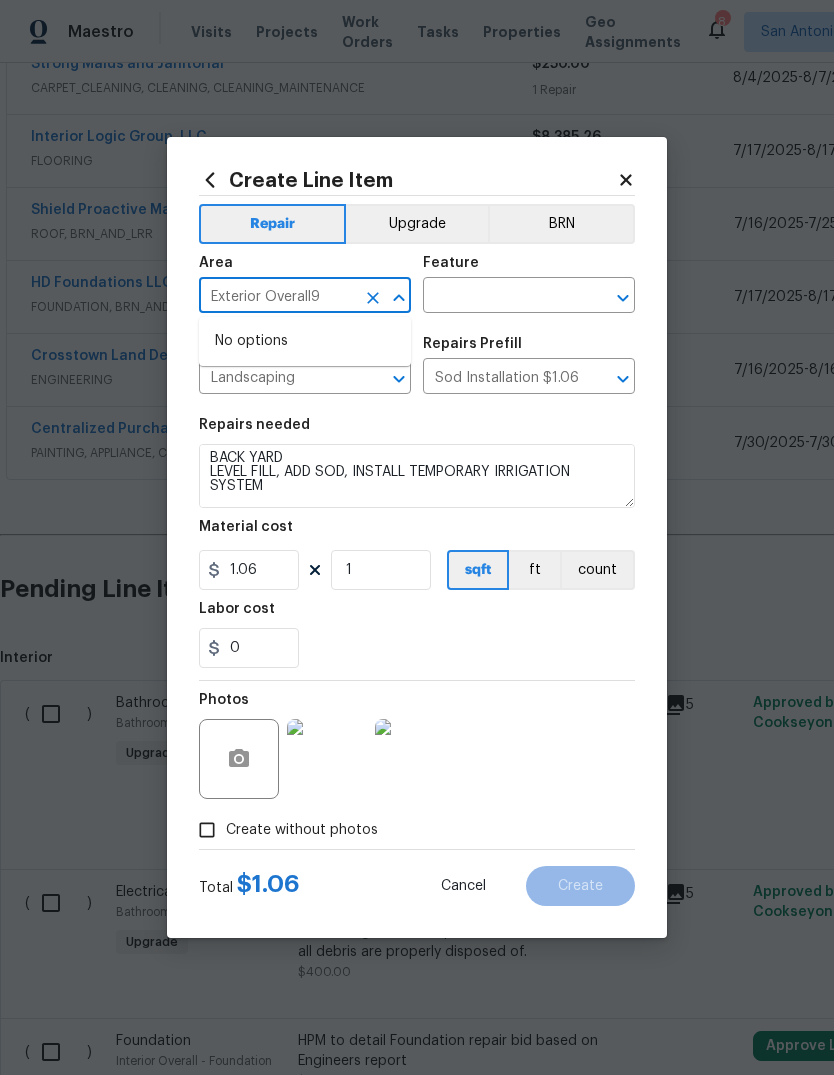 click on "Create Line Item" at bounding box center [408, 180] 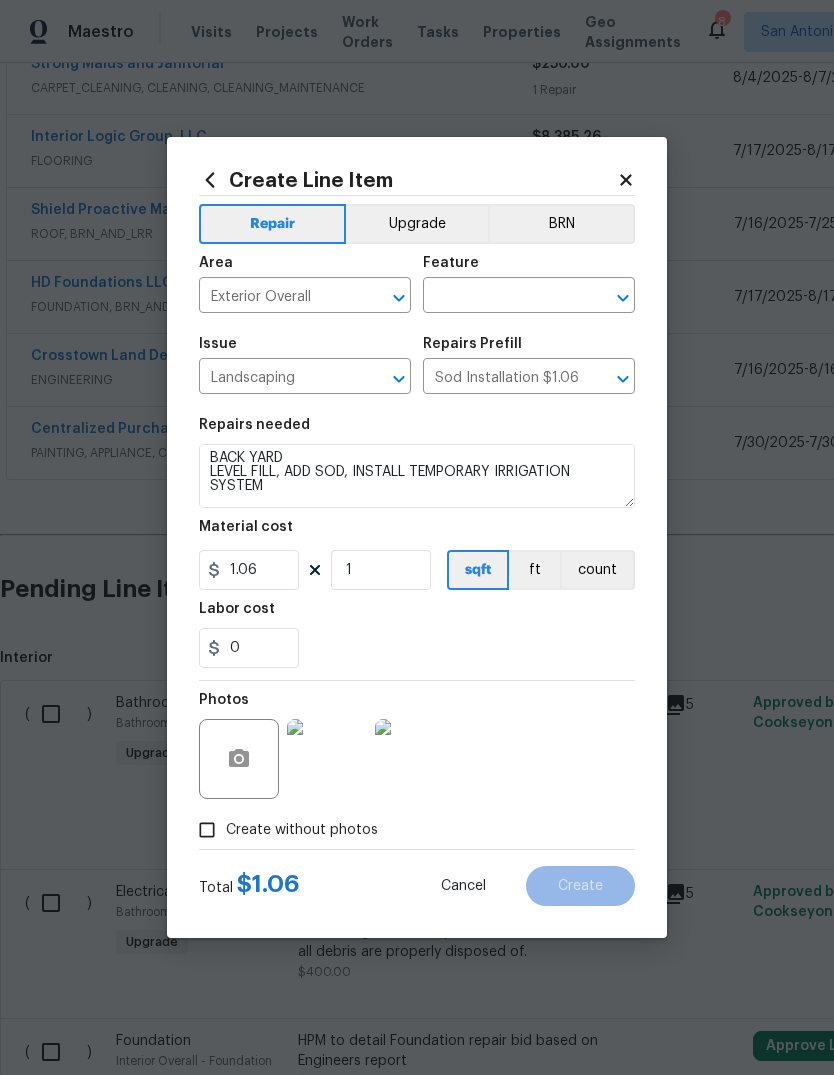 click at bounding box center [501, 297] 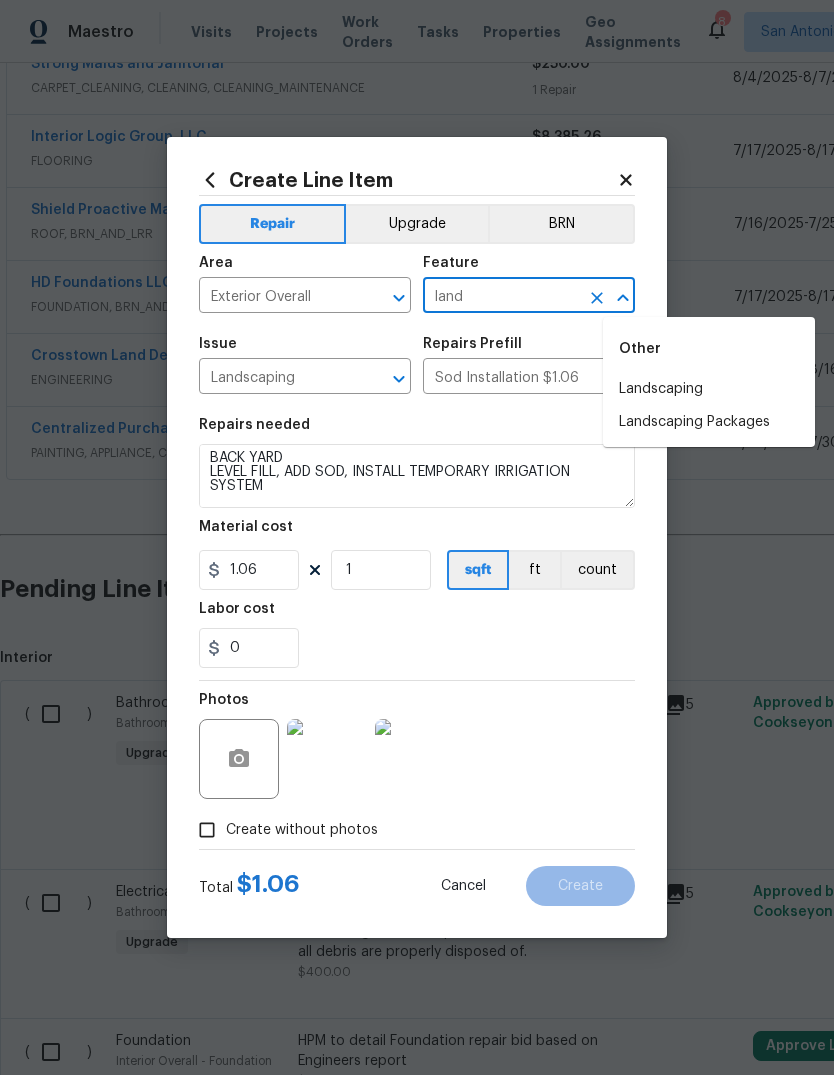 click on "Landscaping" at bounding box center (709, 389) 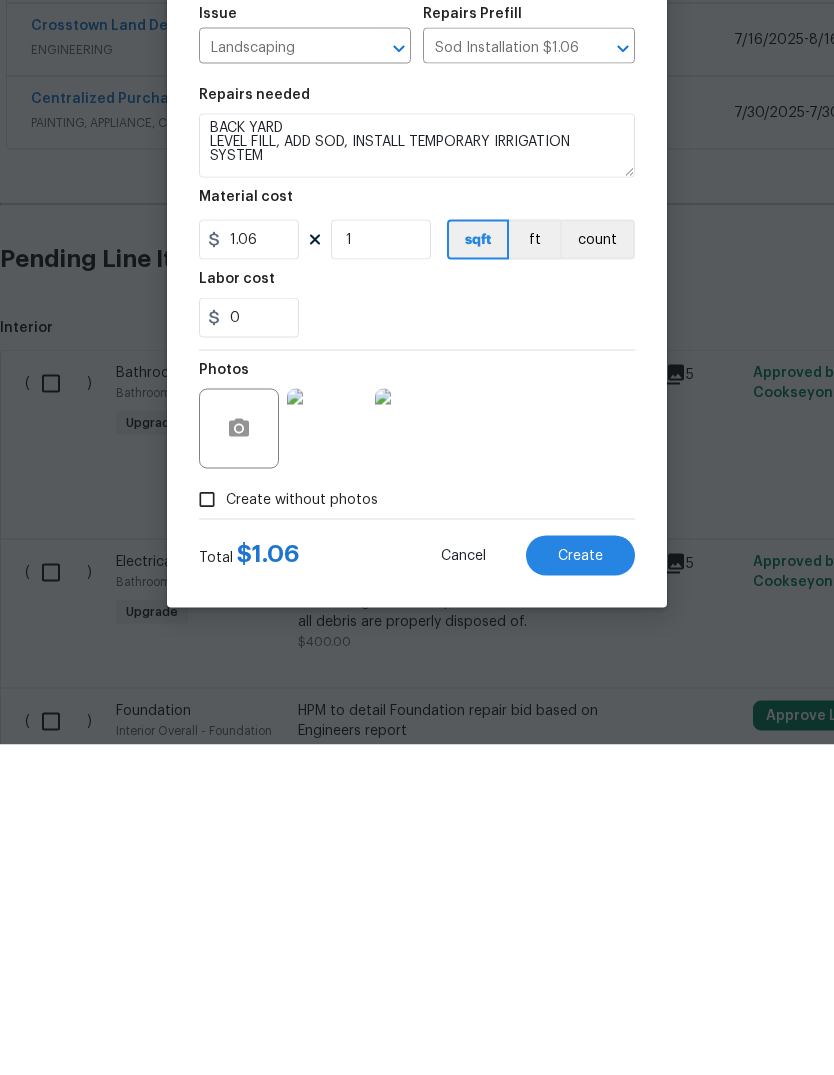 click on "Create" at bounding box center [580, 886] 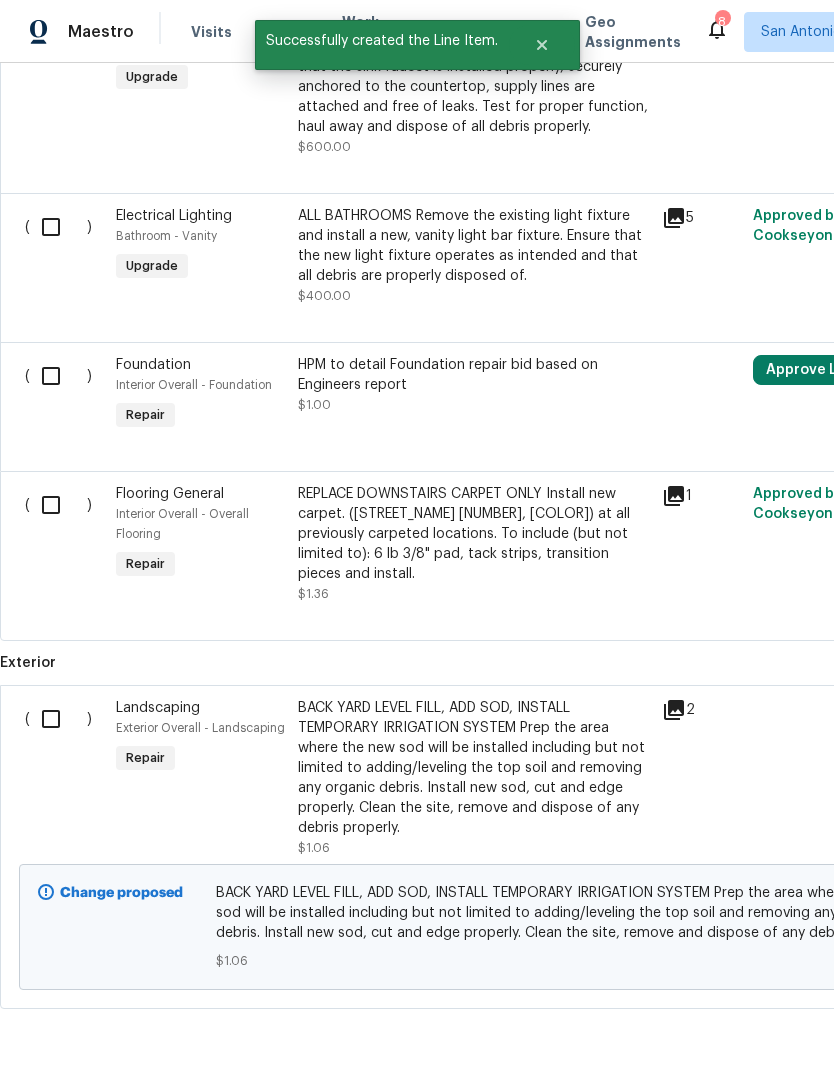 scroll, scrollTop: 1299, scrollLeft: 0, axis: vertical 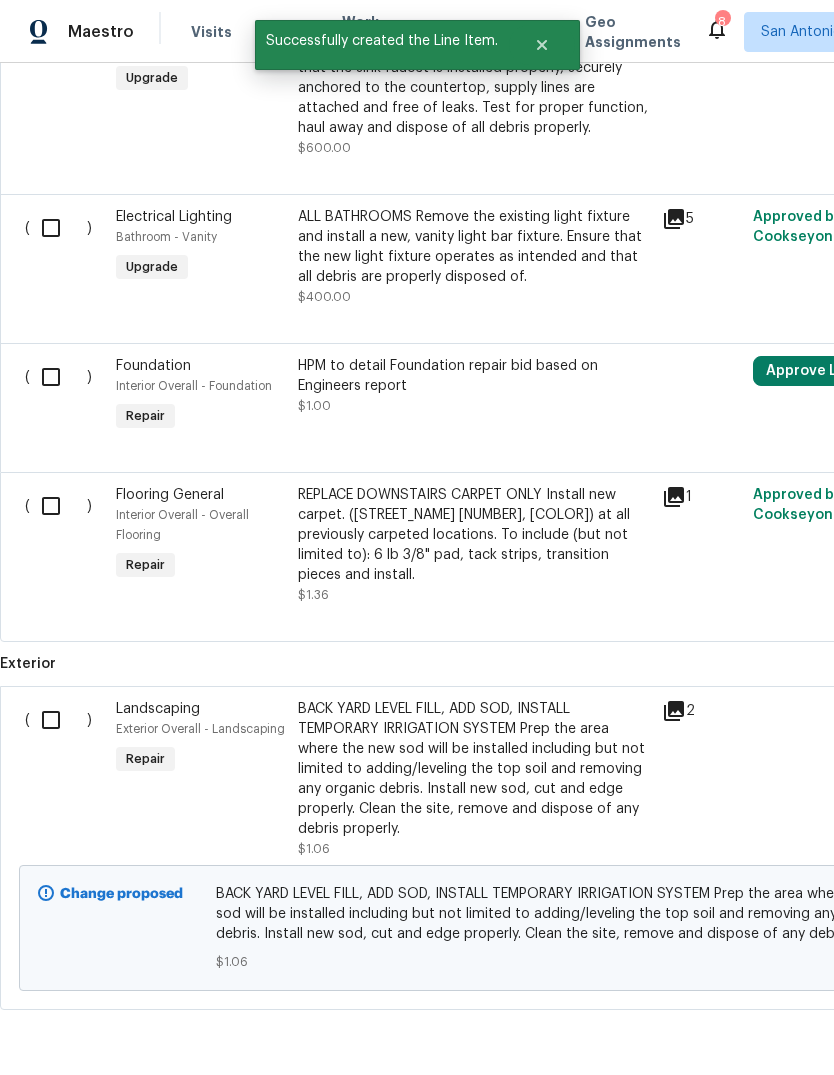 click at bounding box center (58, 720) 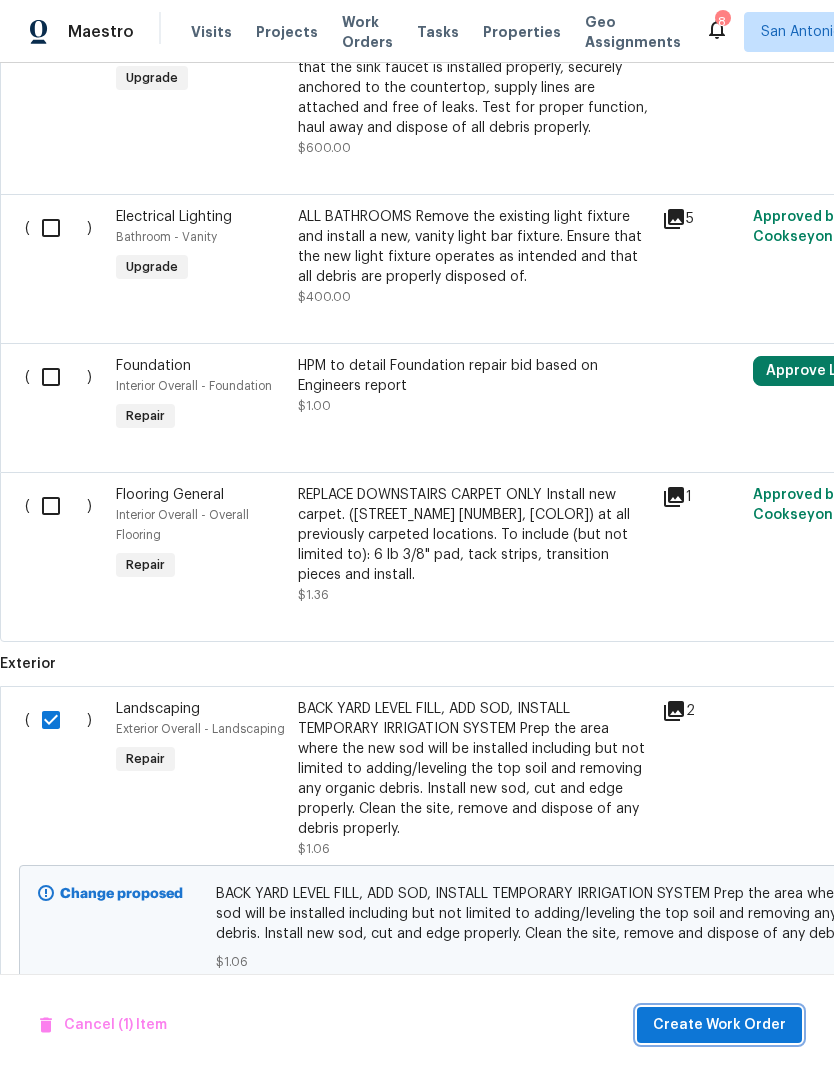 click on "Create Work Order" at bounding box center (719, 1025) 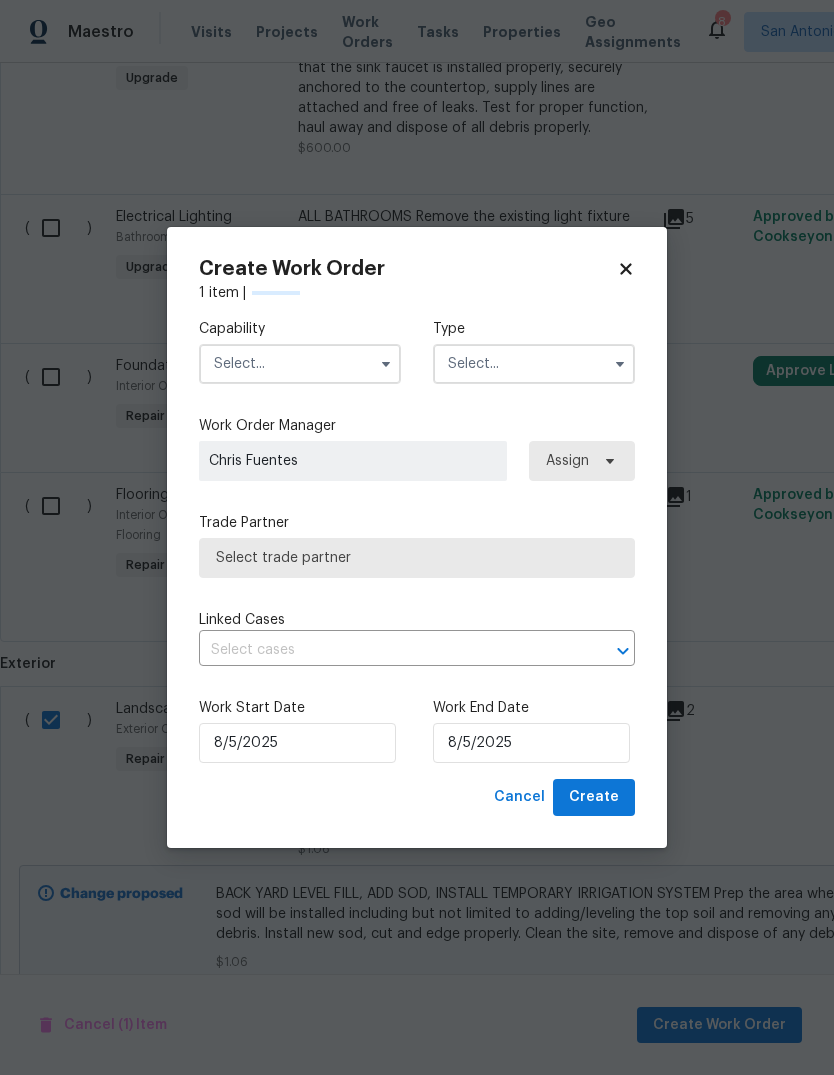 checkbox on "false" 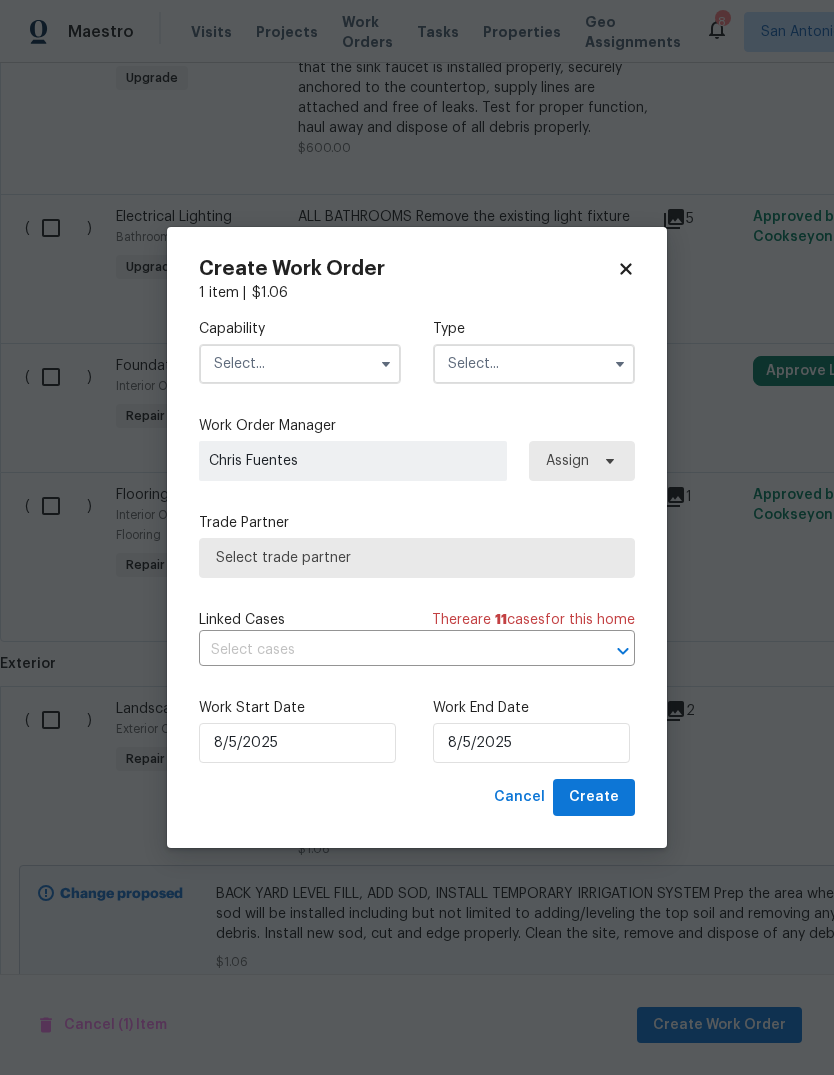 click at bounding box center (300, 364) 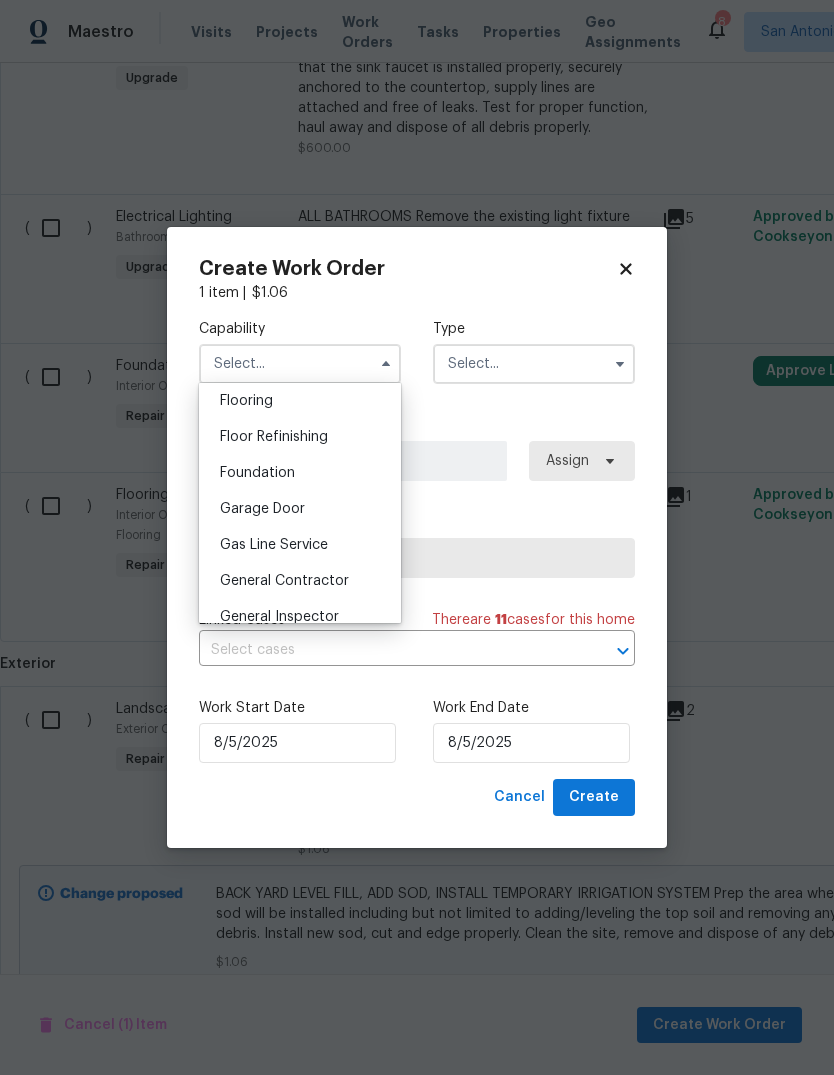 scroll, scrollTop: 798, scrollLeft: 0, axis: vertical 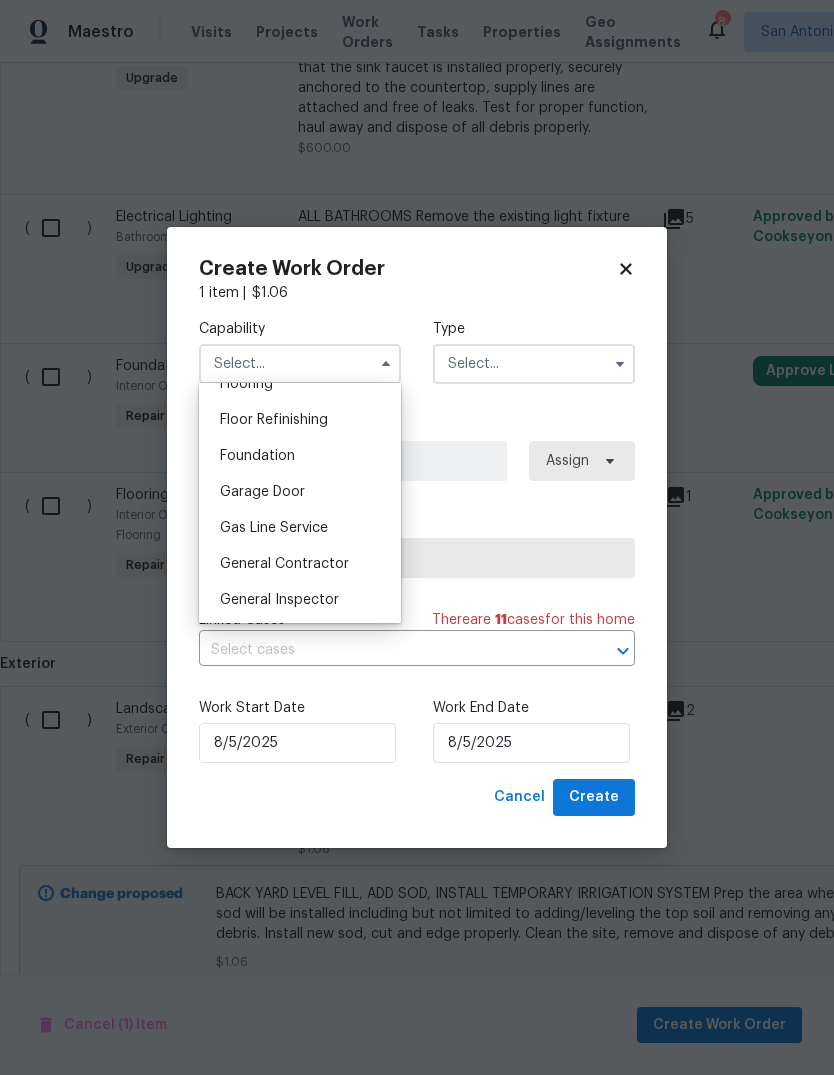 click on "General Contractor" at bounding box center (284, 564) 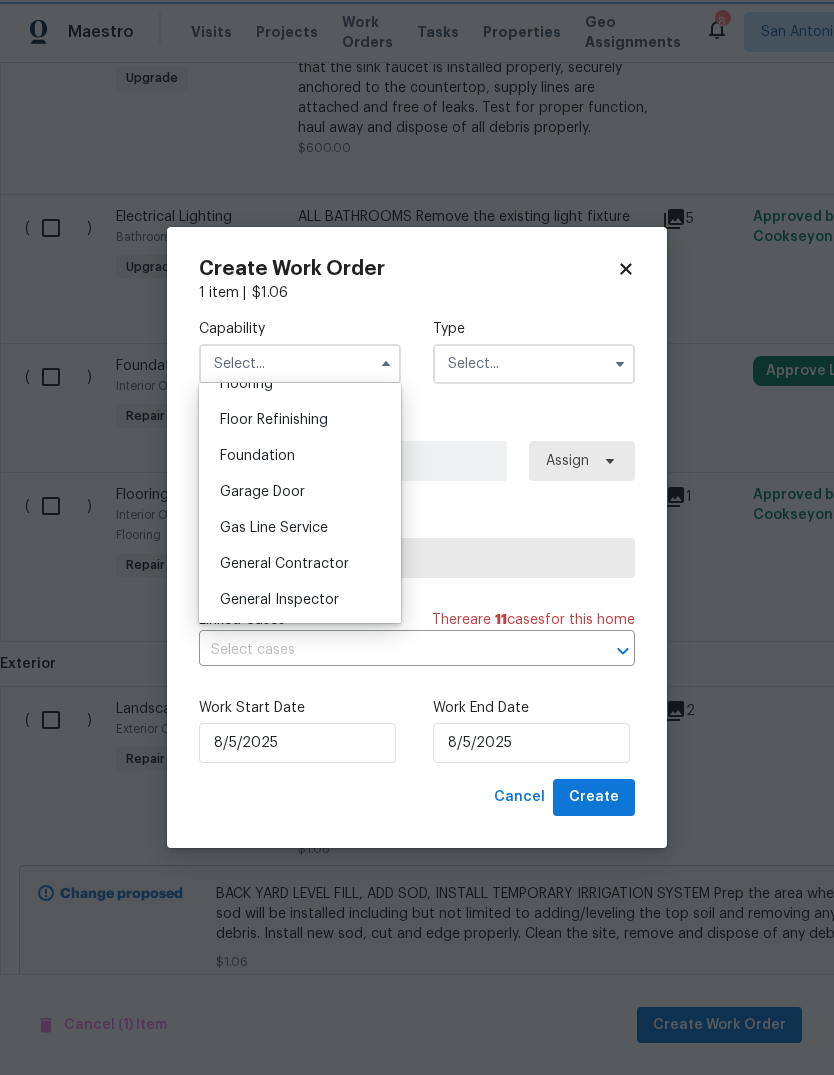 type on "General Contractor" 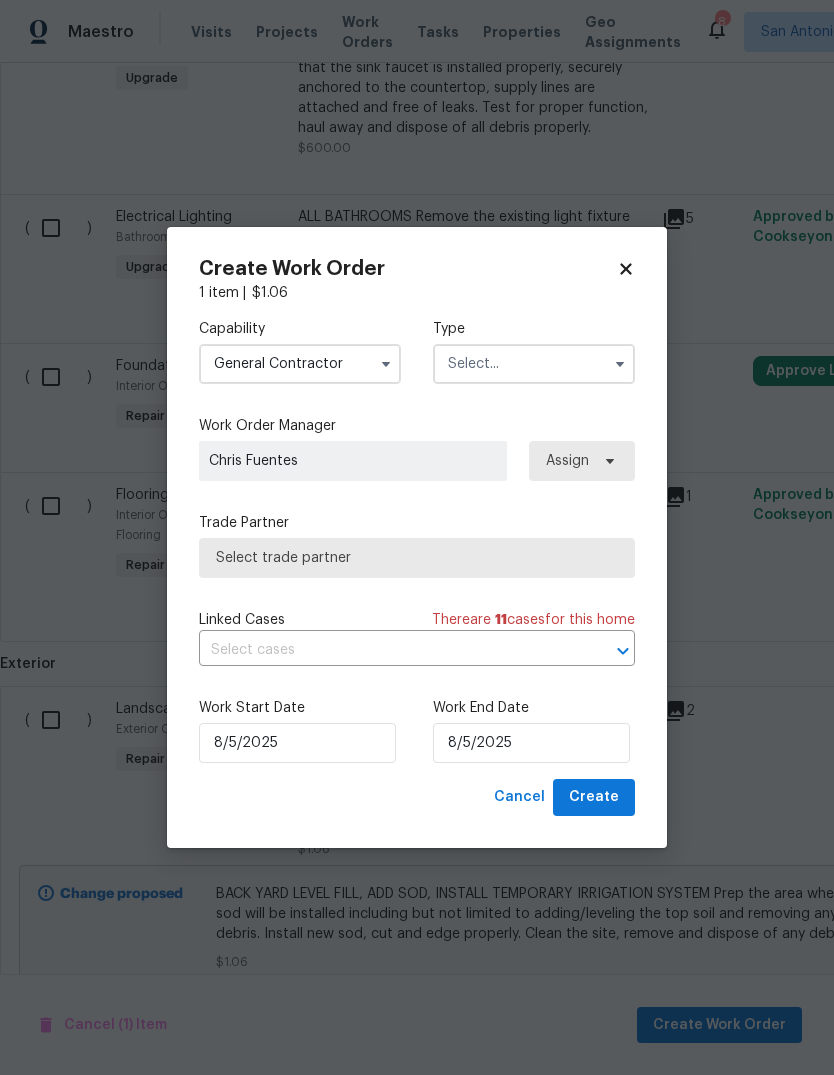 click at bounding box center (534, 364) 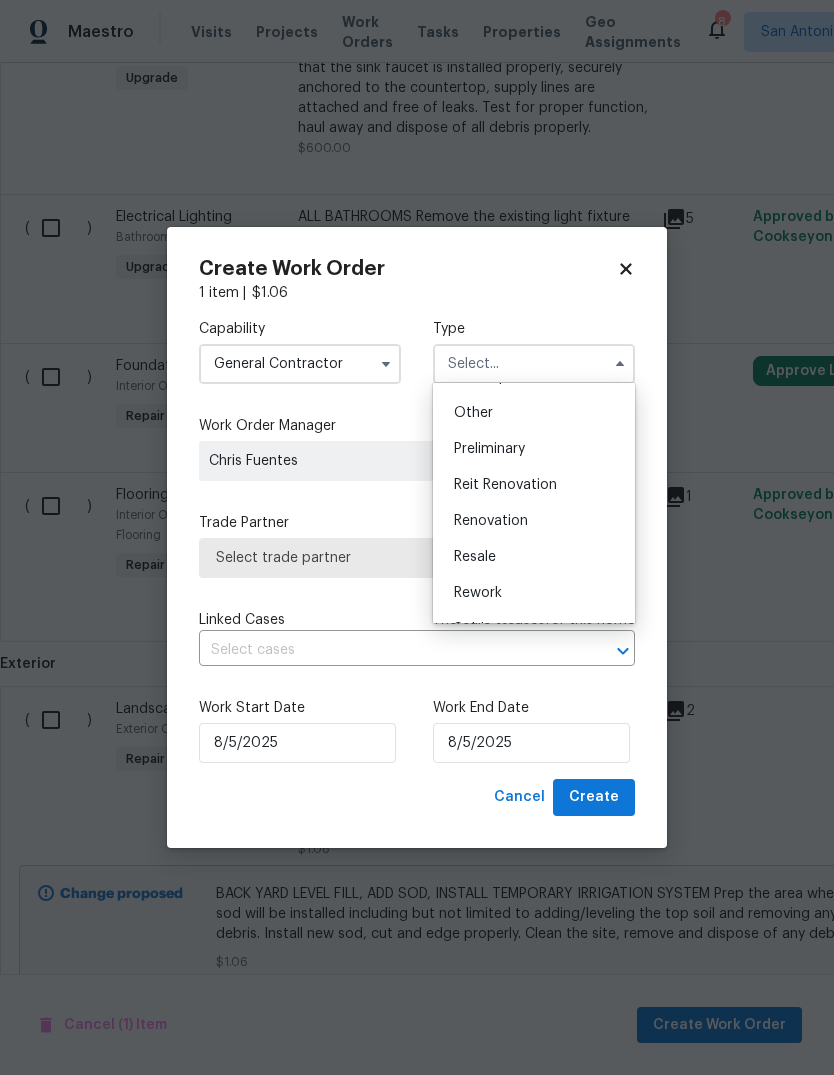 scroll, scrollTop: 390, scrollLeft: 0, axis: vertical 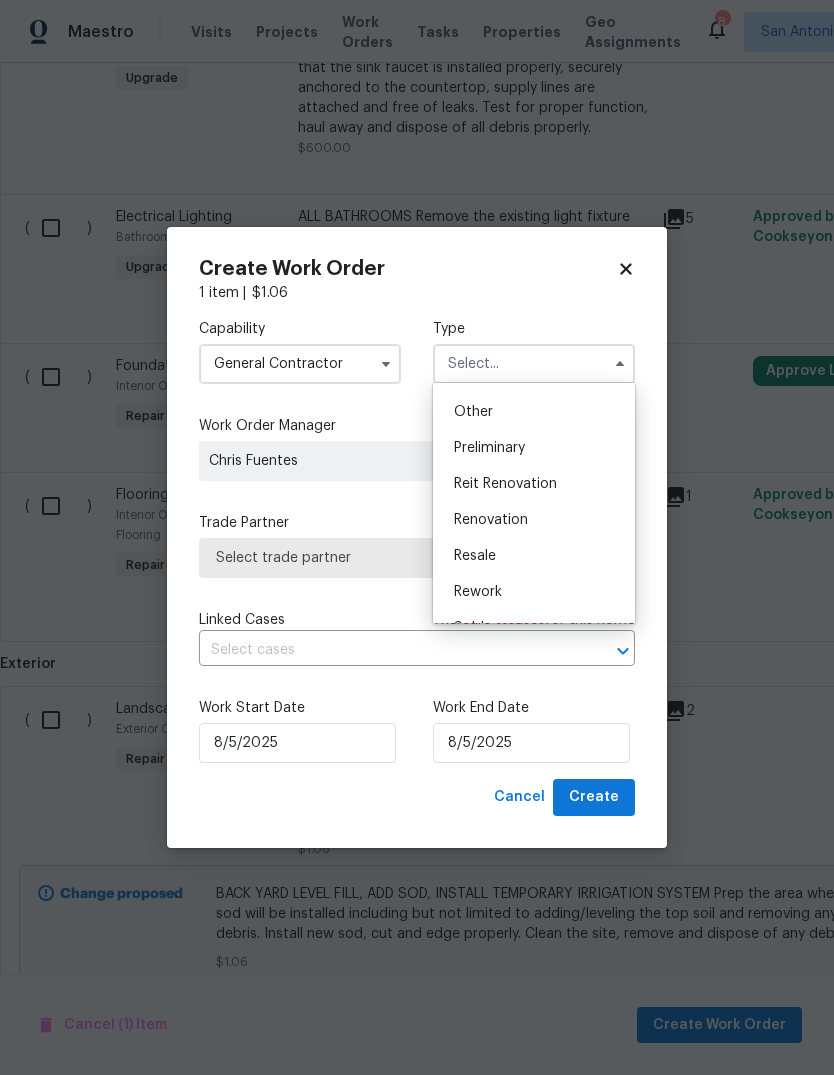 click on "Renovation" at bounding box center (534, 520) 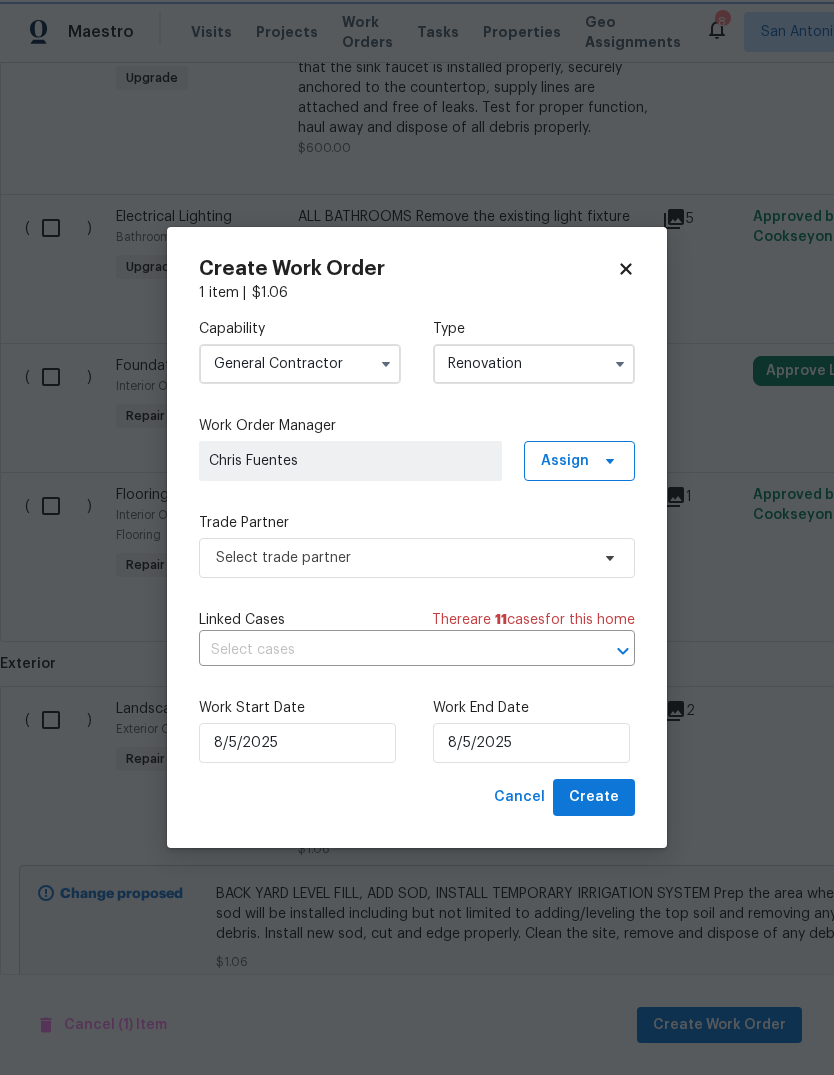 scroll, scrollTop: 0, scrollLeft: 0, axis: both 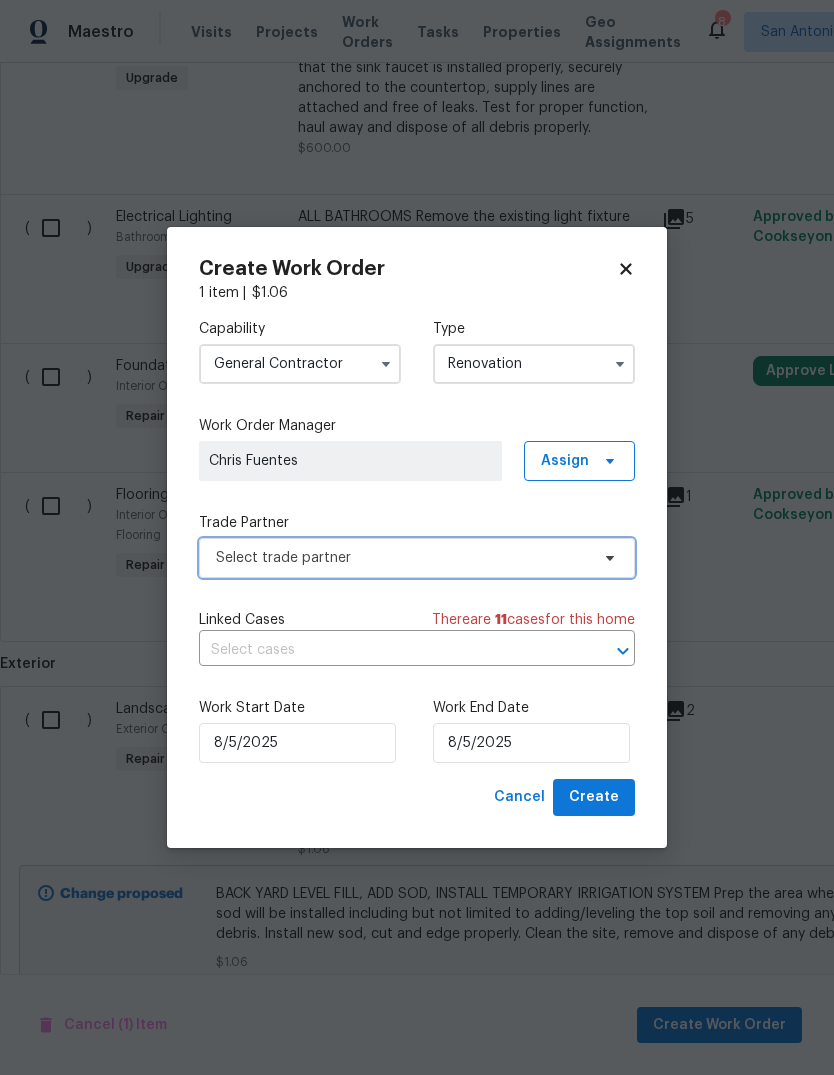 click on "Select trade partner" at bounding box center [417, 558] 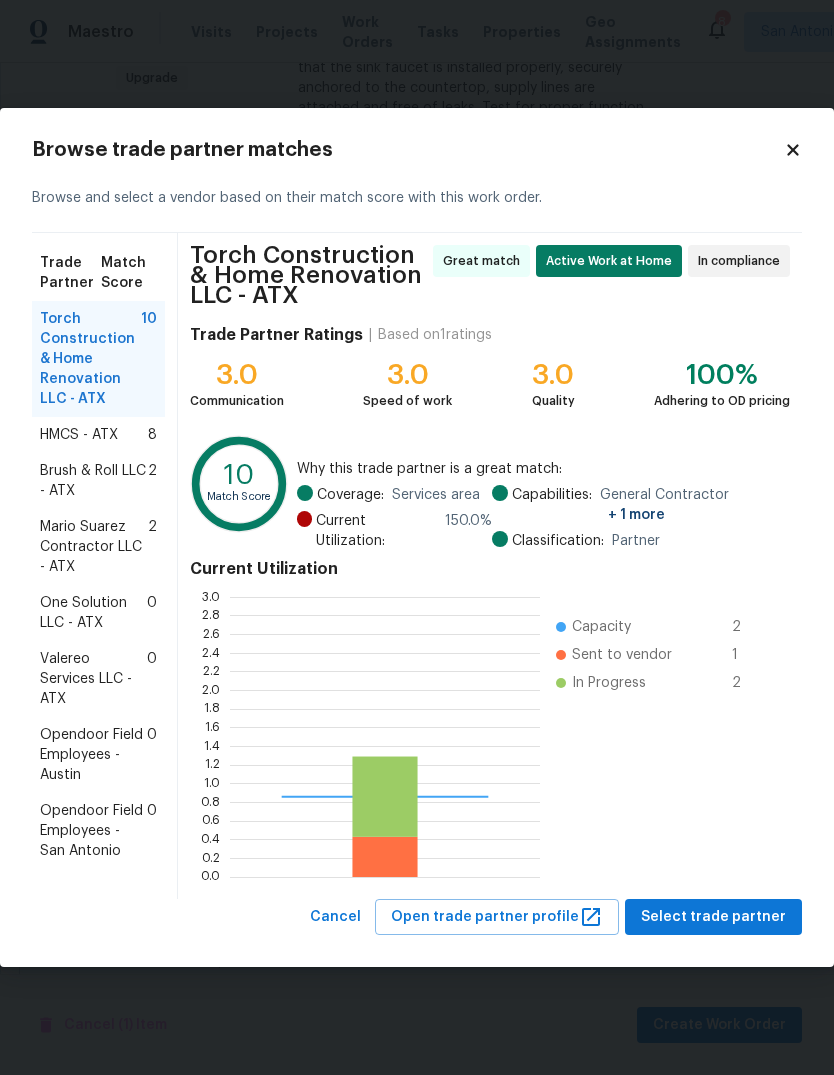 scroll, scrollTop: 2, scrollLeft: 2, axis: both 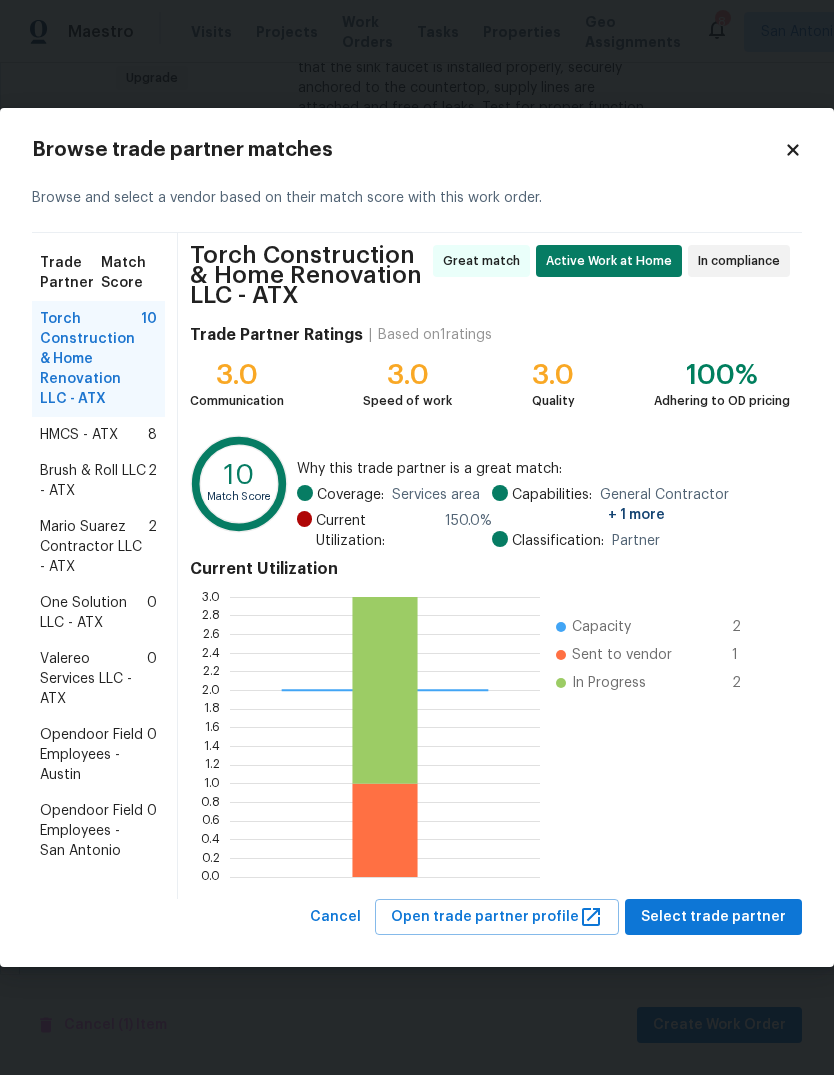 click 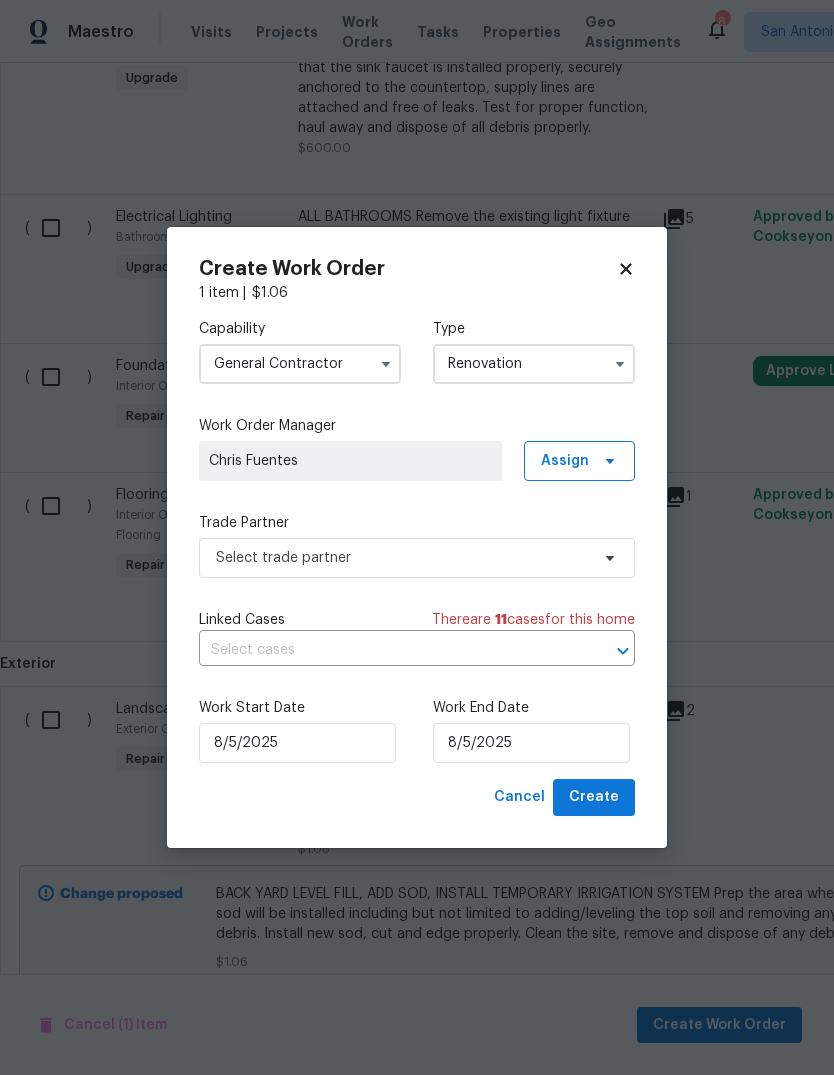 click on "General Contractor" at bounding box center (300, 364) 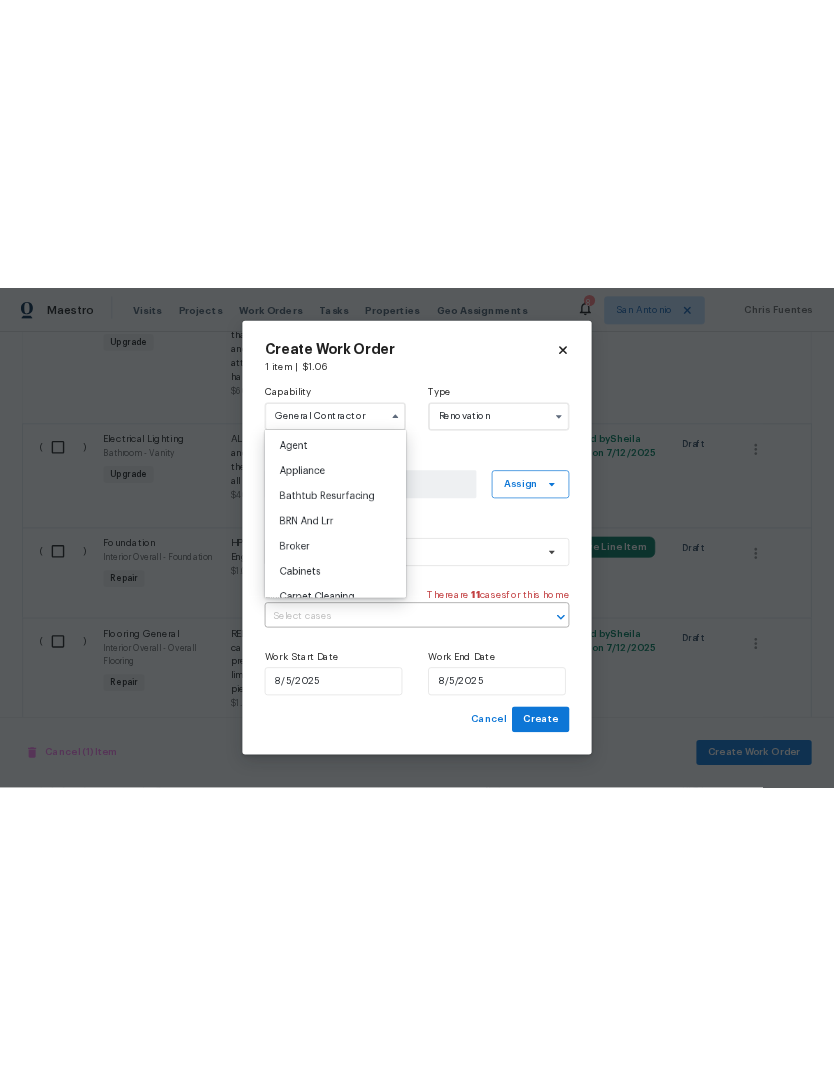 scroll, scrollTop: 0, scrollLeft: 0, axis: both 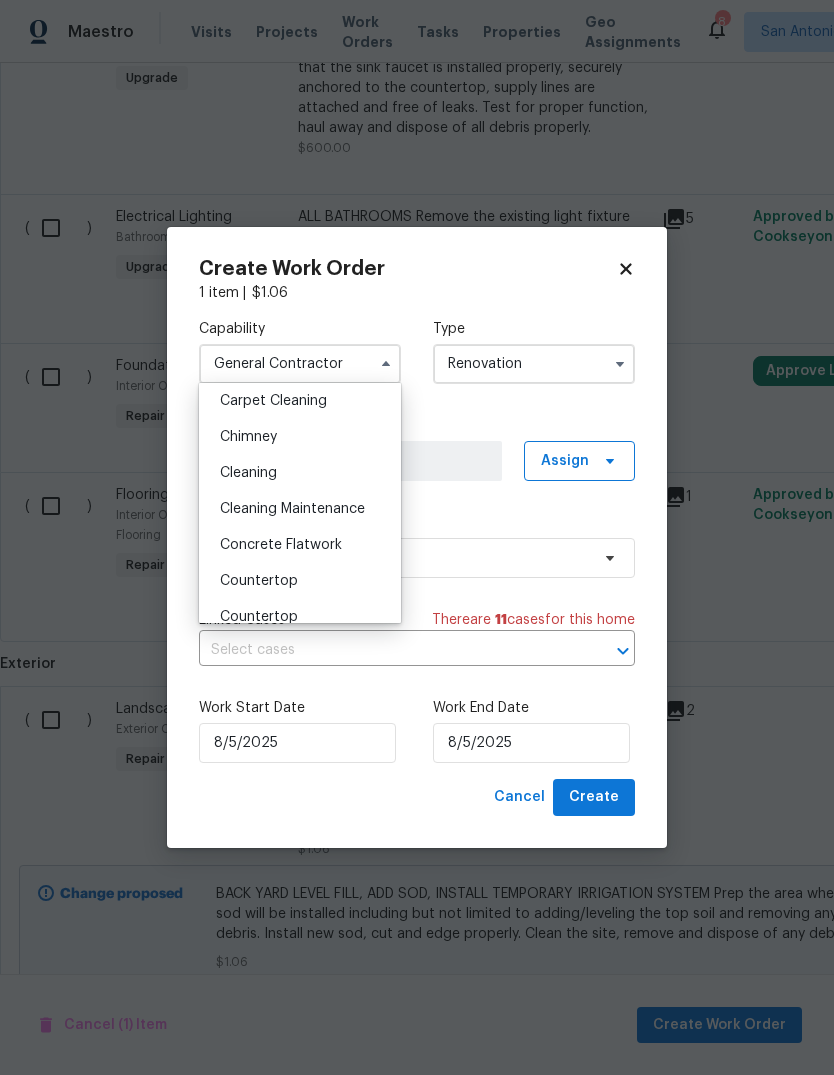 click on "Cleaning Maintenance" at bounding box center (292, 509) 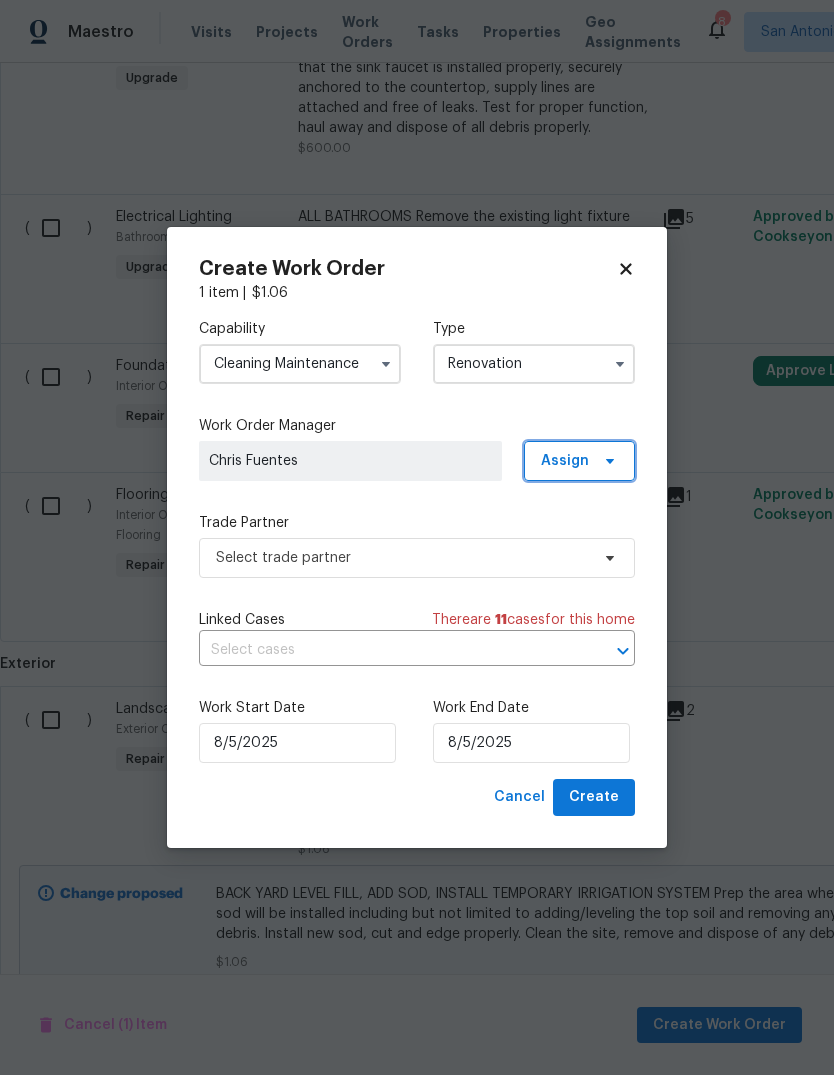 click on "Assign" at bounding box center (579, 461) 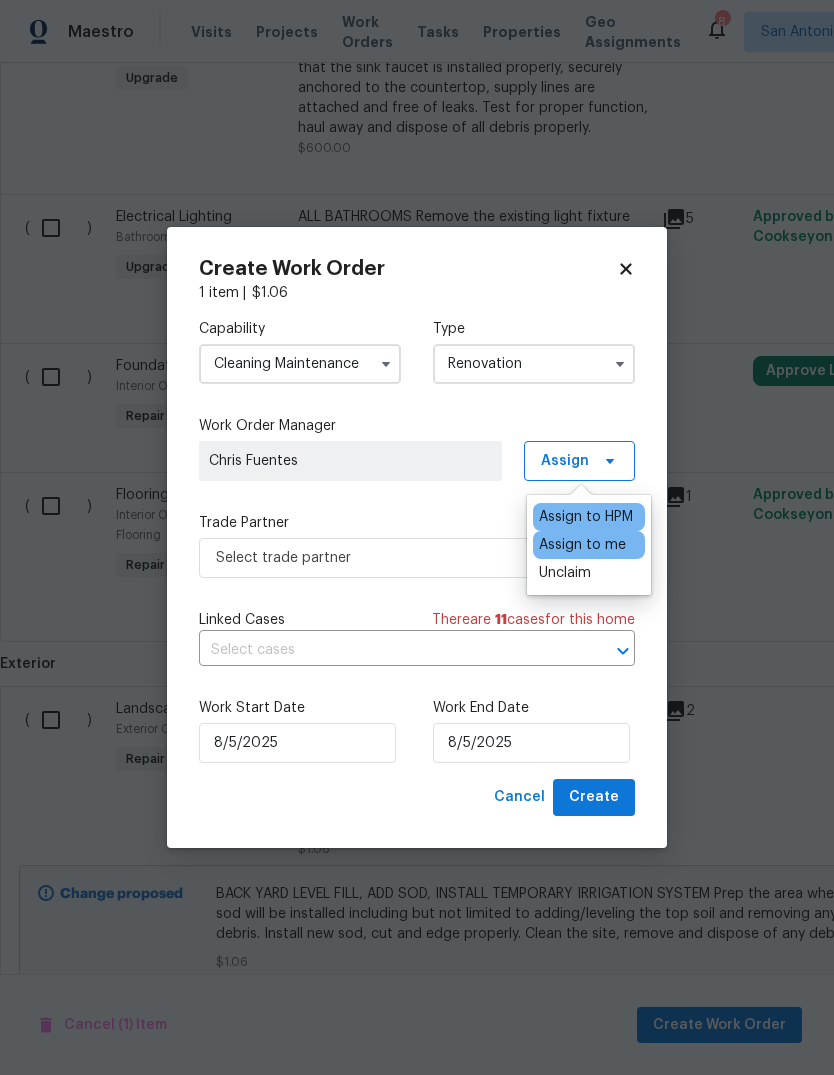 click on "Trade Partner" at bounding box center [417, 523] 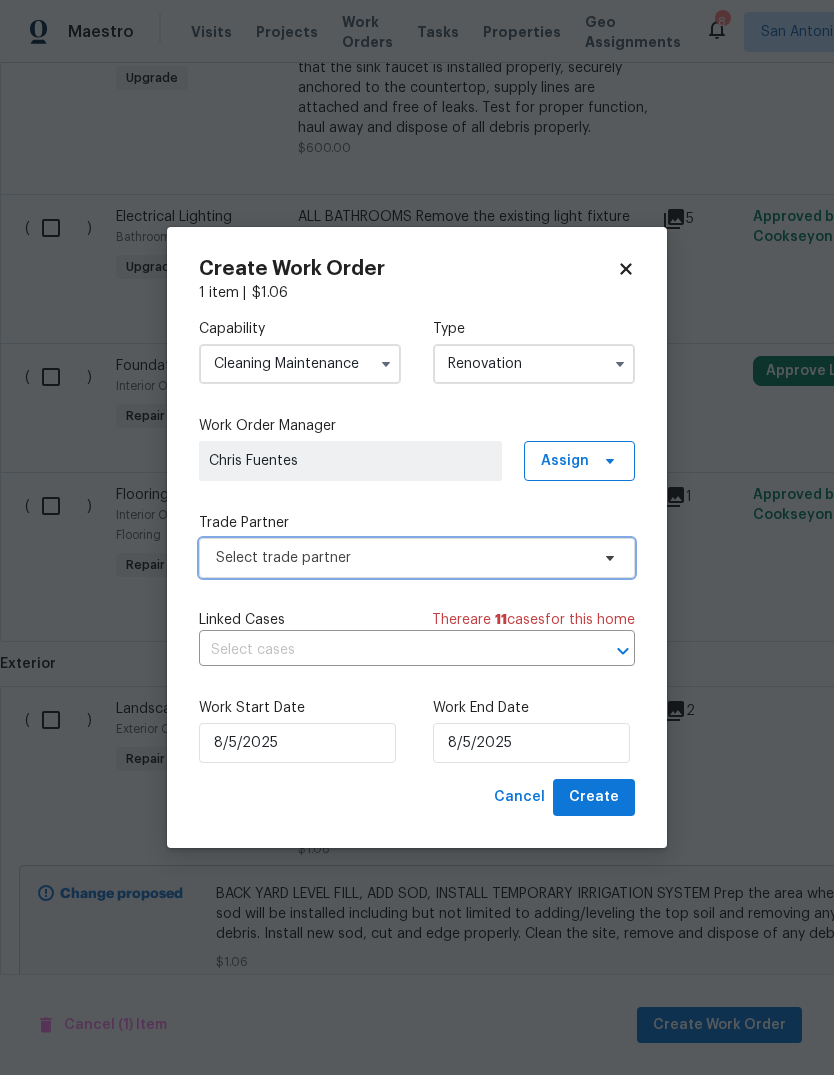 click on "Select trade partner" at bounding box center (402, 558) 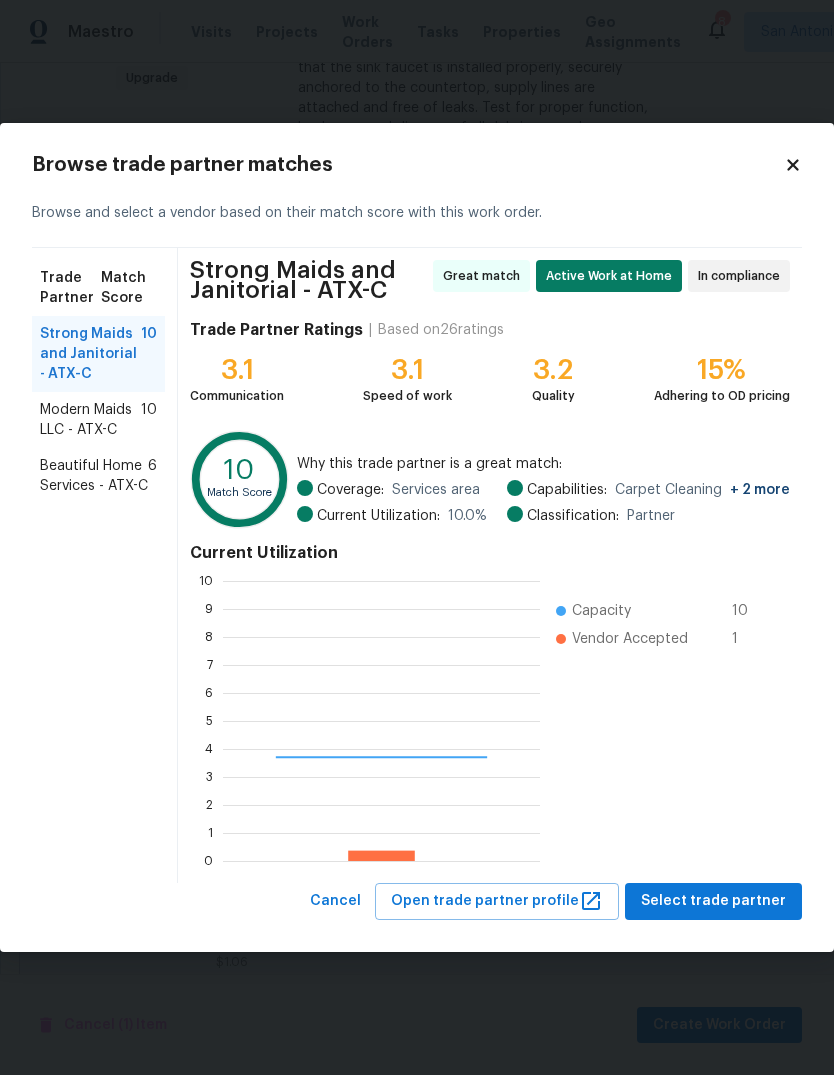 scroll, scrollTop: 2, scrollLeft: 2, axis: both 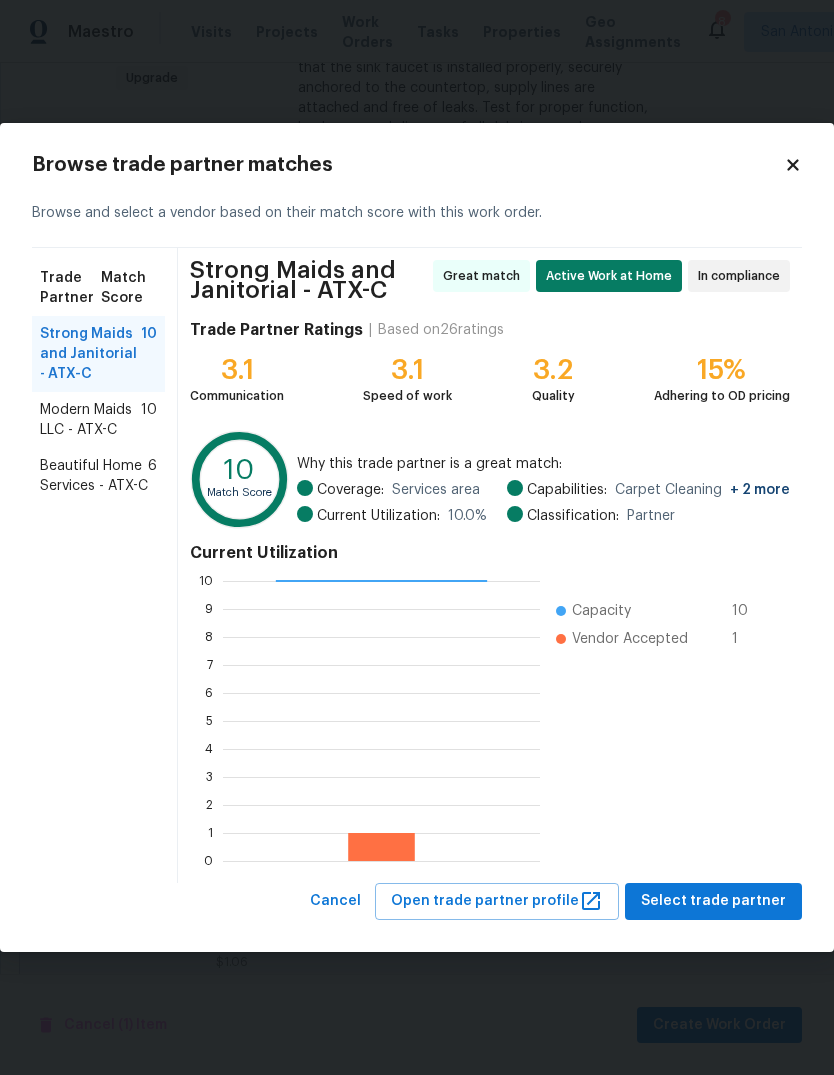 click 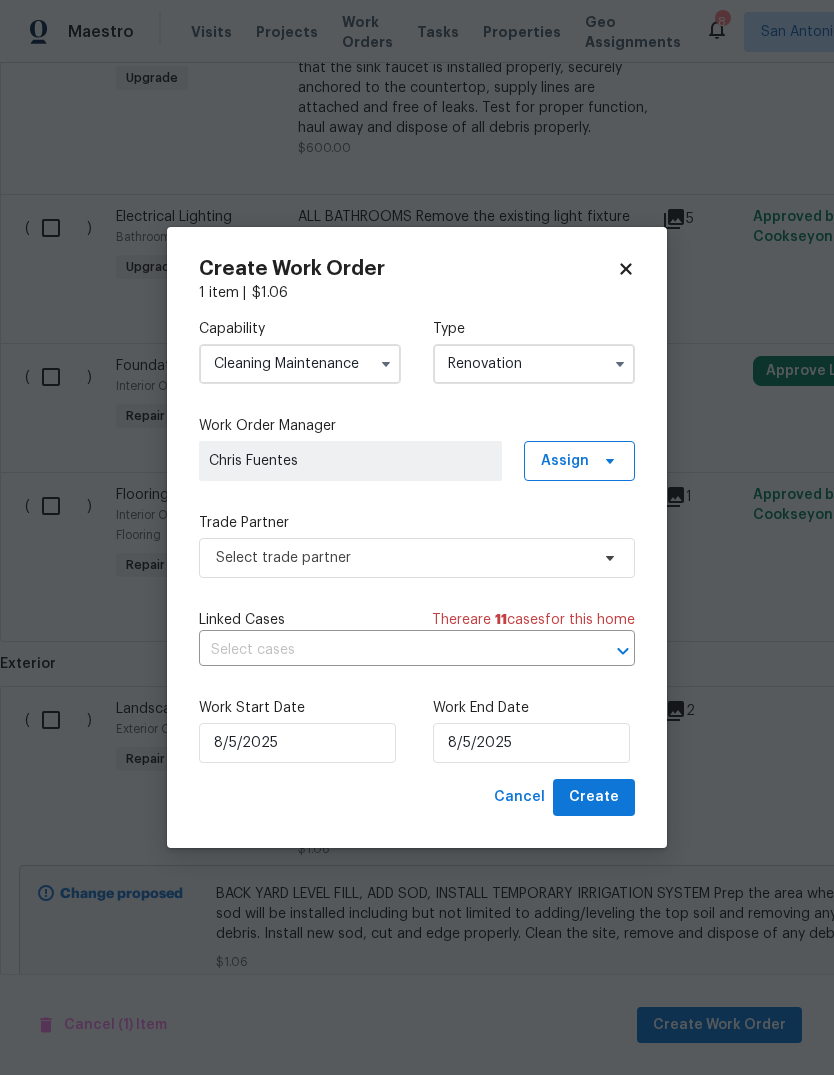 click on "Cleaning Maintenance" at bounding box center [300, 364] 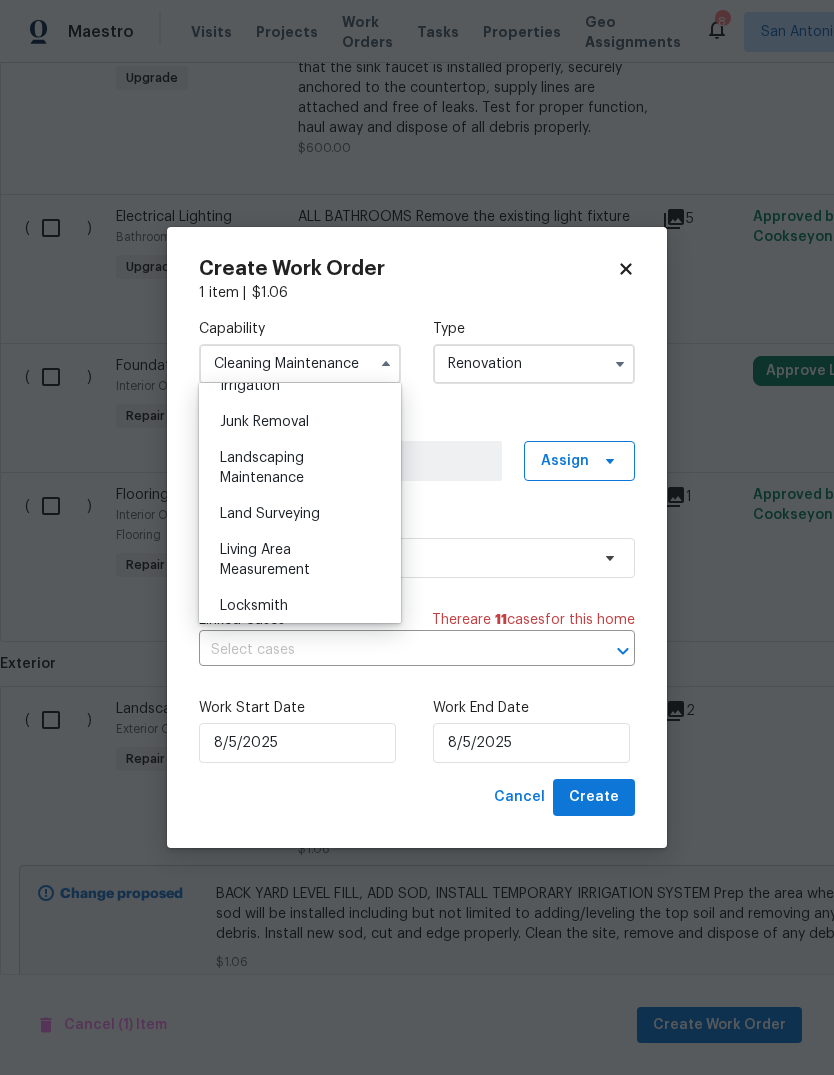 scroll, scrollTop: 1267, scrollLeft: 0, axis: vertical 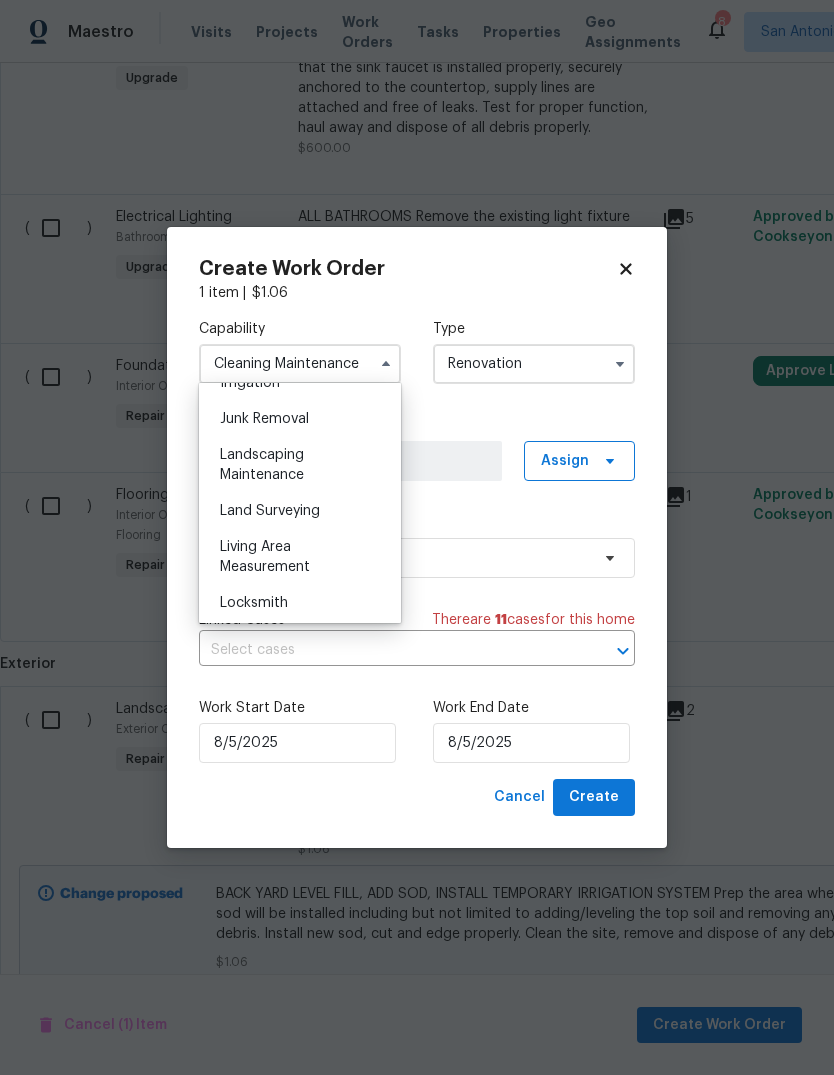 click on "Landscaping Maintenance" at bounding box center (300, 465) 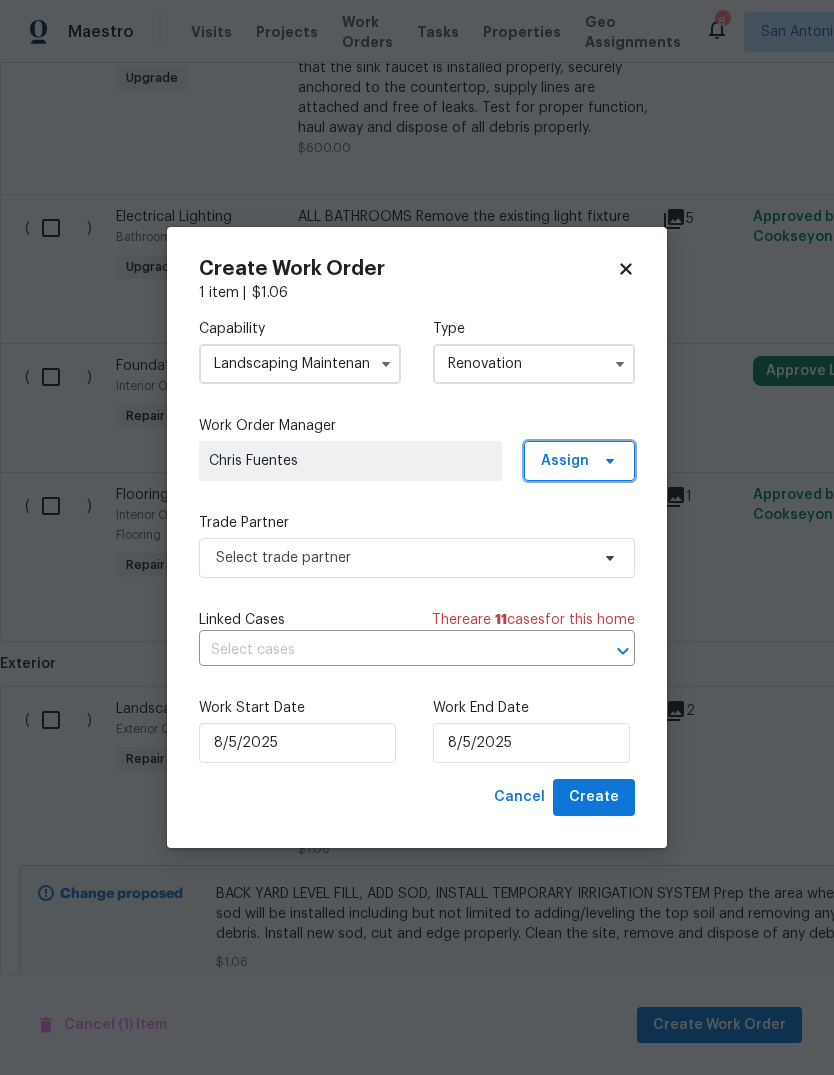 click on "Assign" at bounding box center [579, 461] 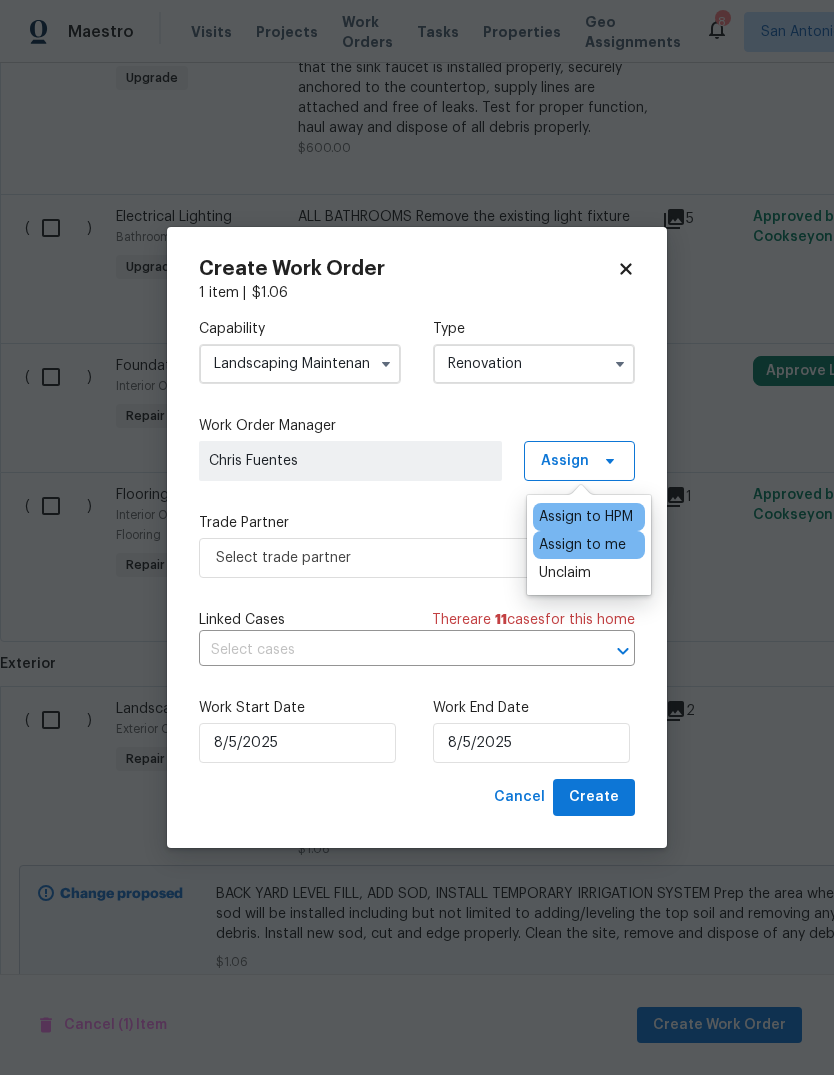 click on "Capability   Landscaping Maintenance Type   Renovation Work Order Manager   Chris Fuentes Assign Trade Partner   Select trade partner Linked Cases There  are   11  case s  for this home   ​ Work Start Date   8/5/2025 Work End Date   8/5/2025" at bounding box center (417, 541) 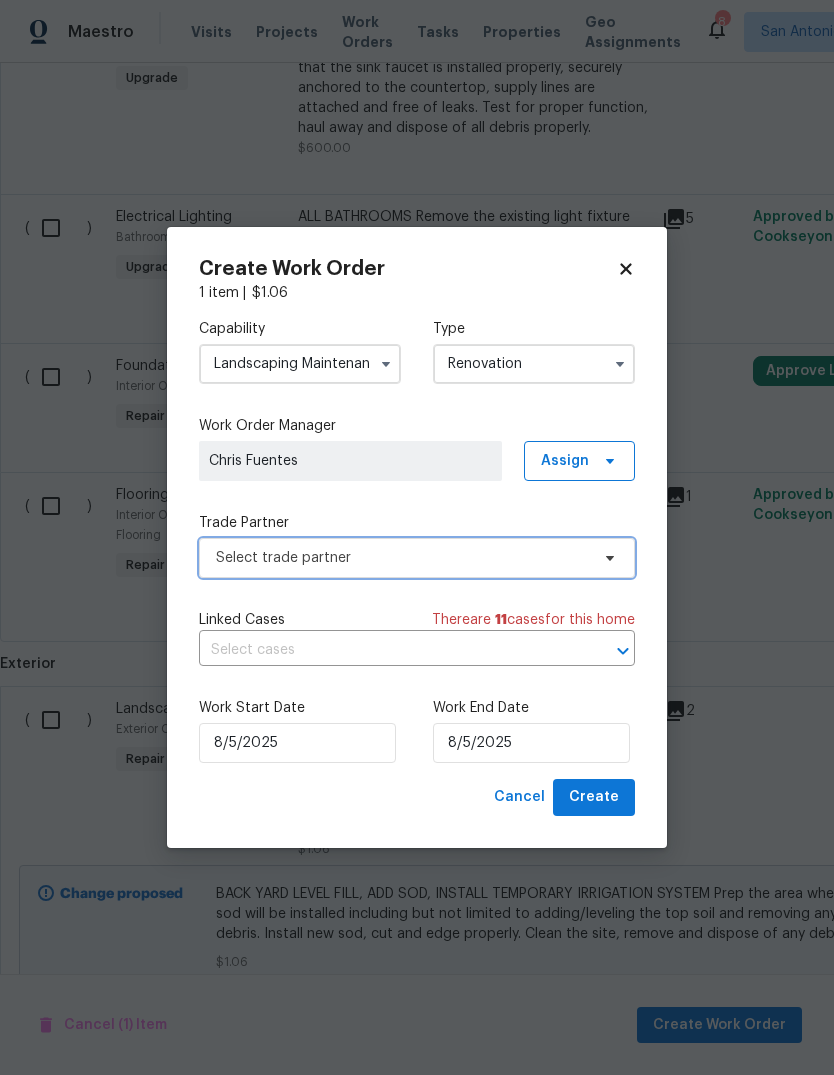 click on "Select trade partner" at bounding box center [417, 558] 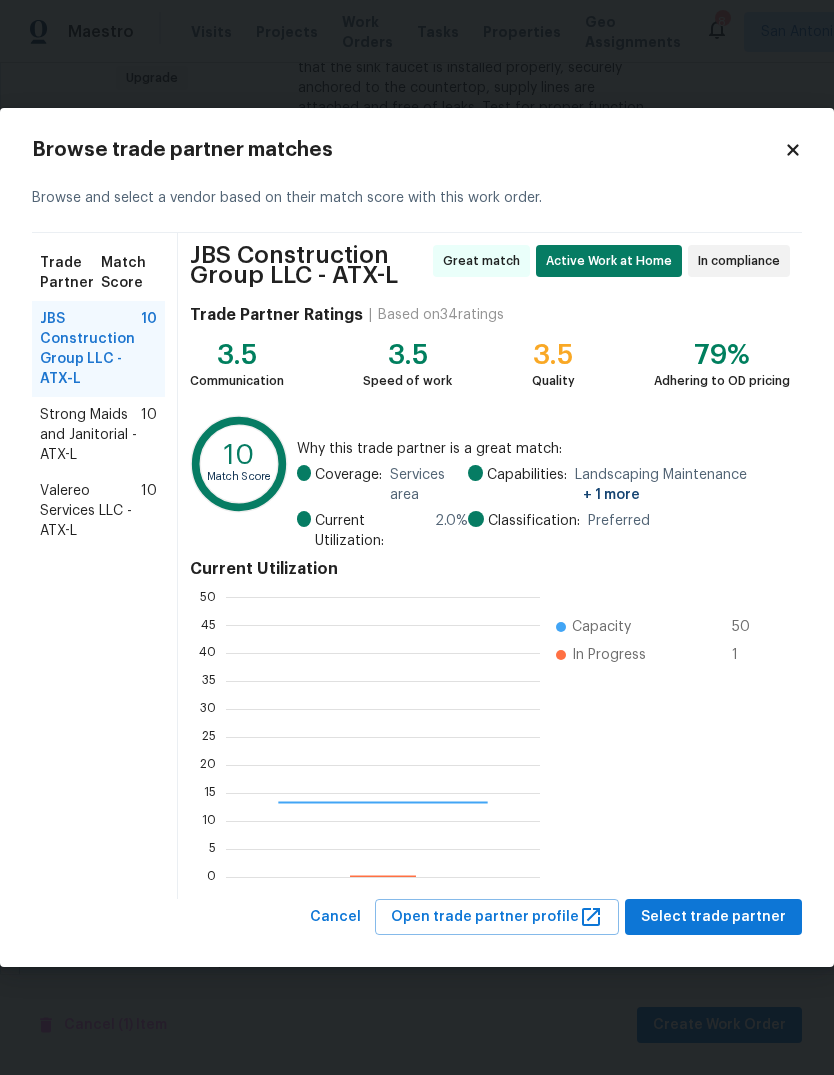 scroll, scrollTop: 2, scrollLeft: 2, axis: both 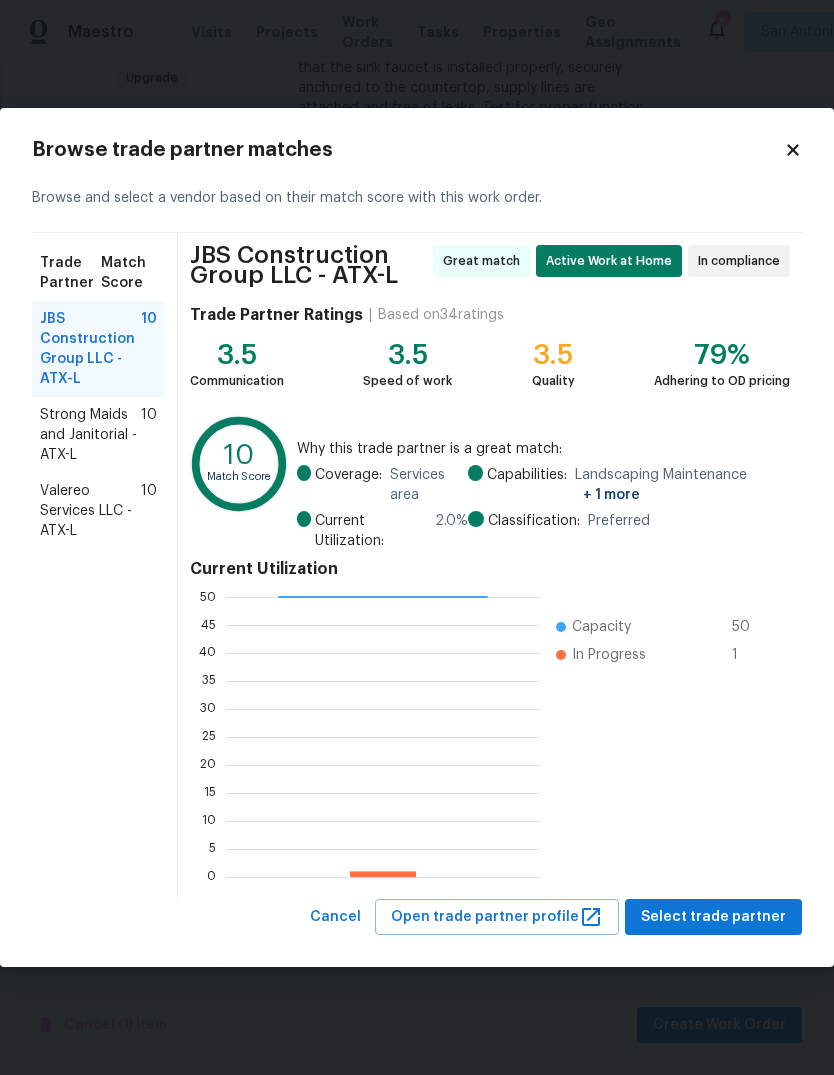 click 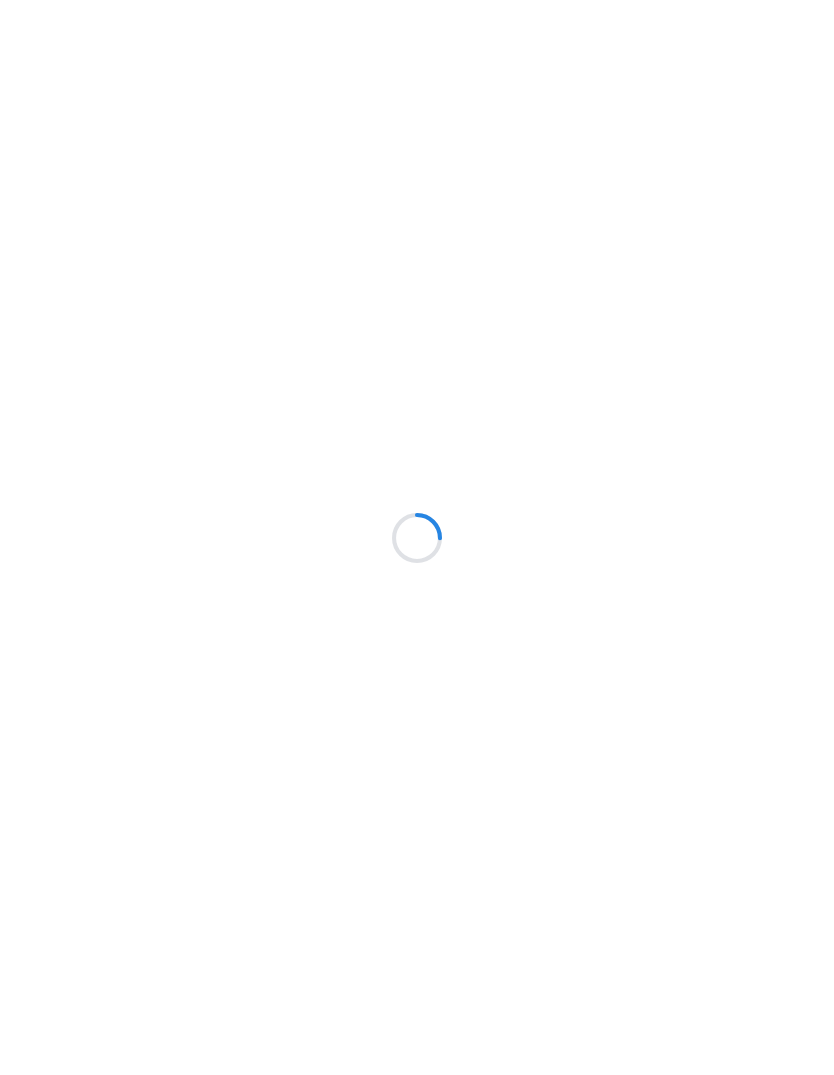 scroll, scrollTop: 0, scrollLeft: 0, axis: both 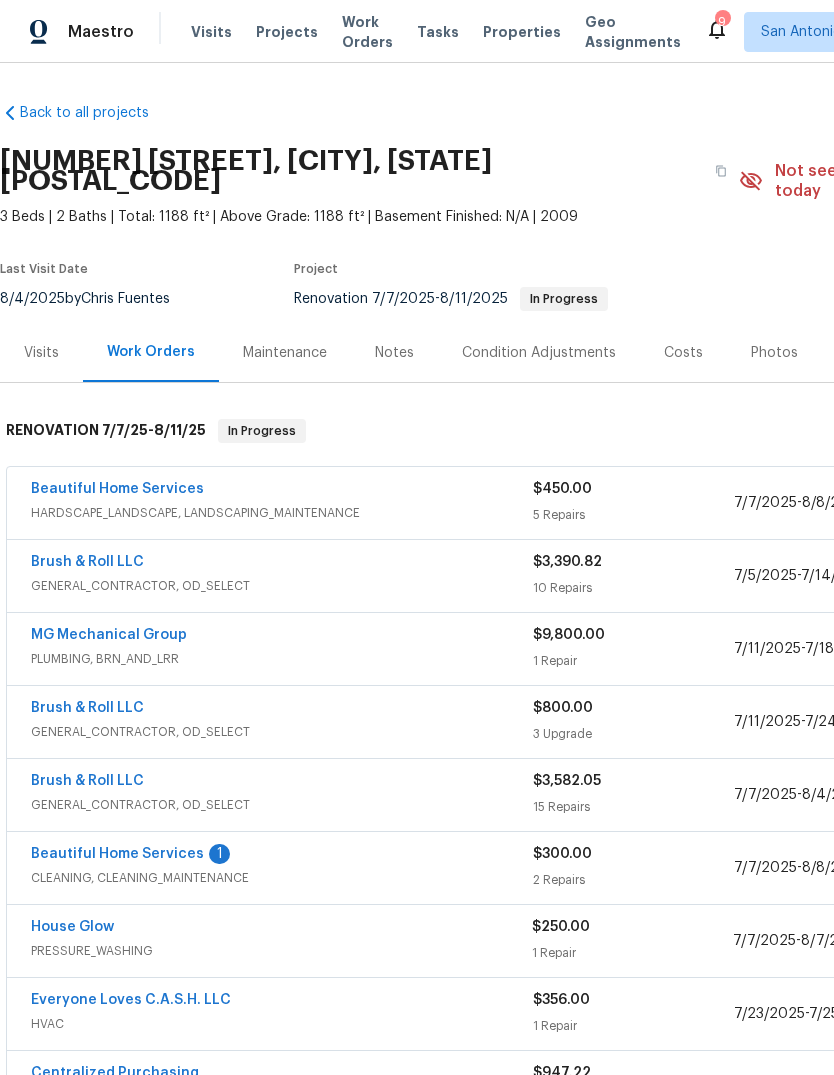 click on "Last Visit Date [DATE]  by  [FIRST] [LAST]   Project Renovation   [DATE]  -  [DATE] In Progress" at bounding box center [339, 287] 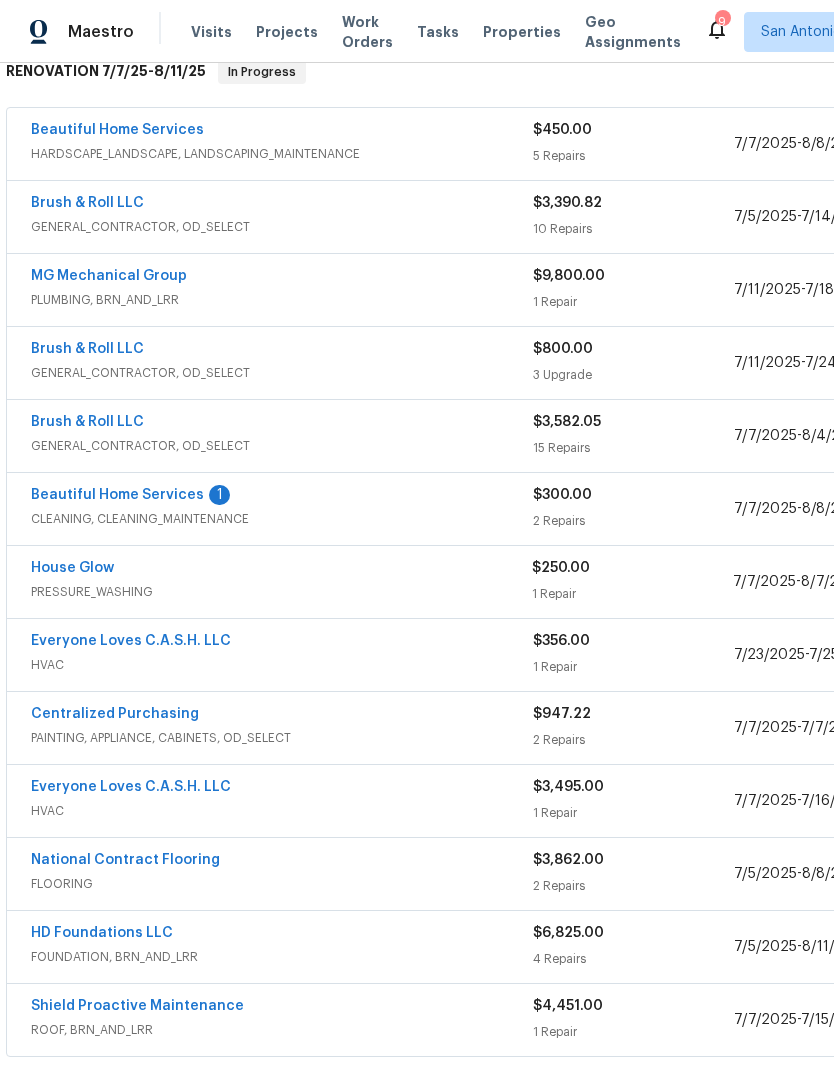 scroll, scrollTop: 356, scrollLeft: 0, axis: vertical 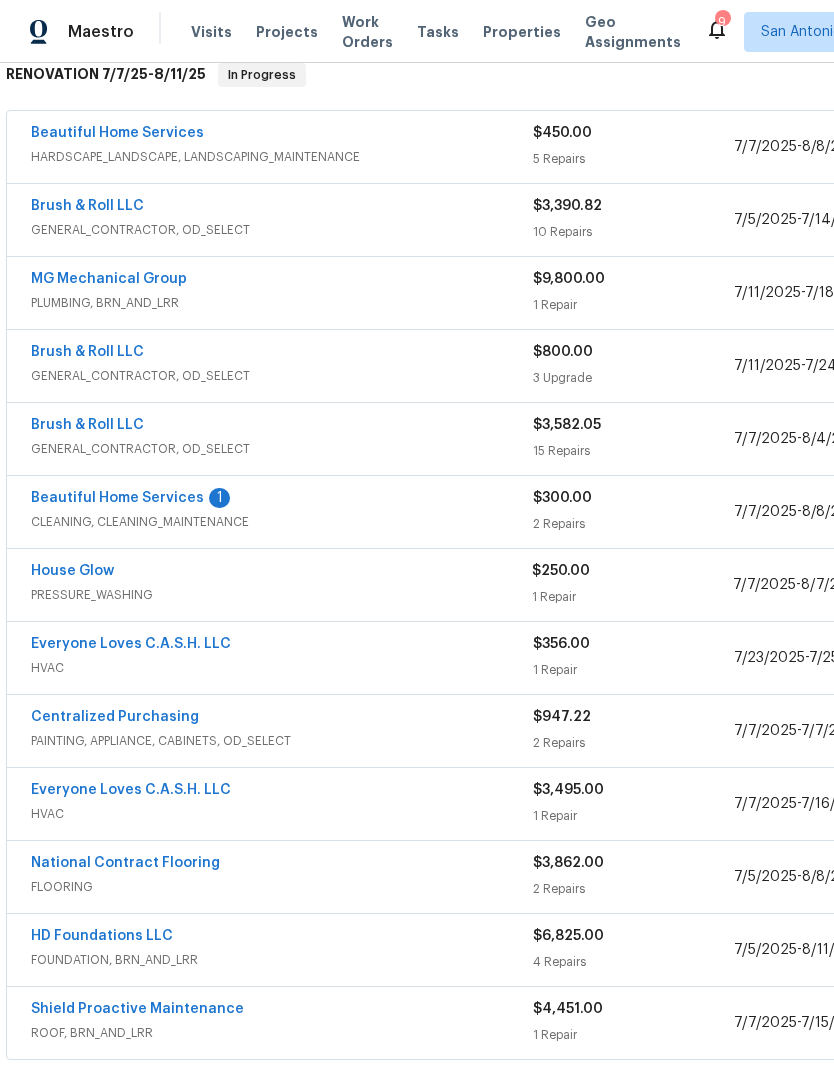 click on "House Glow" at bounding box center [72, 571] 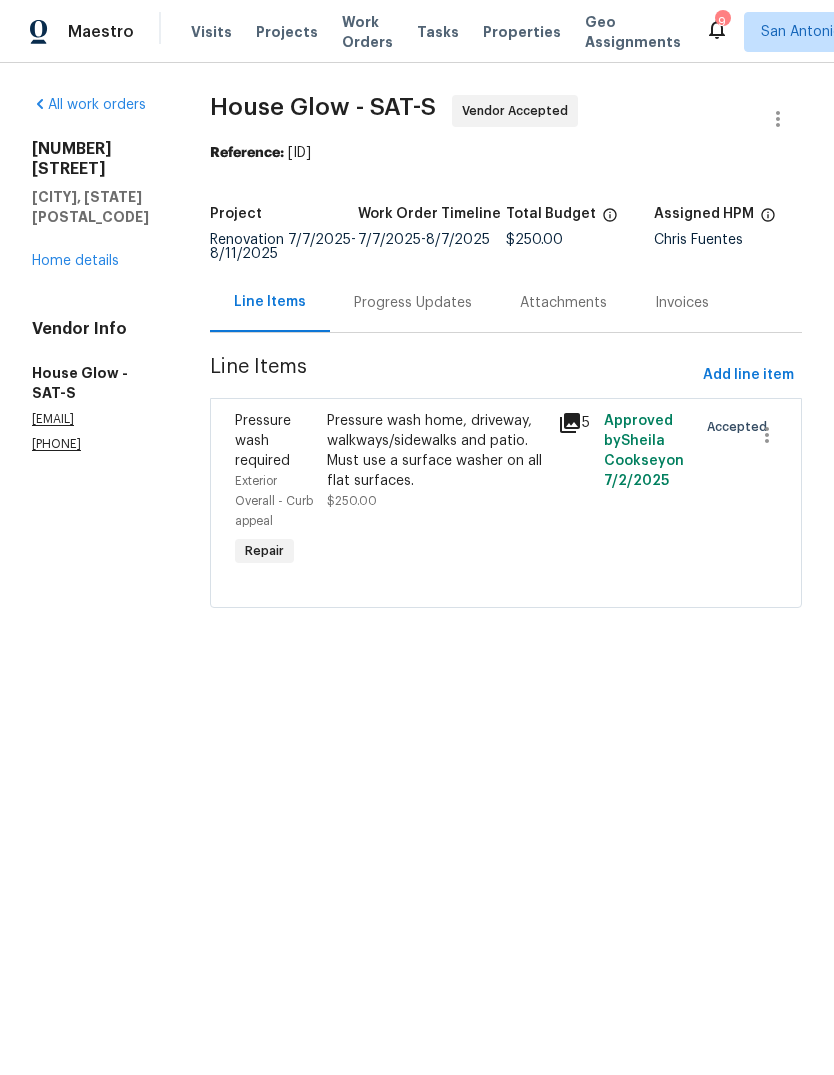 click on "Progress Updates" at bounding box center (413, 302) 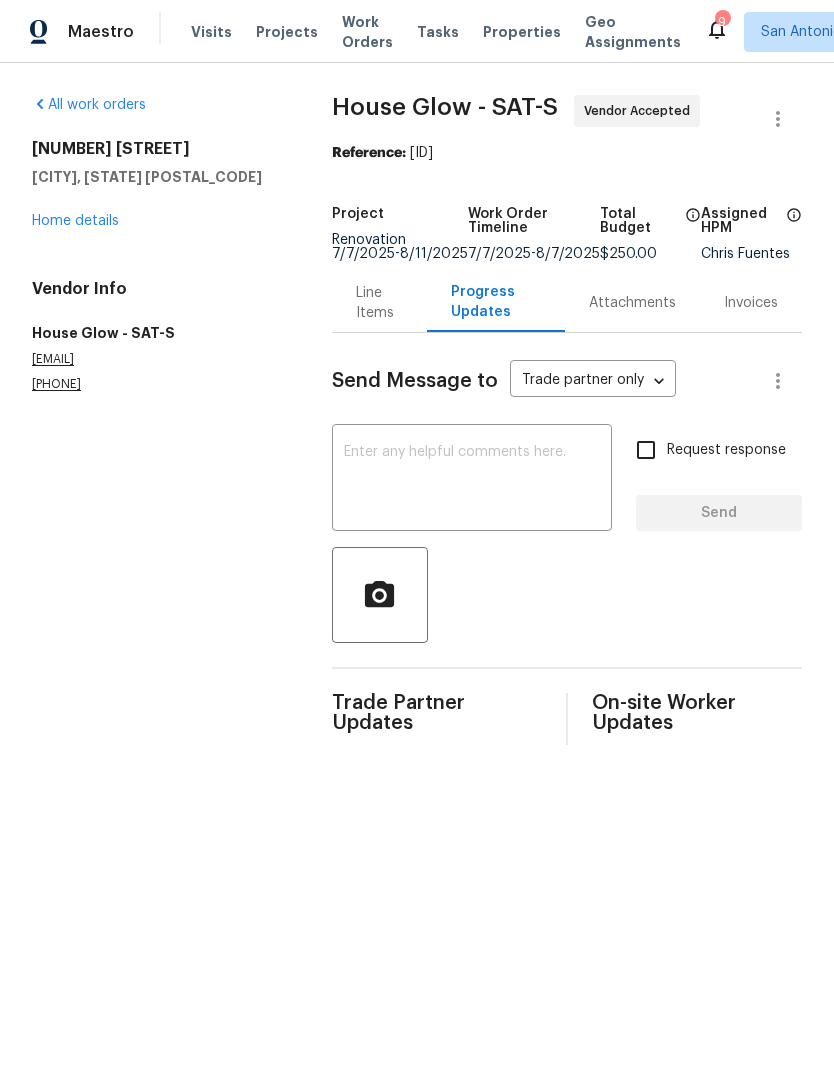 click at bounding box center [472, 480] 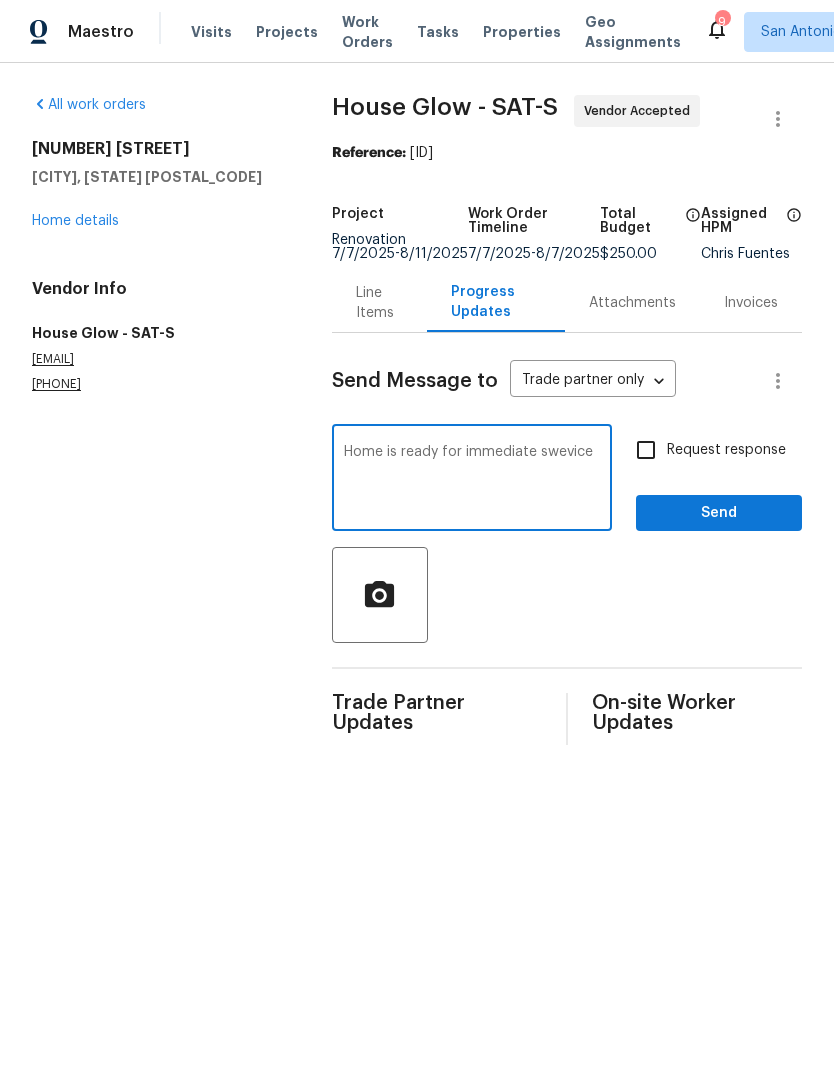 type on "Home is ready for immediate swevice" 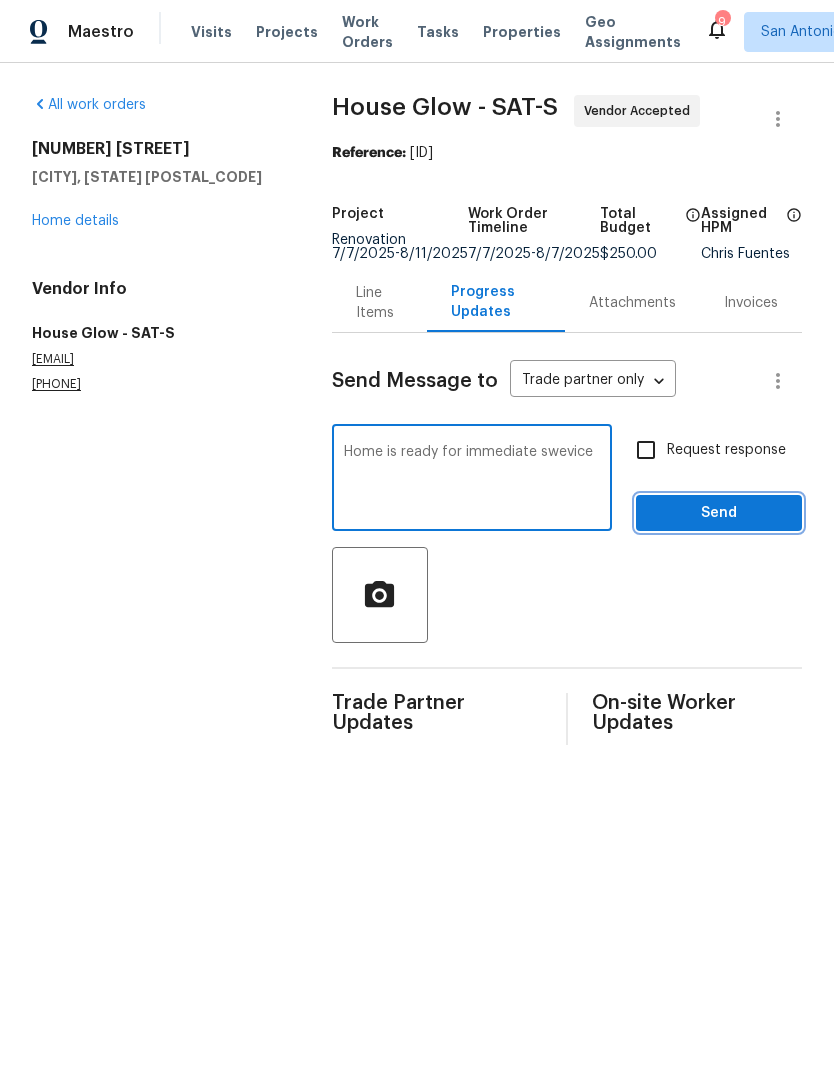 click on "Send" at bounding box center (719, 513) 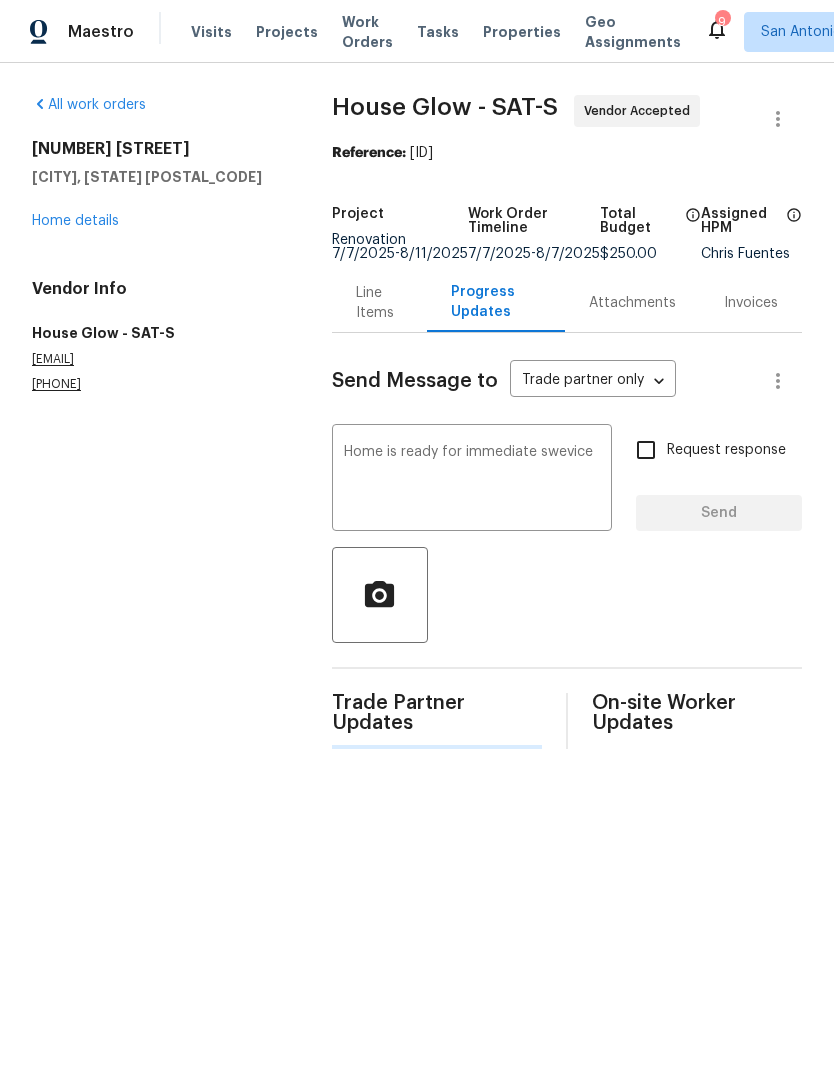 type 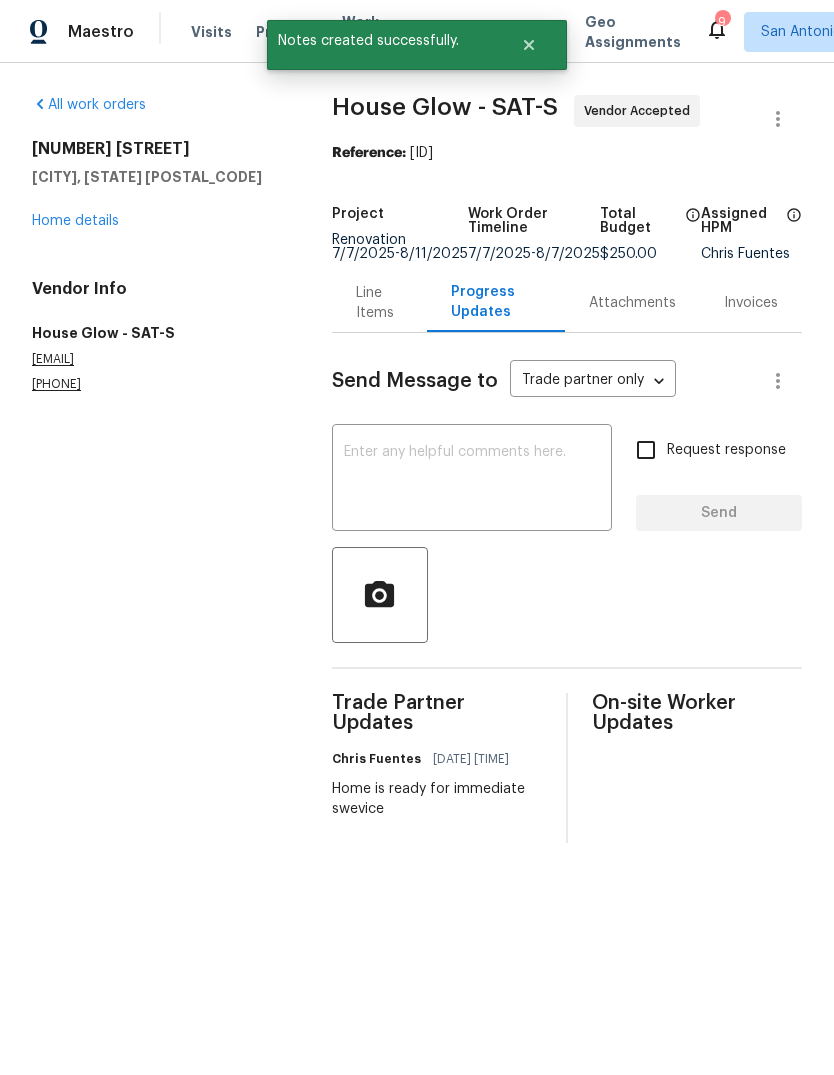click on "Home details" at bounding box center (75, 221) 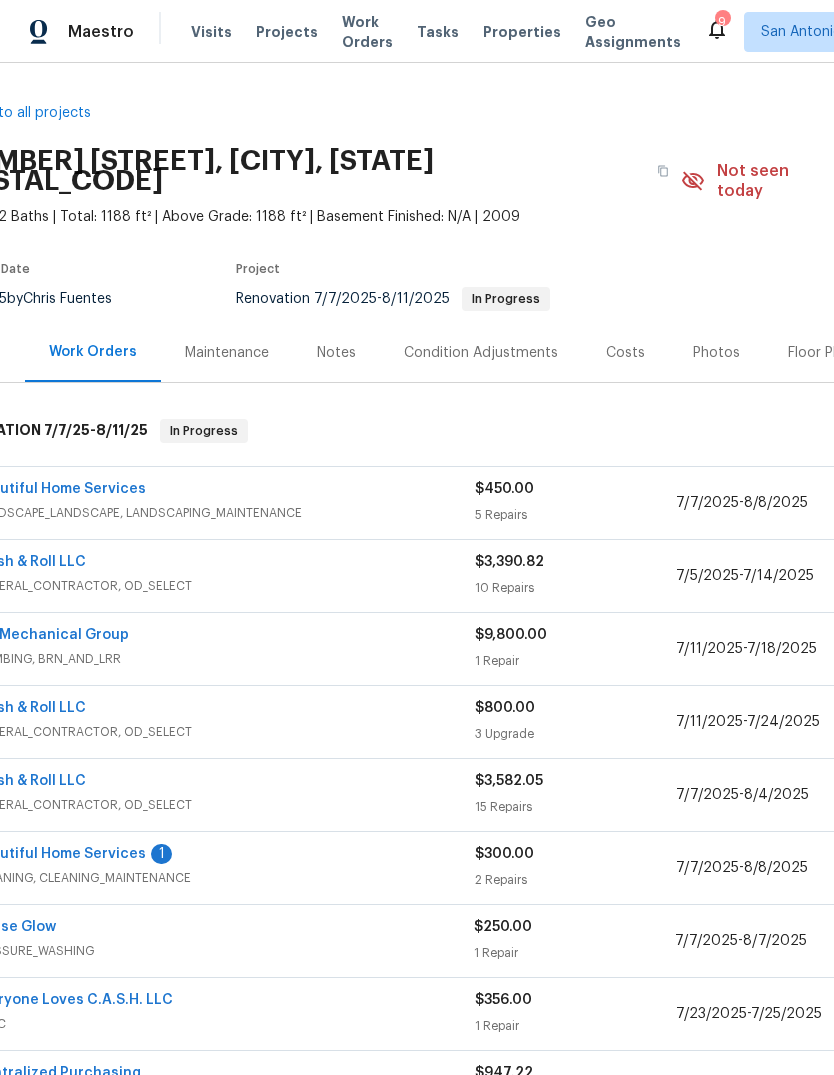 scroll, scrollTop: 4, scrollLeft: 14, axis: both 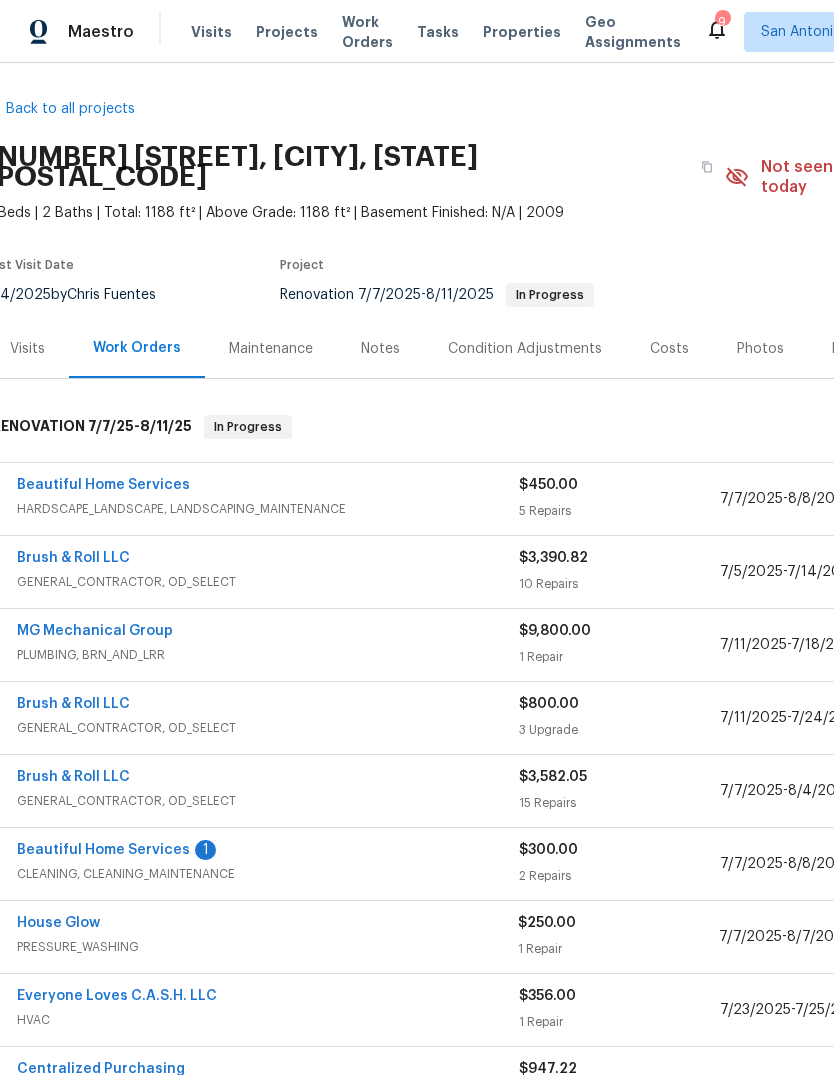 click on "Notes" at bounding box center [380, 348] 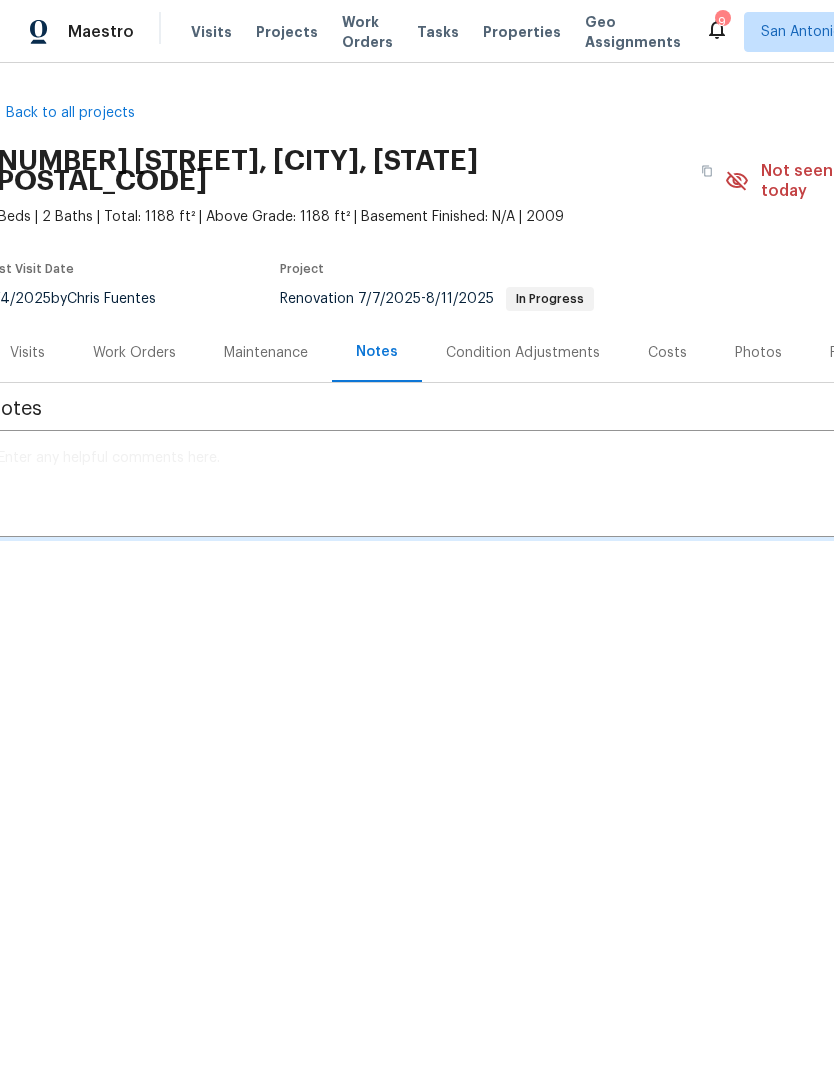 scroll, scrollTop: 0, scrollLeft: 14, axis: horizontal 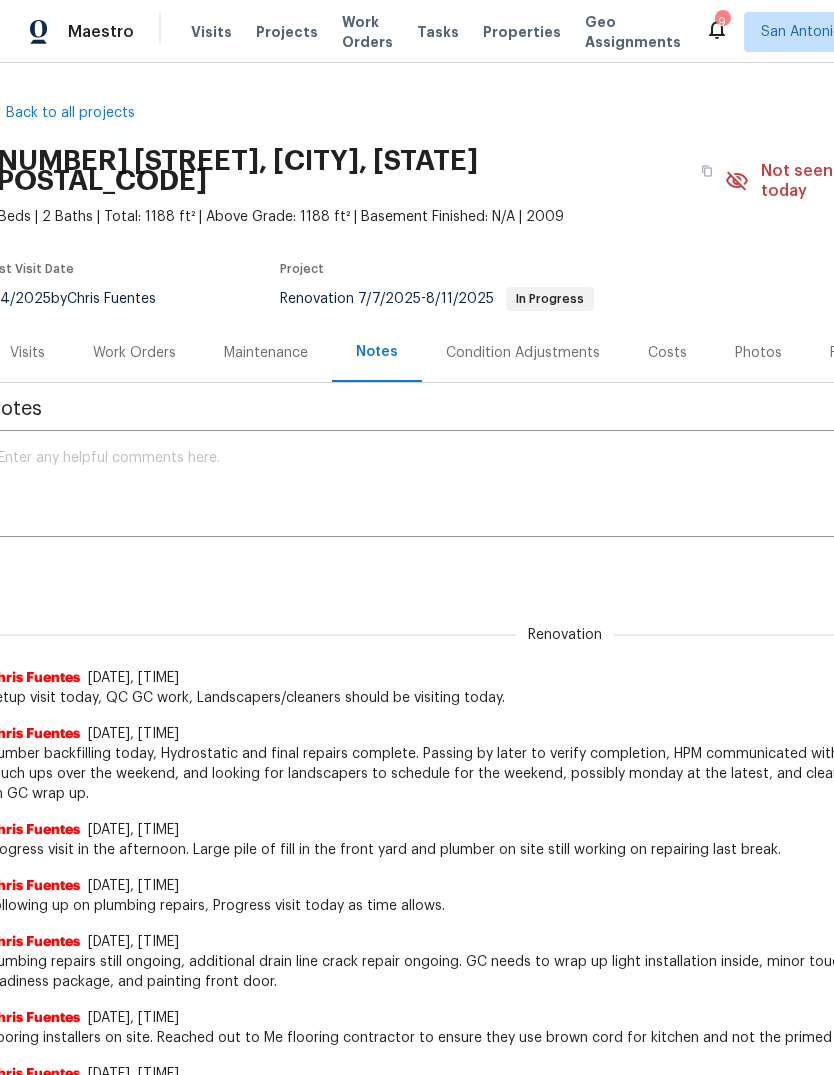 click at bounding box center [551, 486] 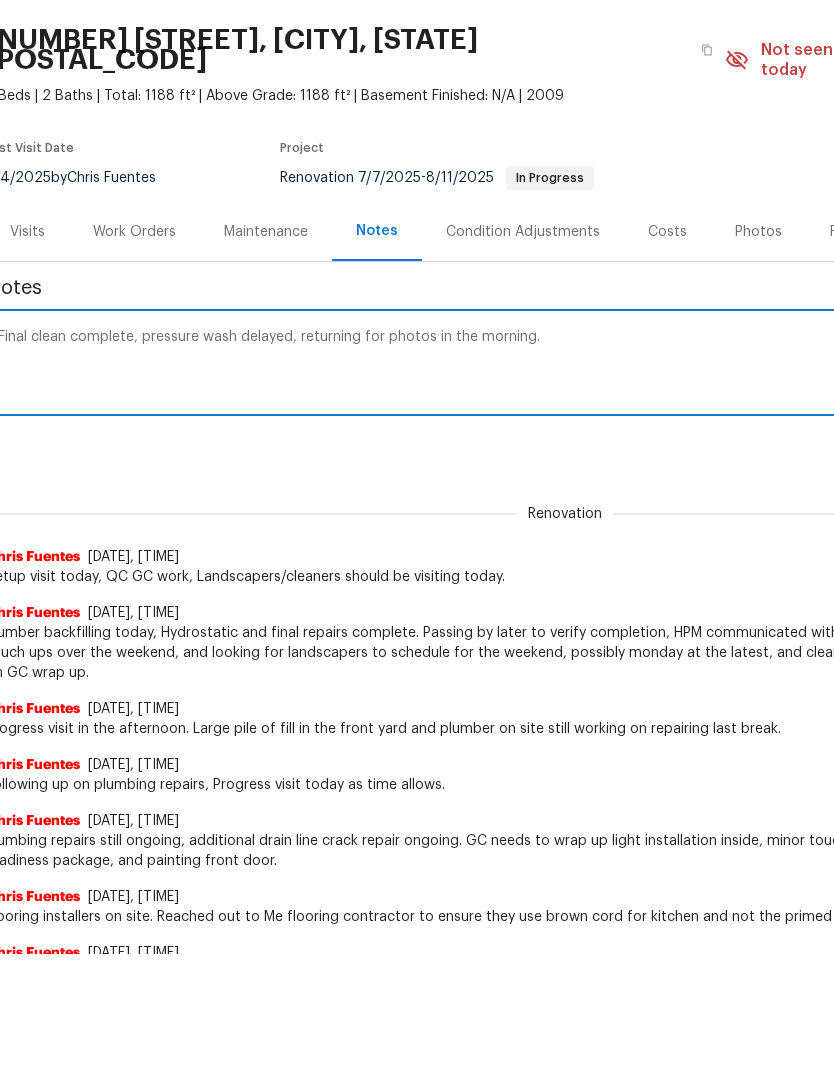 scroll, scrollTop: 120, scrollLeft: 0, axis: vertical 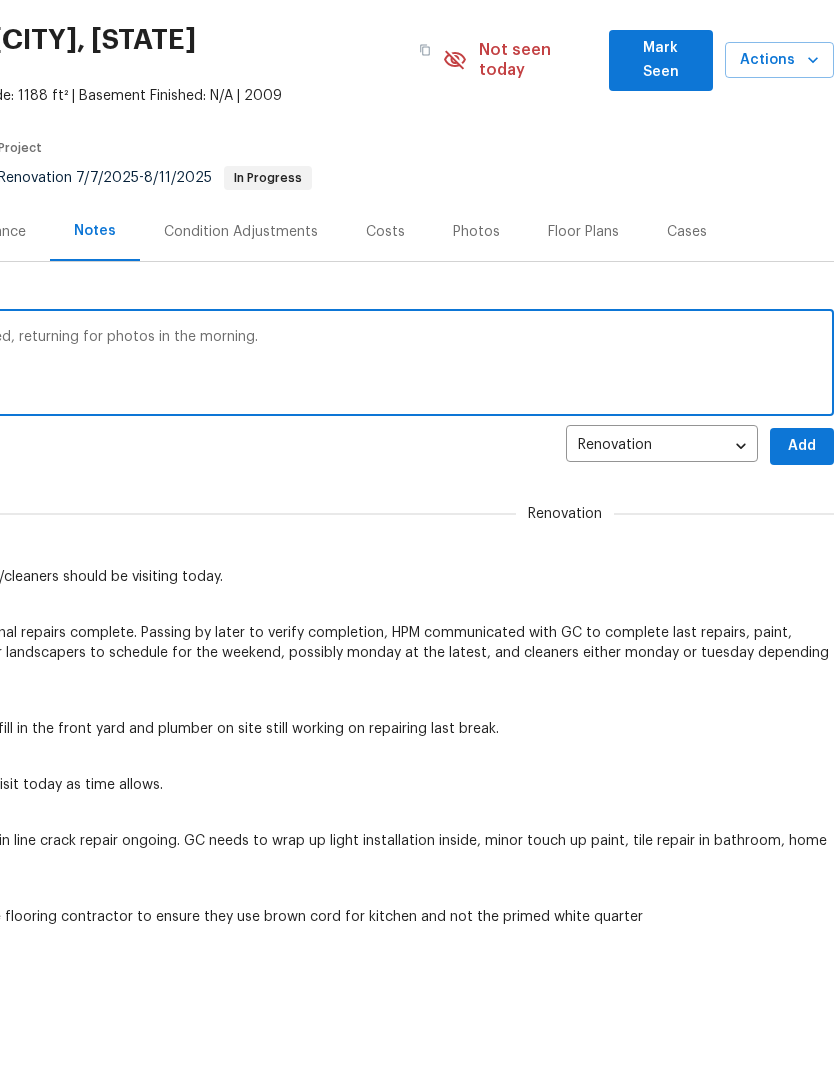 type on "Final clean complete, pressure wash delayed, returning for photos in the morning." 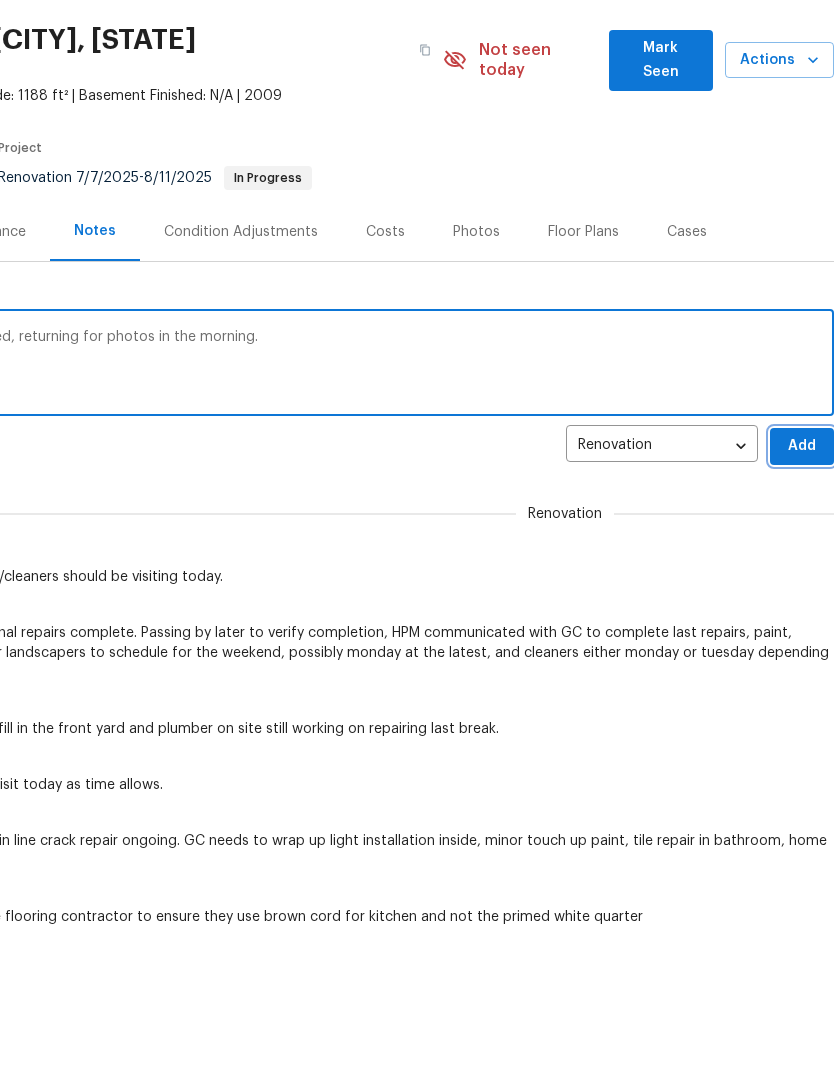 click on "Add" at bounding box center (802, 446) 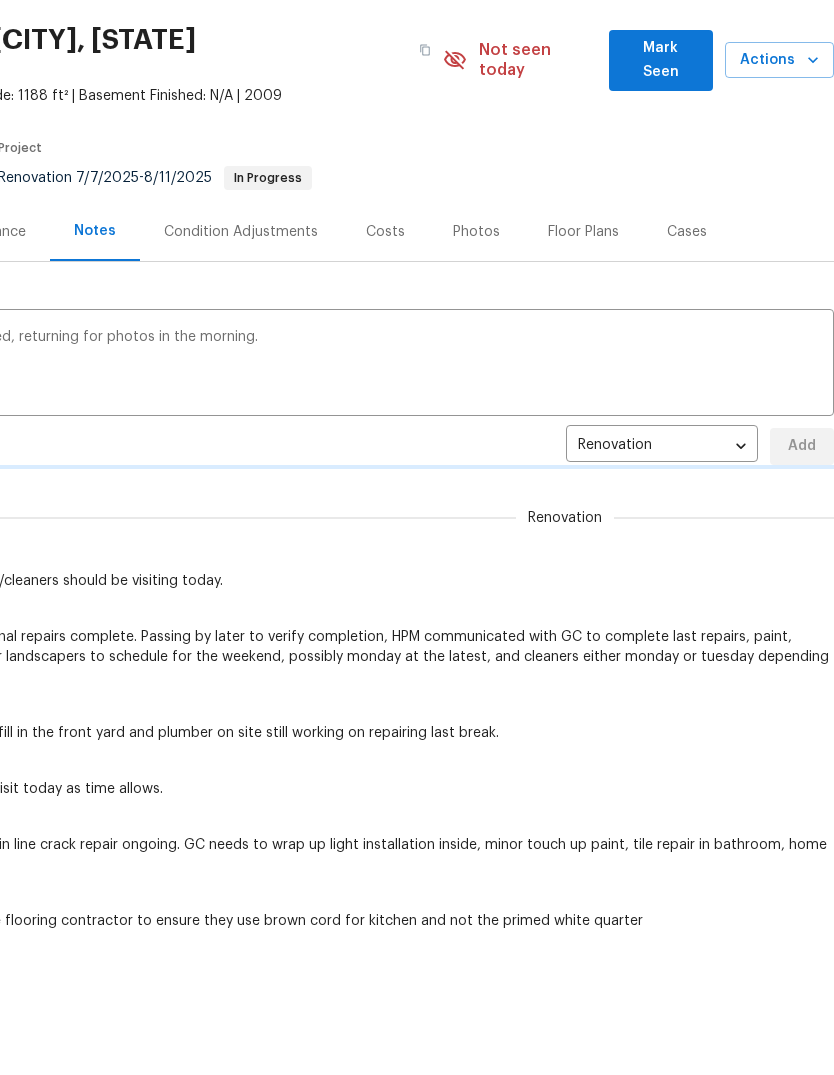 type 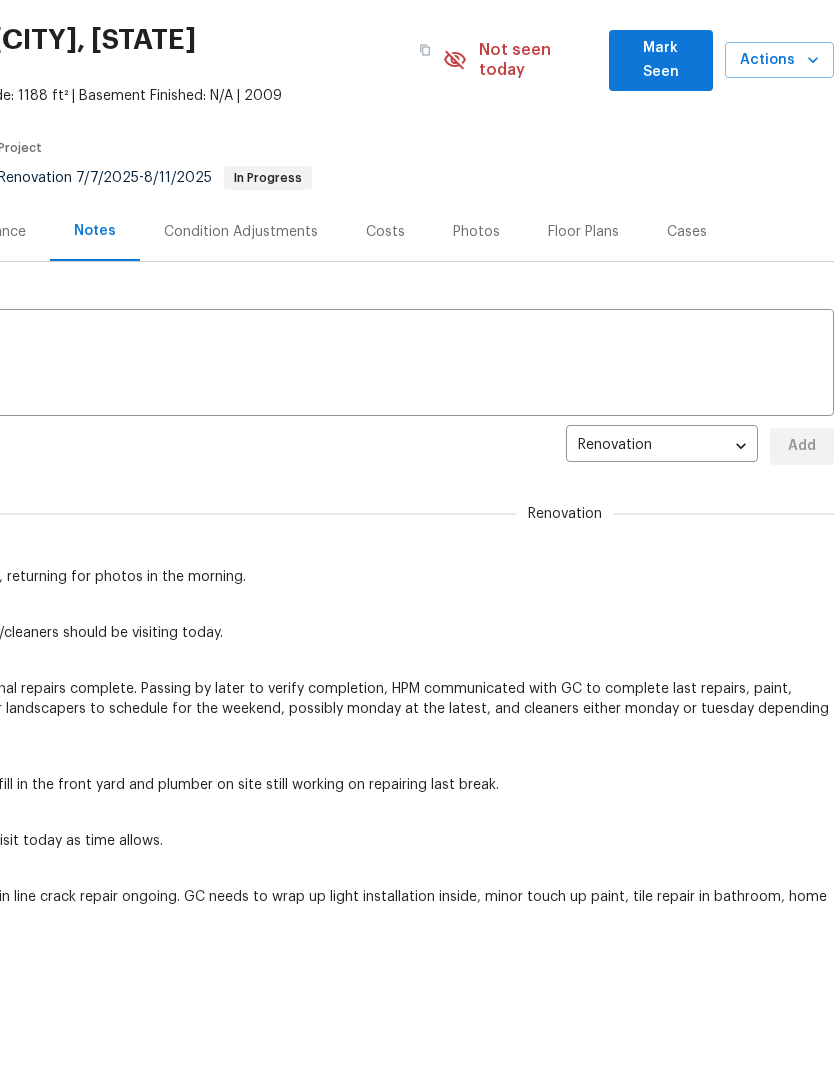 scroll, scrollTop: 0, scrollLeft: 296, axis: horizontal 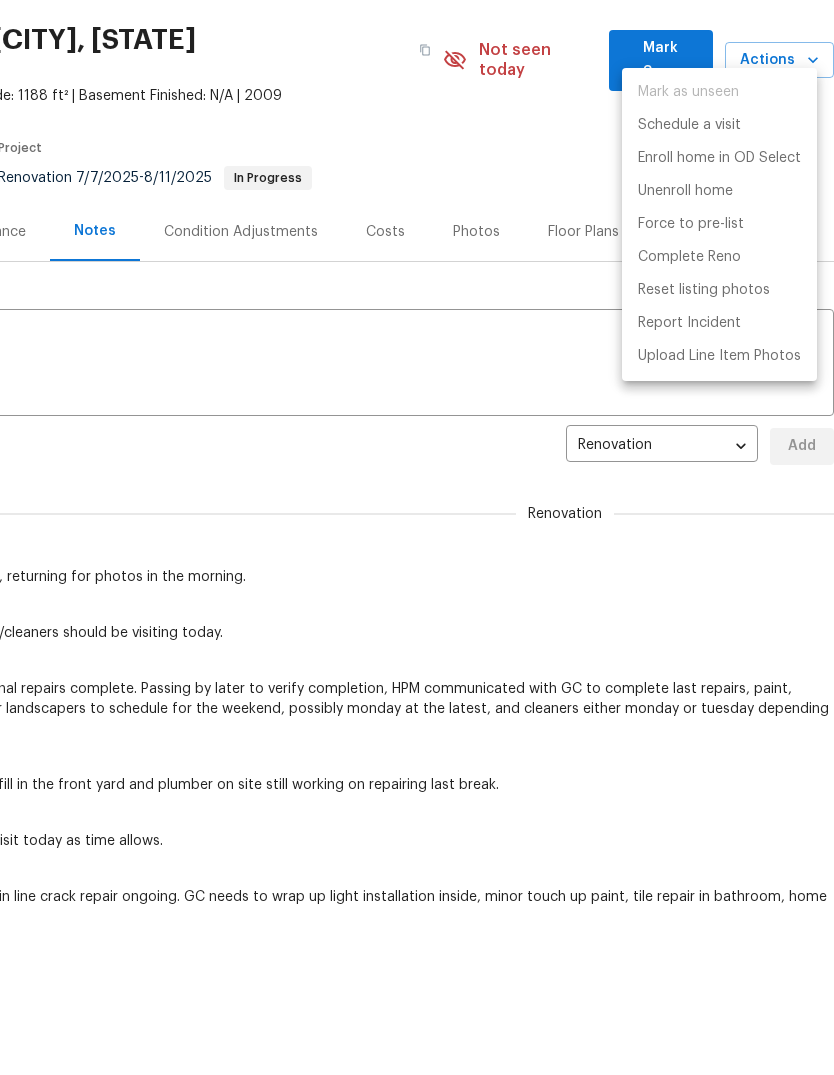 click at bounding box center [417, 537] 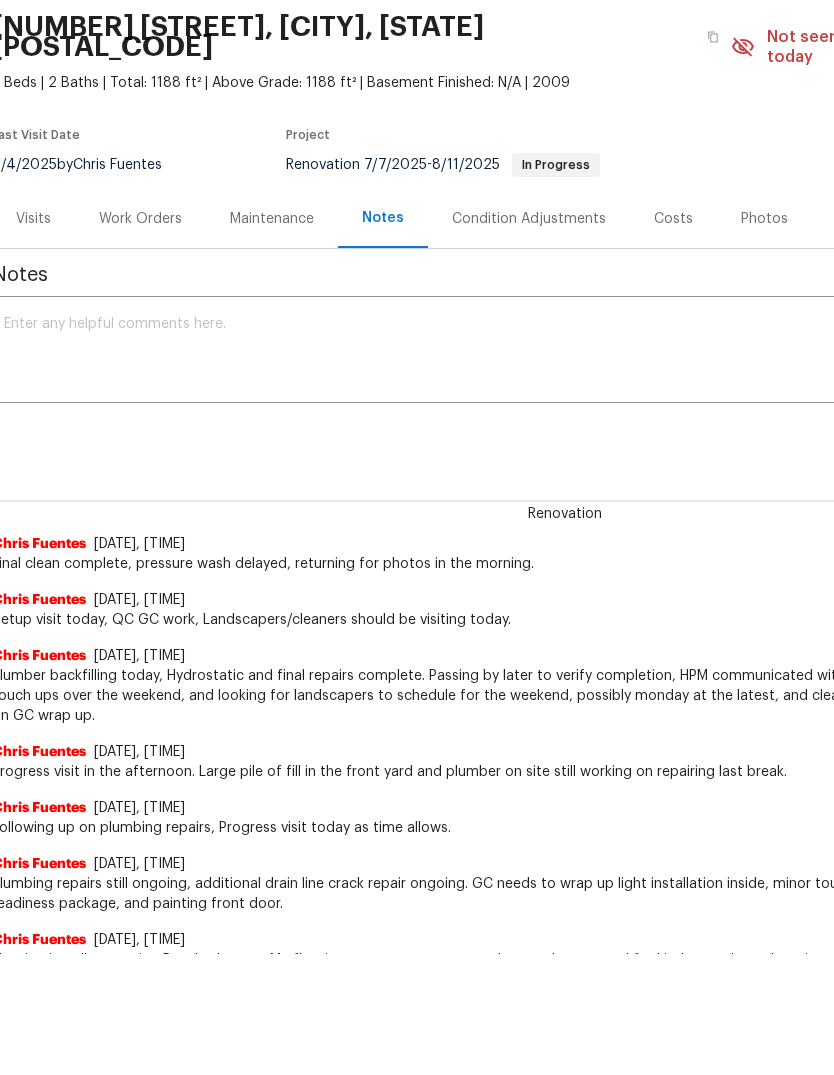 scroll, scrollTop: 14, scrollLeft: 6, axis: both 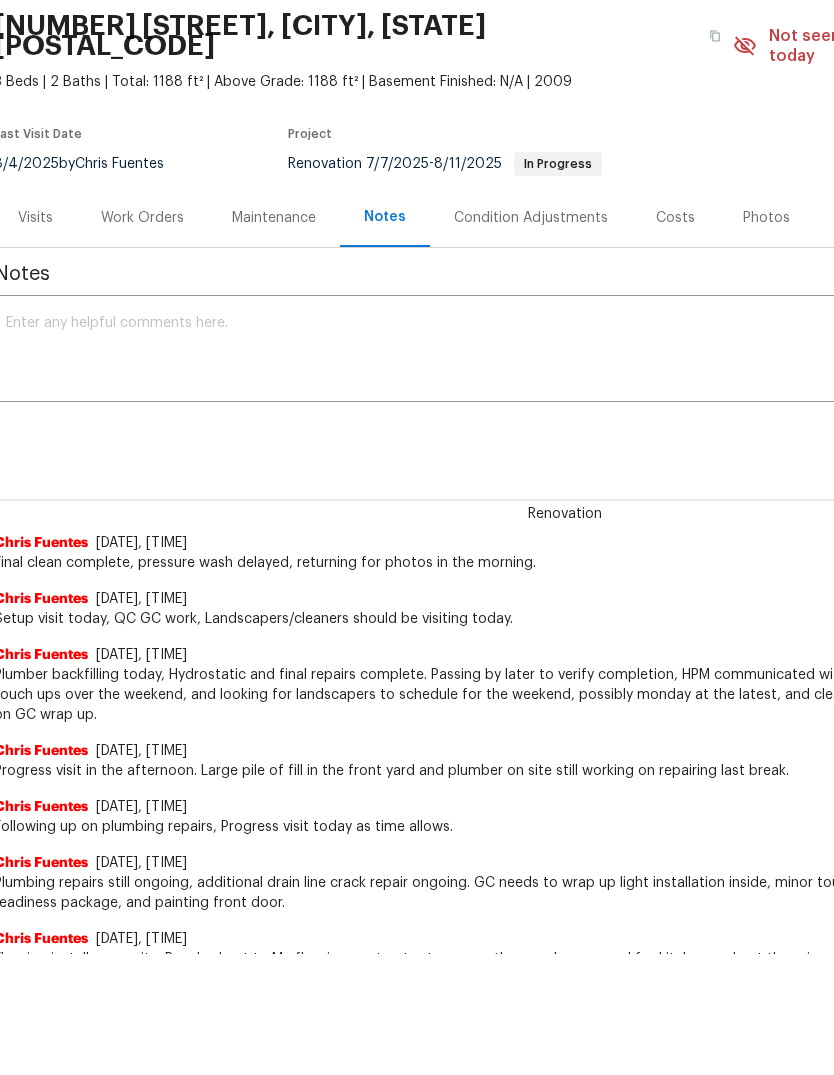 click on "Work Orders" at bounding box center (142, 218) 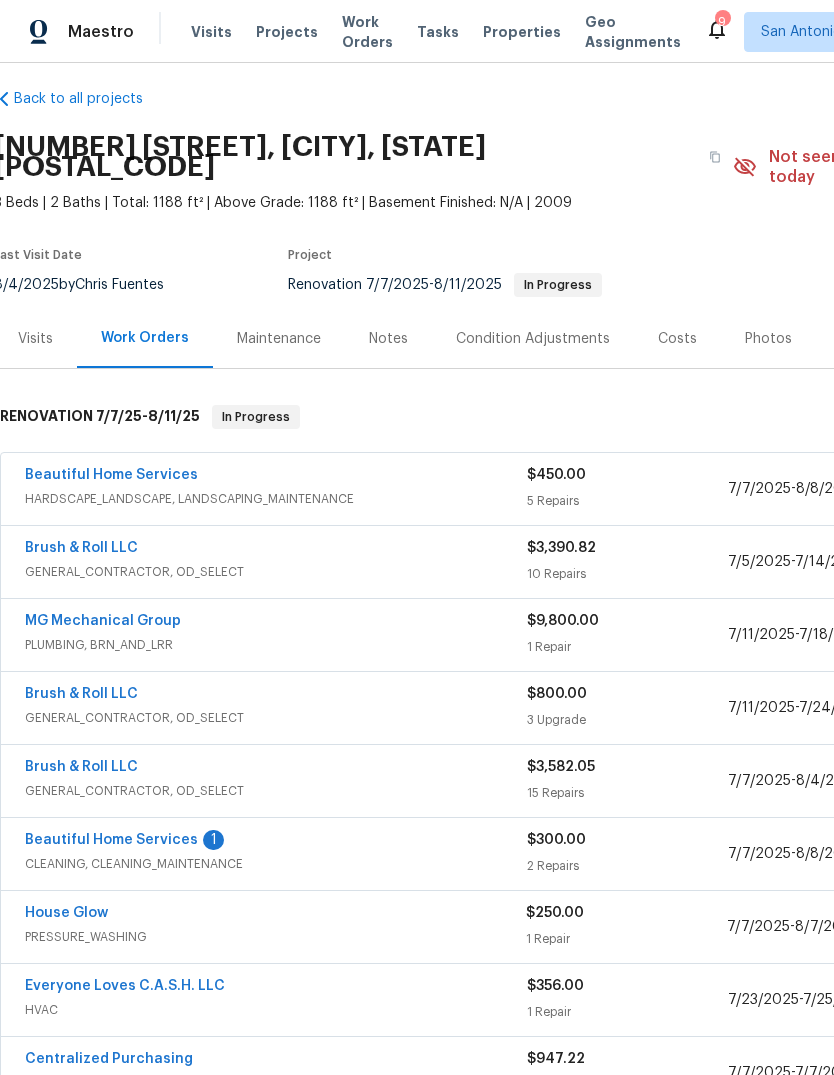 click on "Beautiful Home Services" at bounding box center [111, 840] 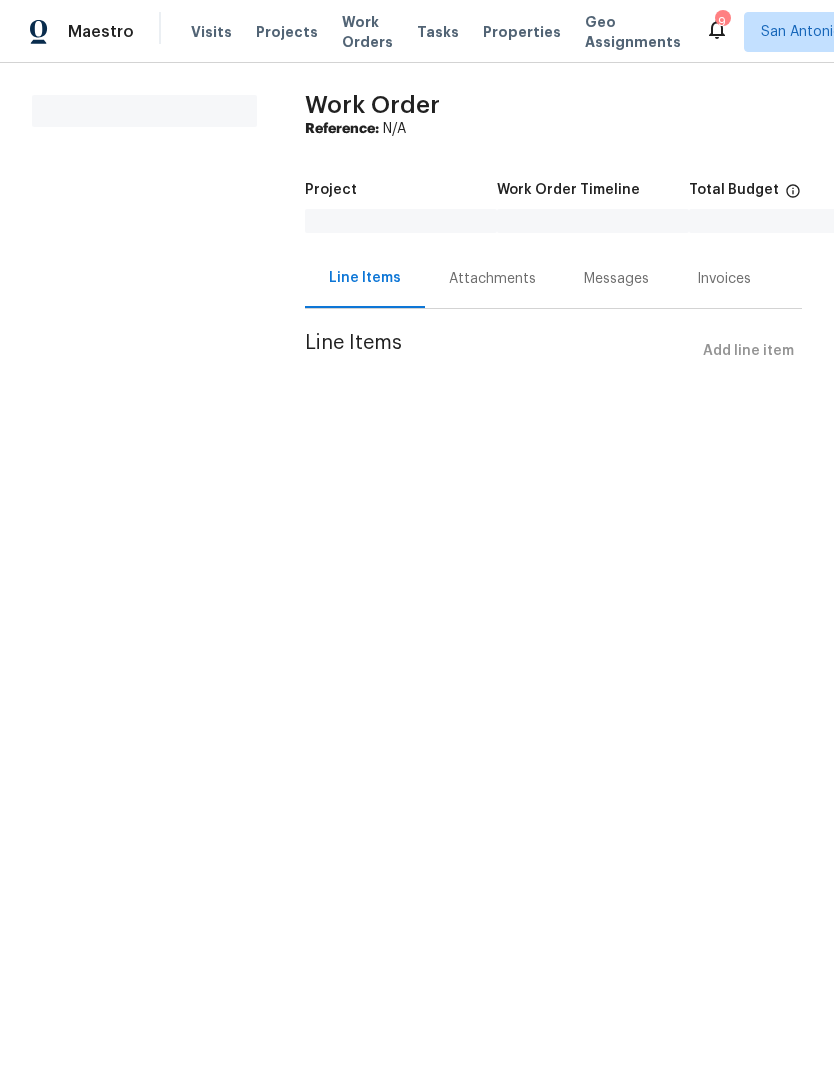 scroll, scrollTop: 0, scrollLeft: 0, axis: both 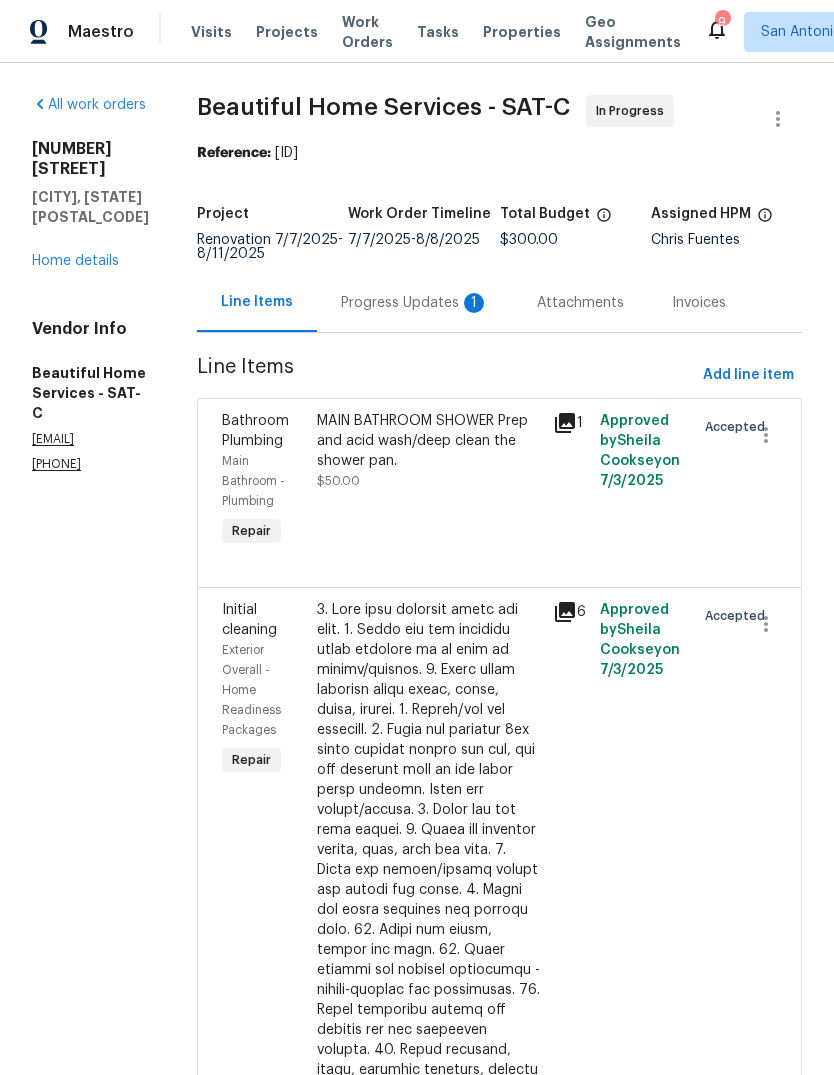 click on "Progress Updates 1" at bounding box center [415, 303] 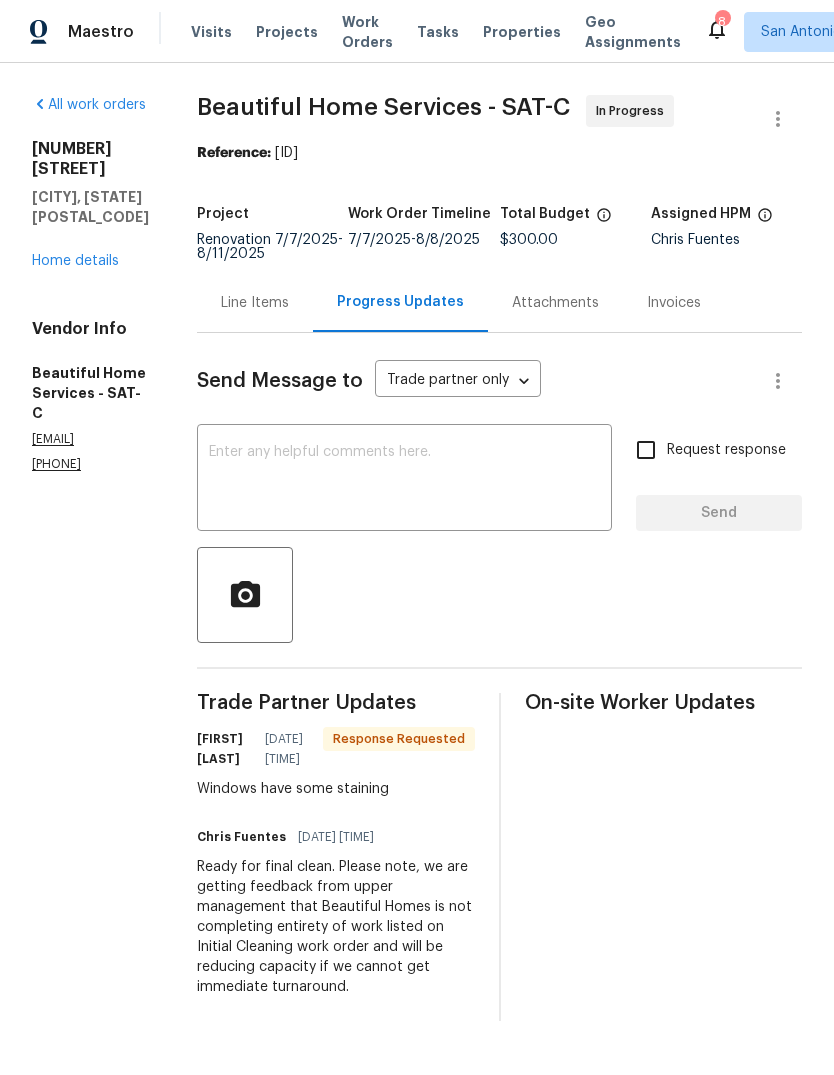 click on "Home details" at bounding box center (75, 261) 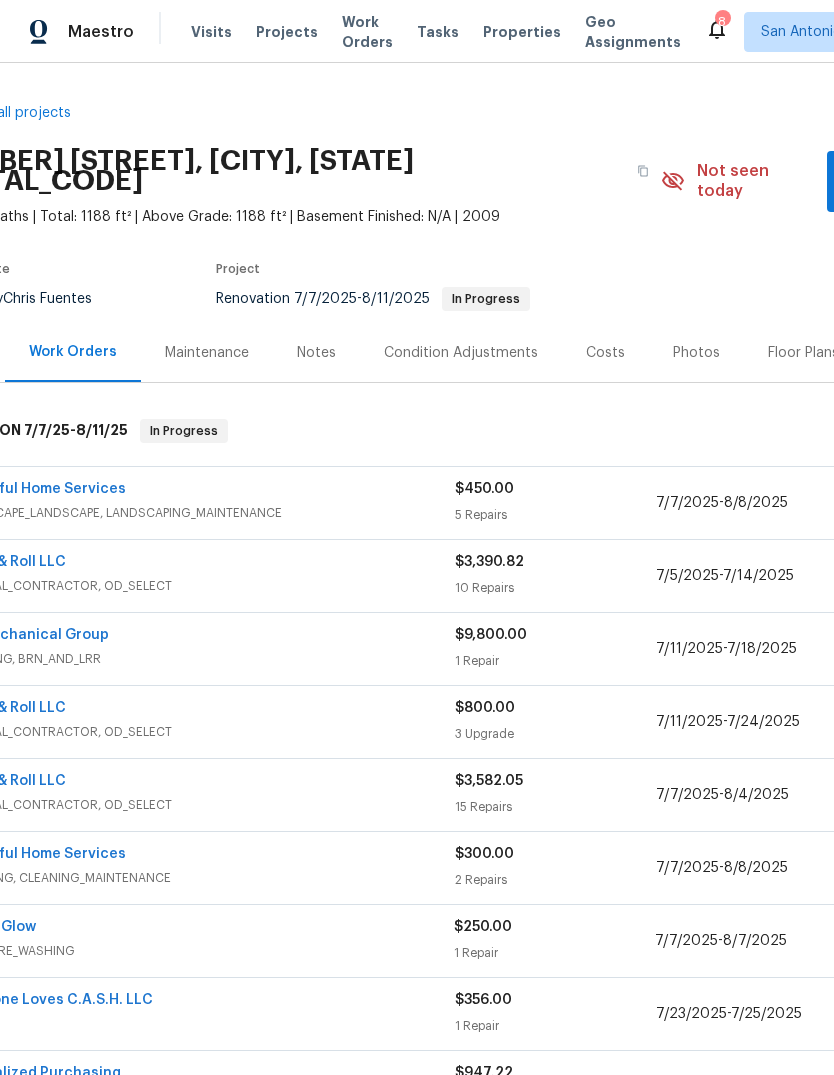 scroll, scrollTop: 0, scrollLeft: 78, axis: horizontal 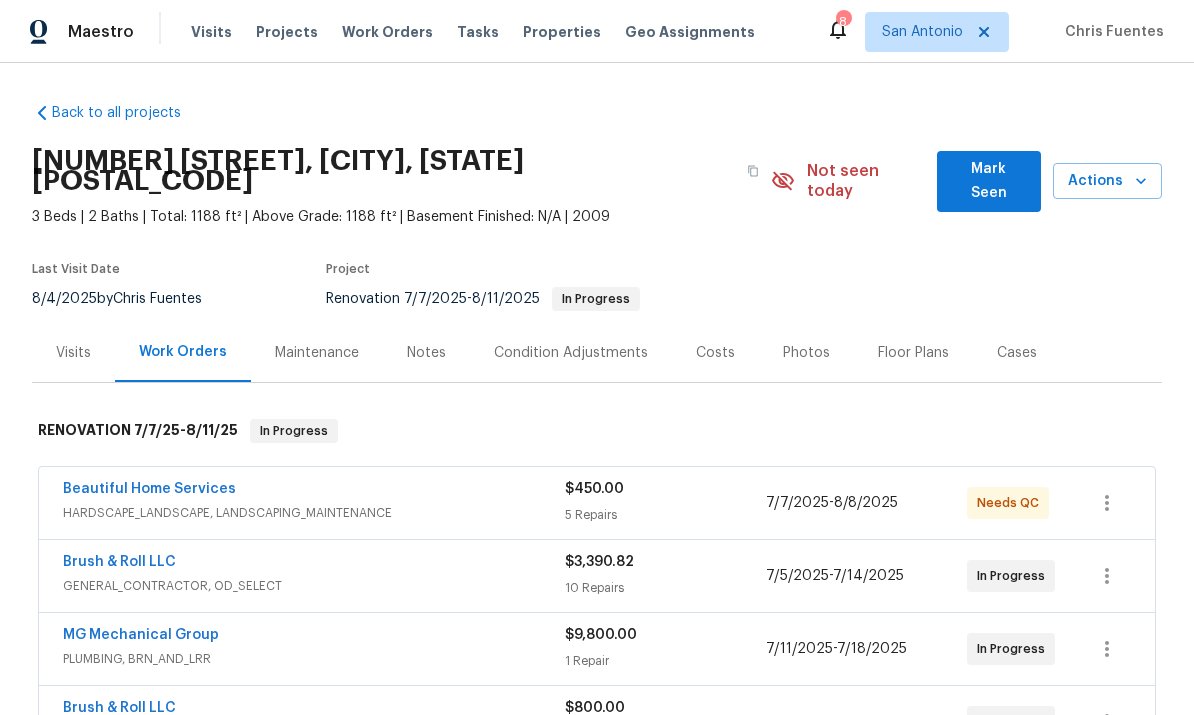 click on "Beautiful Home Services HARDSCAPE_LANDSCAPE, LANDSCAPING_MAINTENANCE $450.00 5 Repairs 7/7/2025  -  8/8/2025 Needs QC Brush & Roll LLC GENERAL_CONTRACTOR, OD_SELECT $3,390.82 10 Repairs 7/5/2025  -  7/14/2025 In Progress MG Mechanical Group PLUMBING, BRN_AND_LRR $9,800.00 1 Repair 7/11/2025  -  7/18/2025 In Progress Brush & Roll LLC GENERAL_CONTRACTOR, OD_SELECT $800.00 3 Upgrade 7/11/2025  -  7/24/2025 In Progress Brush & Roll LLC GENERAL_CONTRACTOR, OD_SELECT $3,582.05 15 Repairs 7/7/2025  -  8/4/2025 In Progress Beautiful Home Services CLEANING, CLEANING_MAINTENANCE $300.00 2 Repairs 7/7/2025  -  8/8/2025 In Progress House Glow PRESSURE_WASHING $250.00 1 Repair 7/7/2025  -  8/7/2025 Vendor Accepted Everyone Loves C.A.S.H. LLC HVAC $356.00 1 Repair 7/23/2025  -  7/25/2025 Paid Centralized Purchasing PAINTING, APPLIANCE, CABINETS, OD_SELECT $947.22 2 Repairs 7/7/2025  -  7/7/2025 Complete Everyone Loves C.A.S.H. LLC HVAC $3,495.00 1 Repair 7/7/2025  -  7/16/2025 Paid National Contract Flooring FLOORING  -" at bounding box center [597, 942] 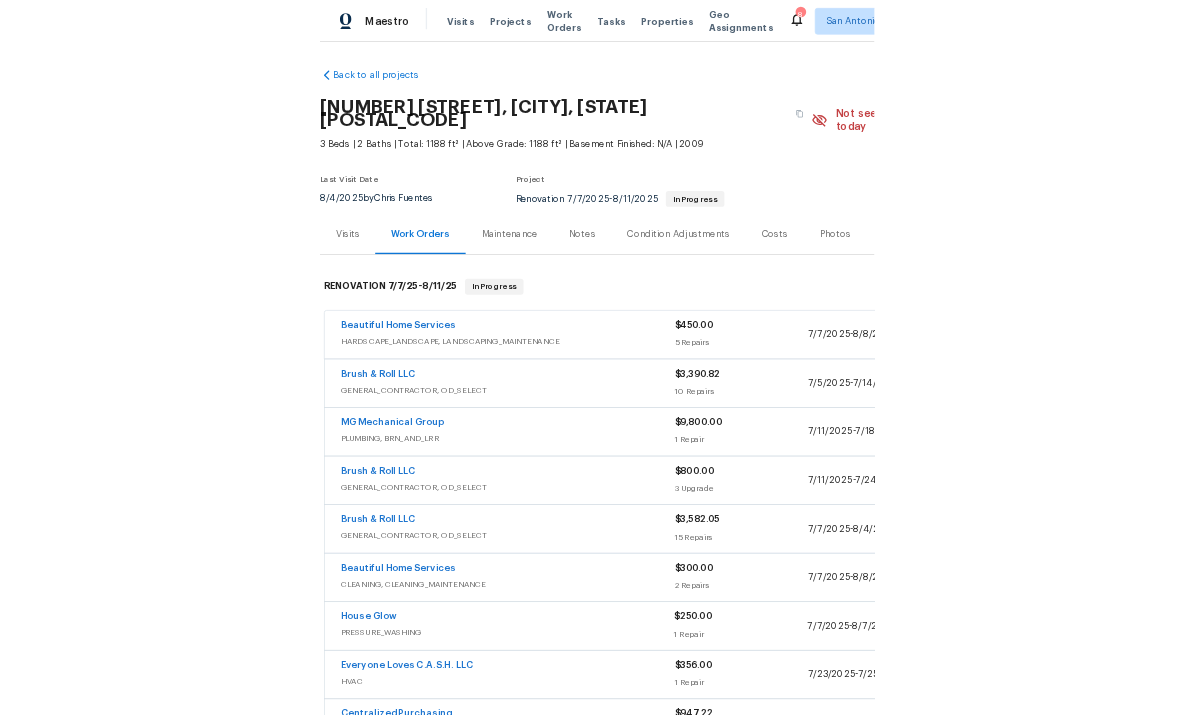 scroll, scrollTop: 0, scrollLeft: 0, axis: both 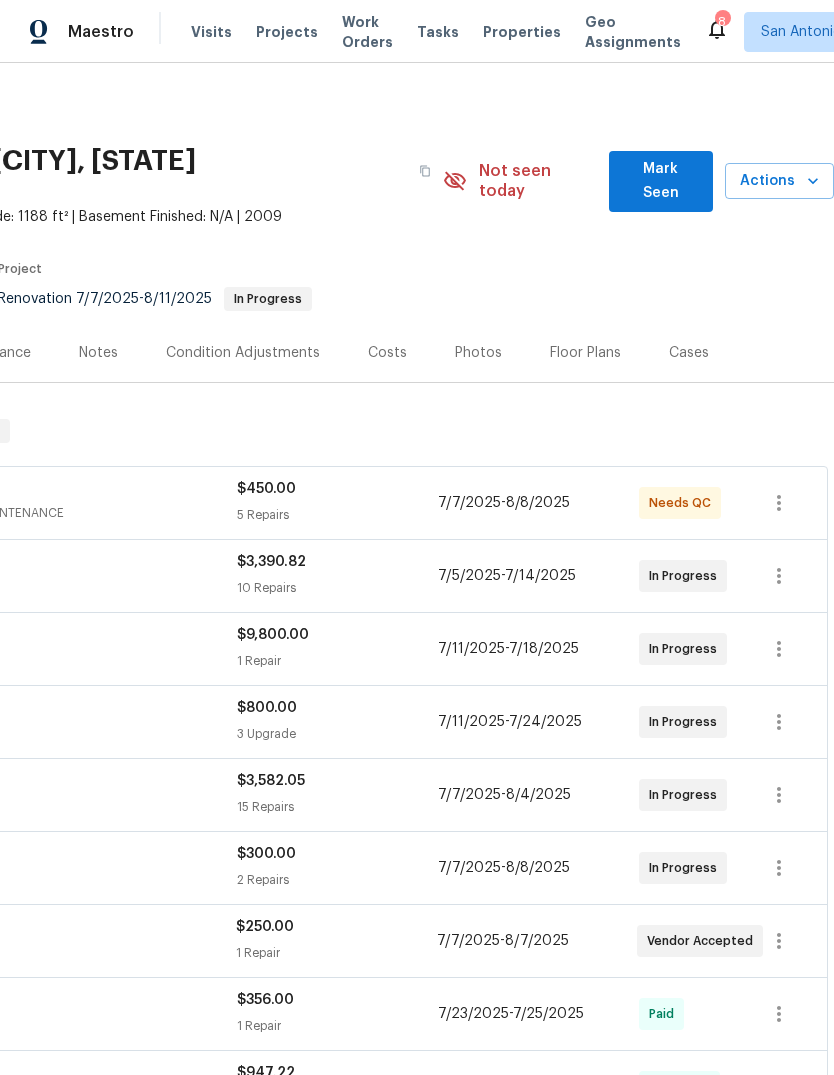 click on "Actions" at bounding box center [779, 181] 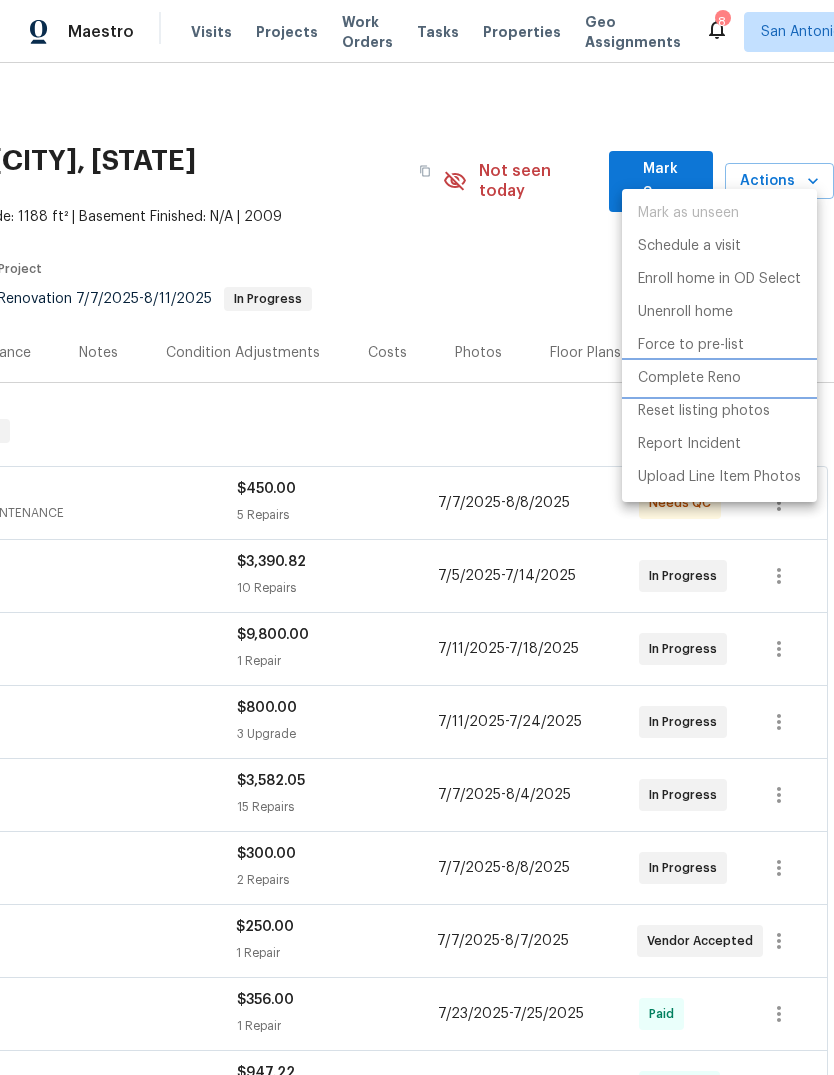 click on "Complete Reno" at bounding box center [689, 378] 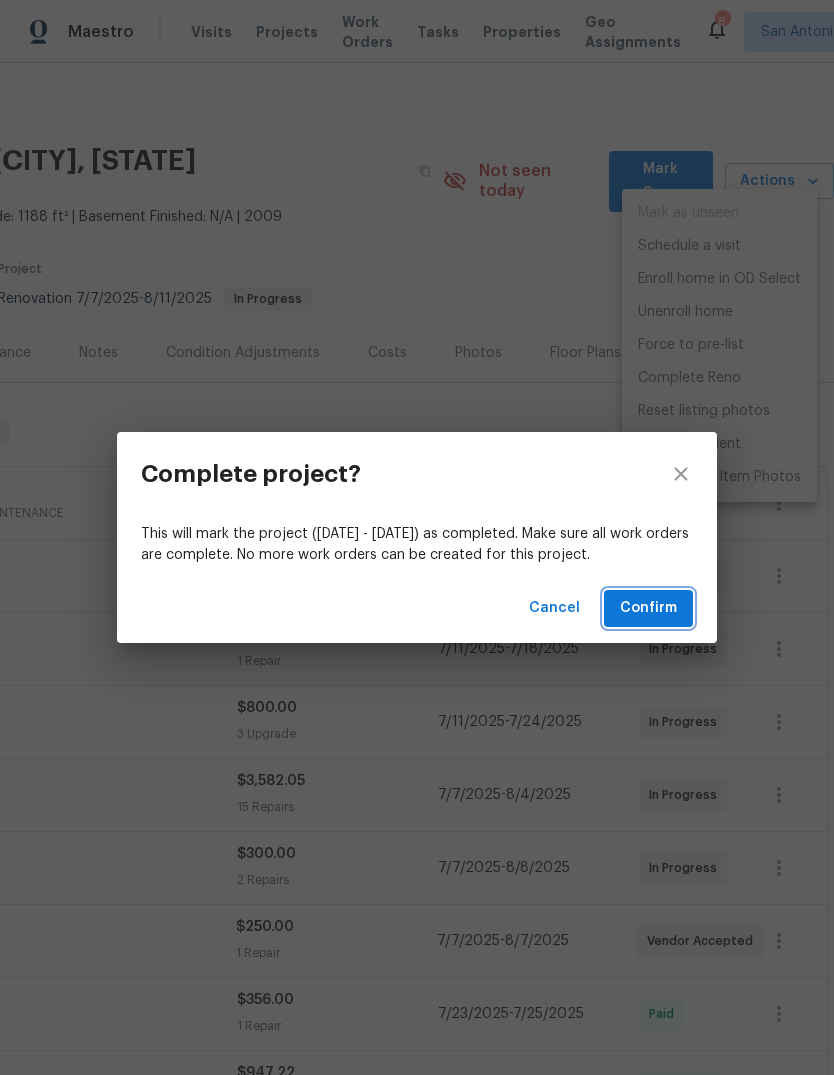 click on "Confirm" at bounding box center [648, 608] 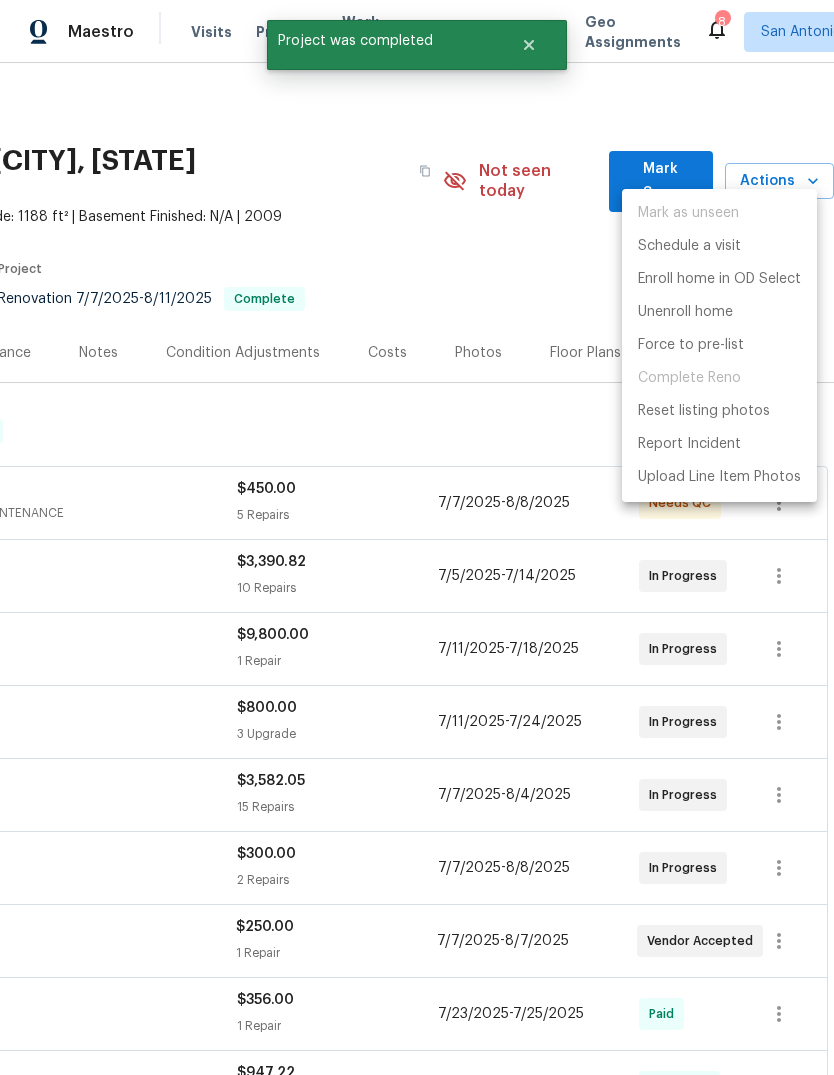 click at bounding box center [417, 537] 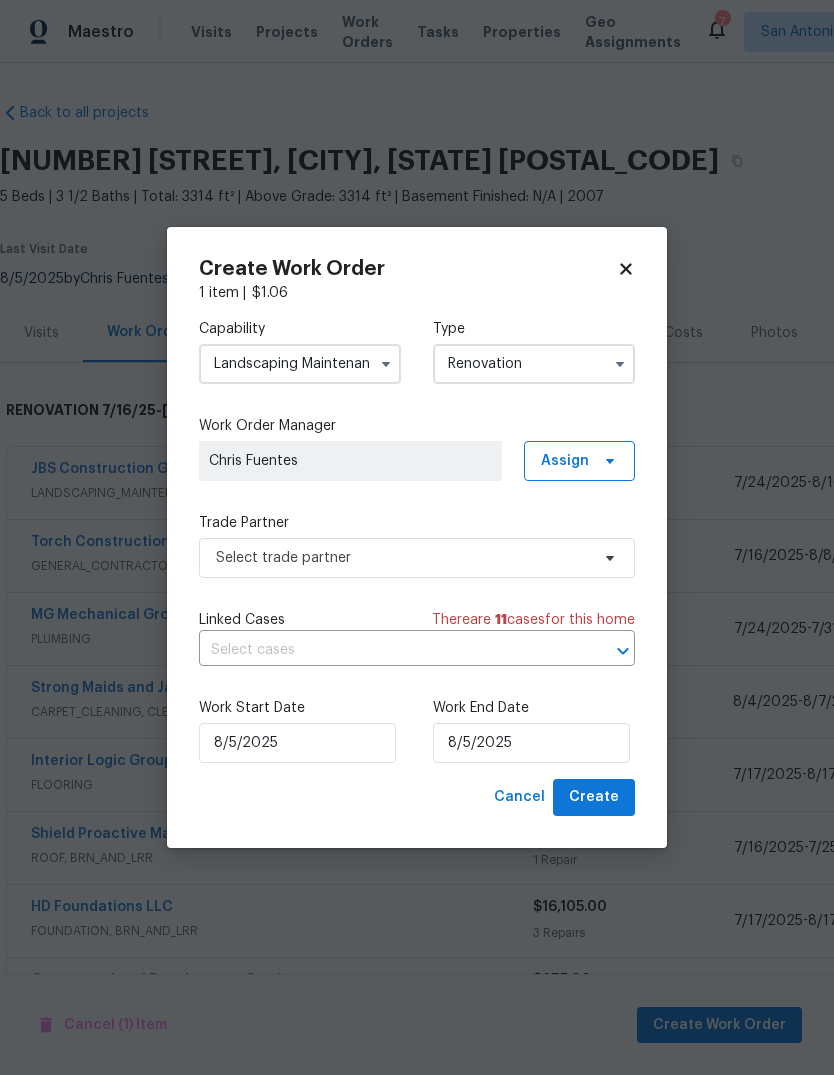 scroll, scrollTop: 0, scrollLeft: 0, axis: both 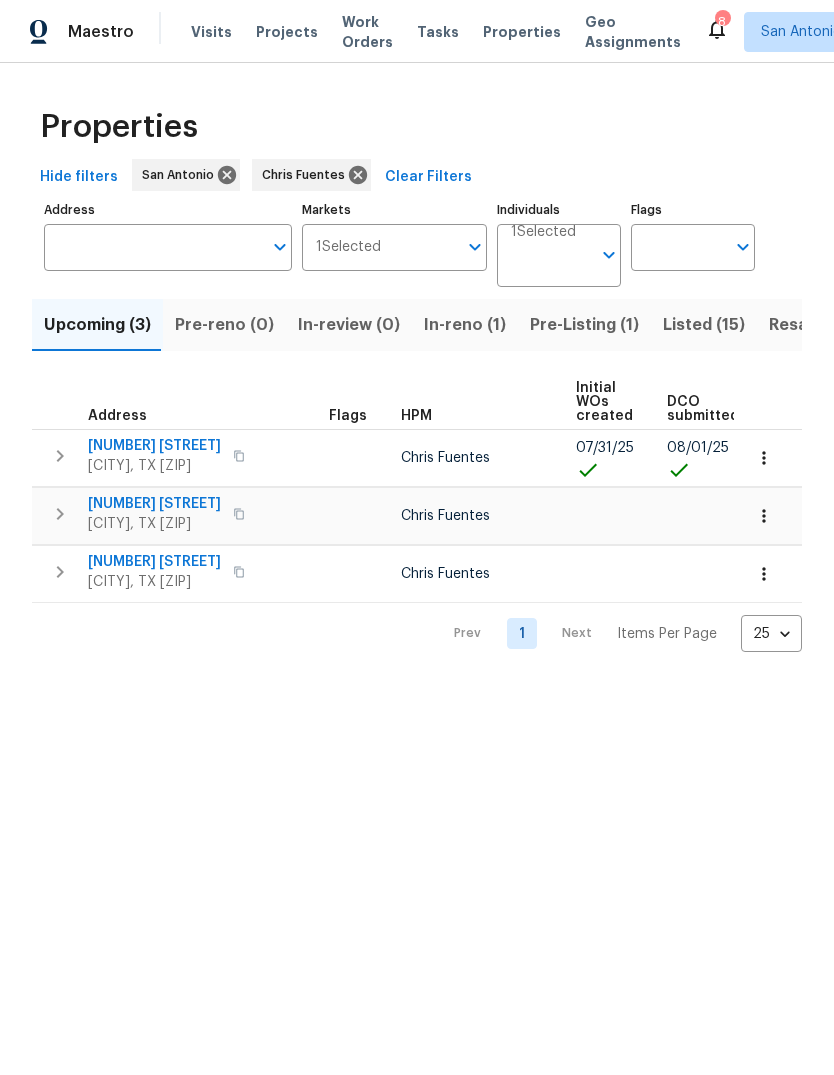click on "Pre-Listing (1)" at bounding box center [584, 325] 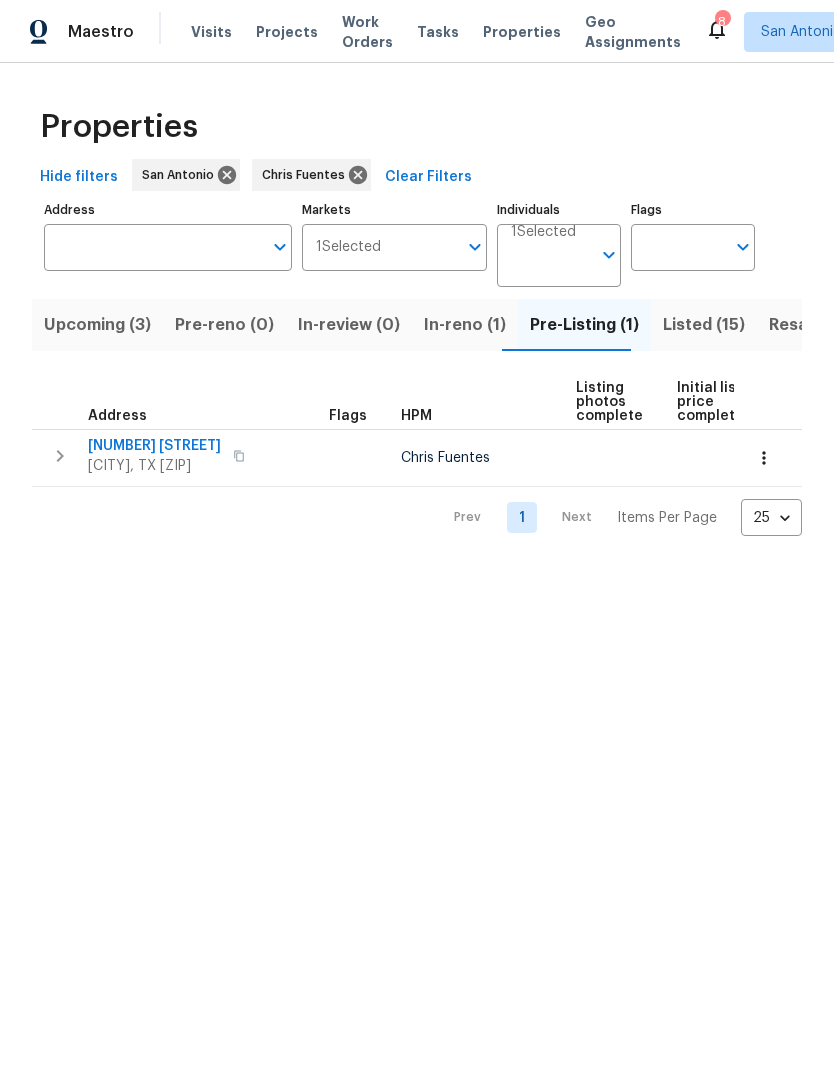 click on "Listed (15)" at bounding box center (704, 325) 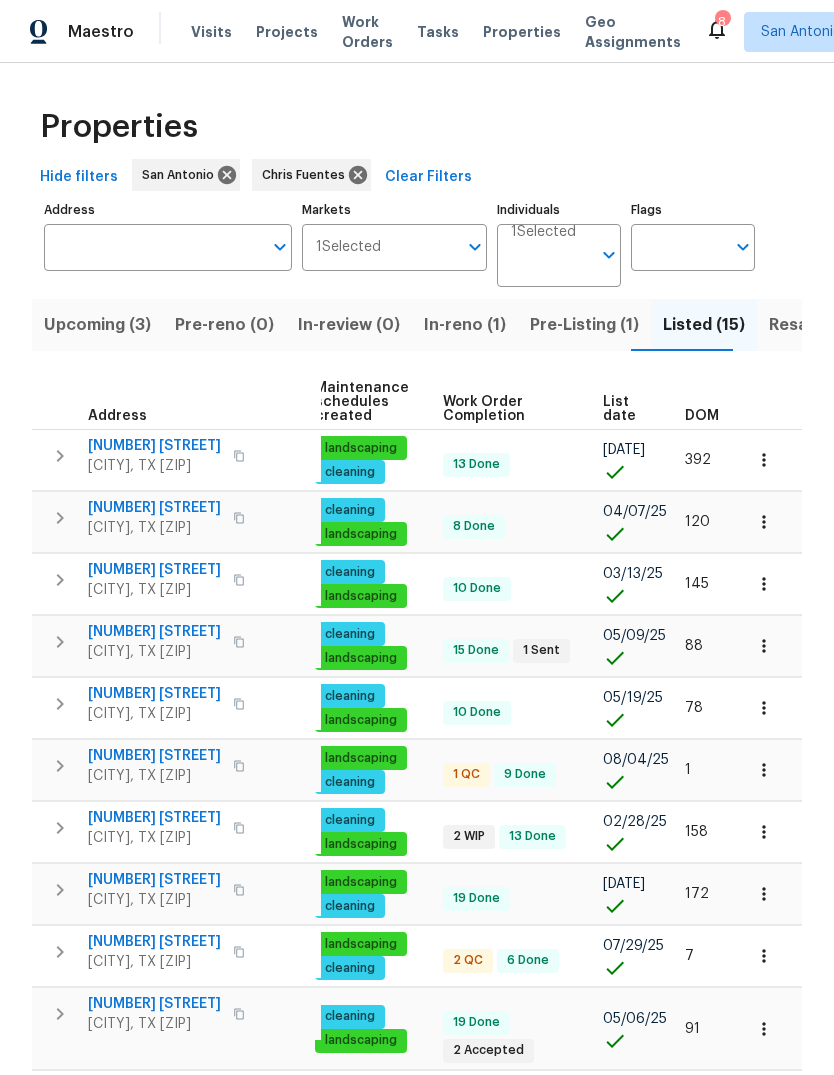 scroll, scrollTop: 0, scrollLeft: 278, axis: horizontal 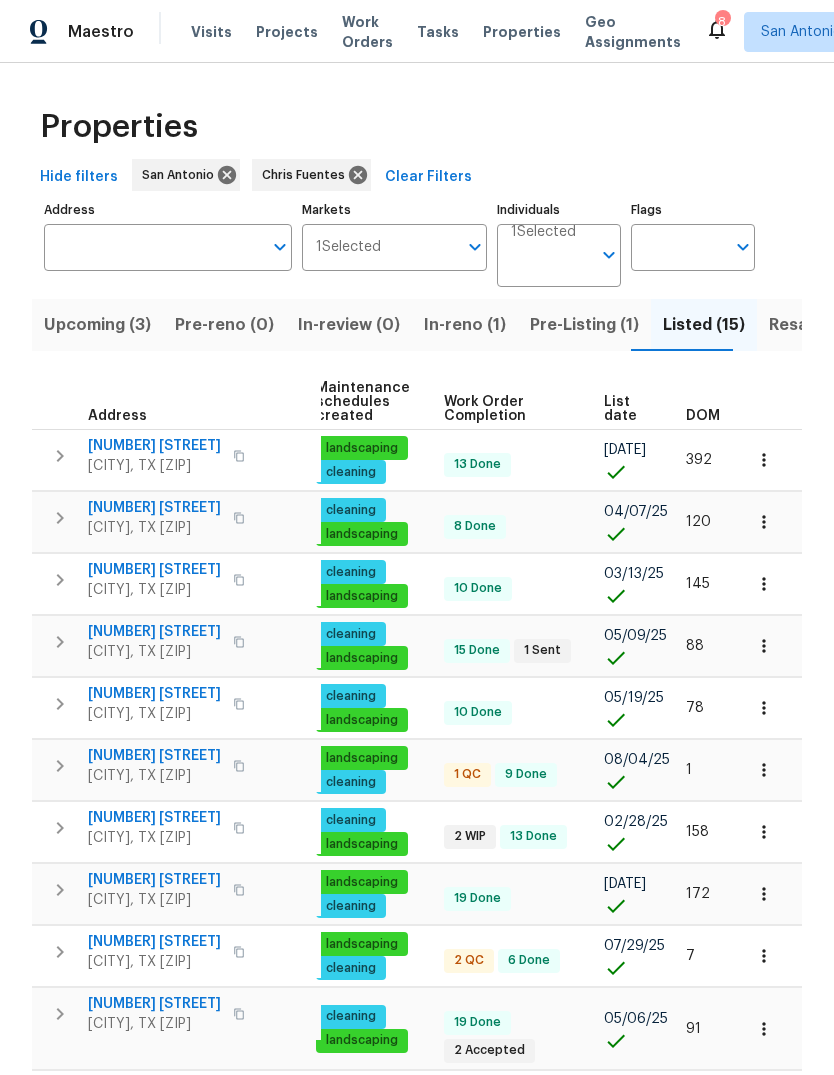 click on "DOM" at bounding box center [703, 416] 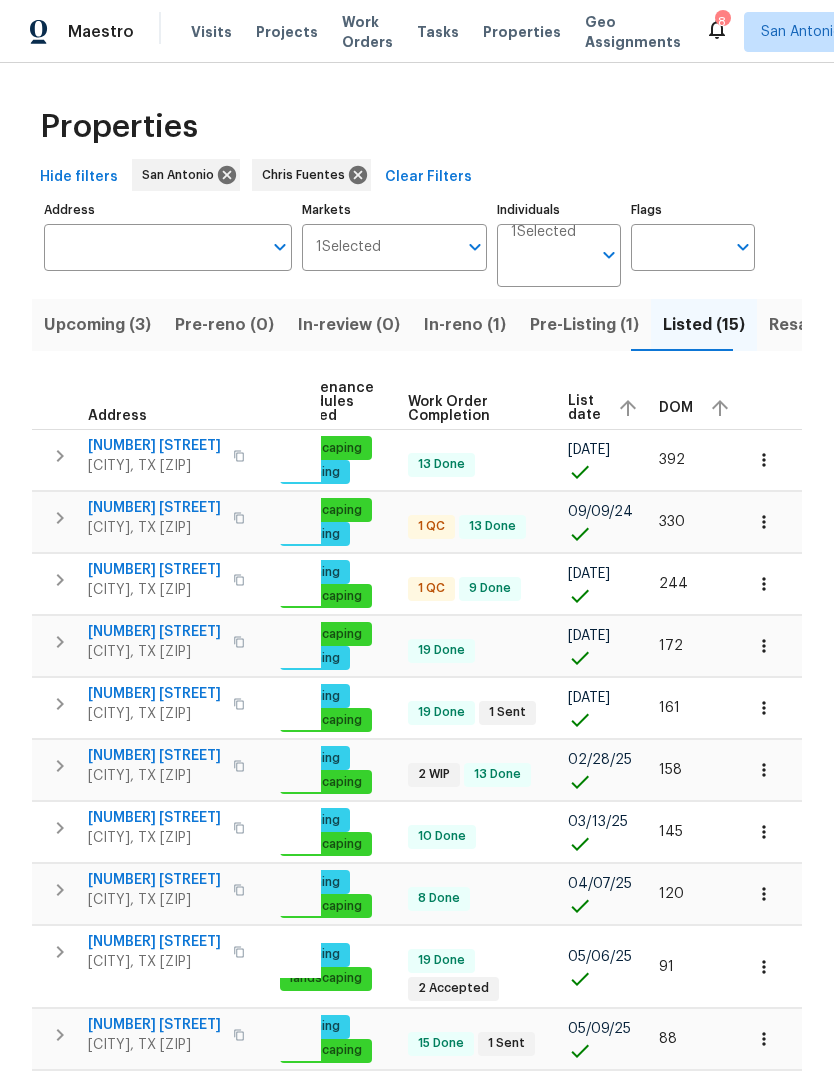 scroll, scrollTop: 0, scrollLeft: 313, axis: horizontal 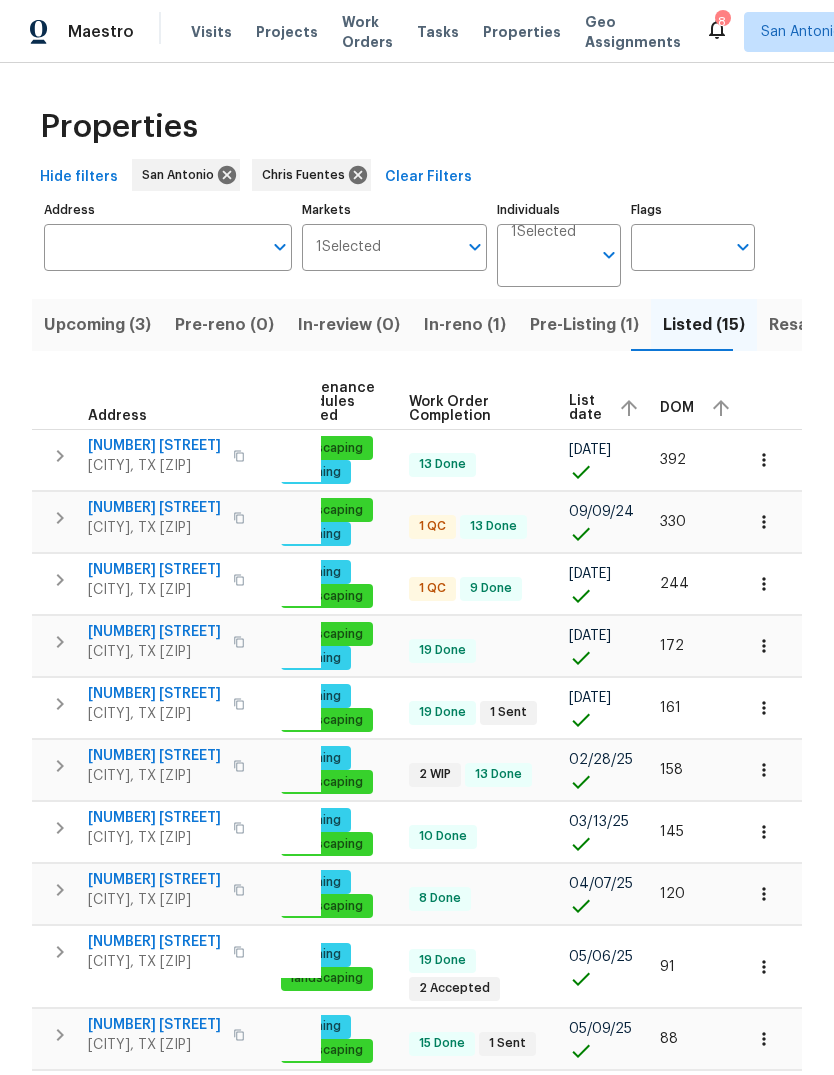 click 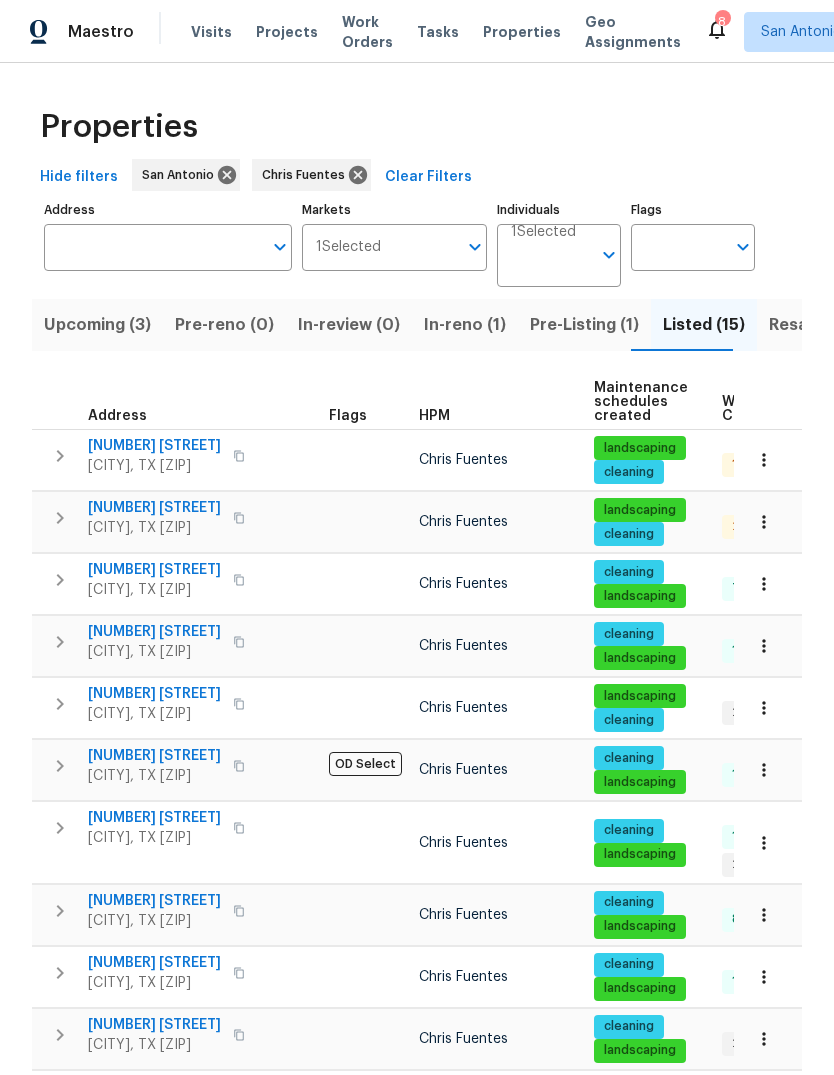 scroll, scrollTop: 0, scrollLeft: 0, axis: both 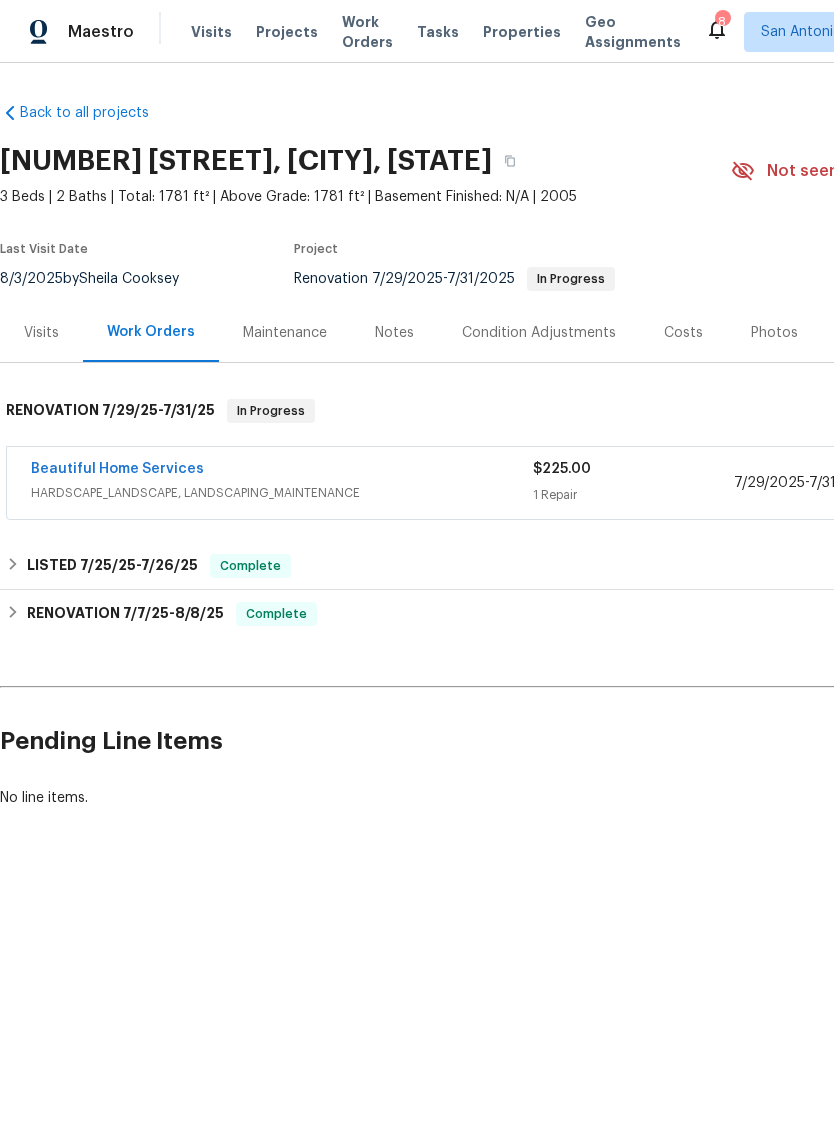 click on "Beautiful Home Services" at bounding box center (117, 469) 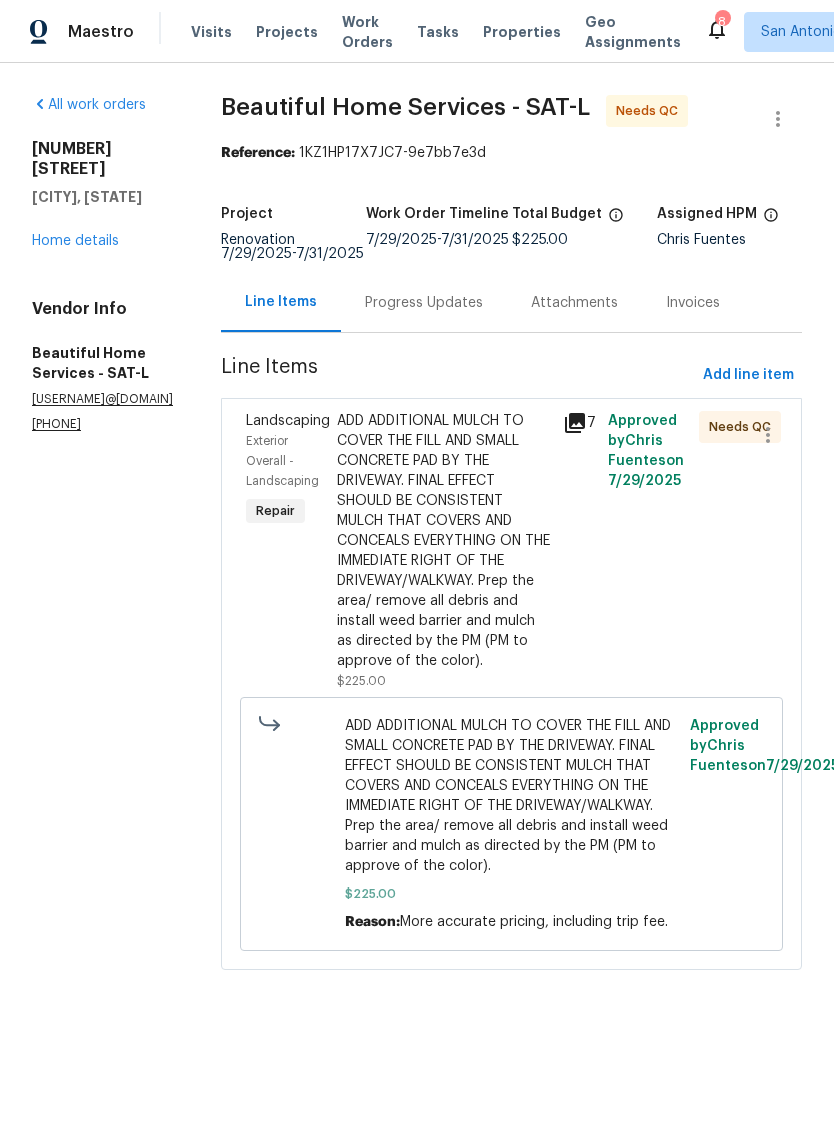 click on "ADD ADDITIONAL MULCH TO COVER THE FILL AND SMALL CONCRETE PAD BY THE DRIVEWAY.
FINAL EFFECT SHOULD BE CONSISTENT MULCH THAT COVERS AND CONCEALS EVERYTHING ON THE IMMEDIATE RIGHT OF THE DRIVEWAY/WALKWAY.
Prep the area/ remove all debris and install weed barrier and mulch as directed by the PM (PM to approve of the color)." at bounding box center (444, 541) 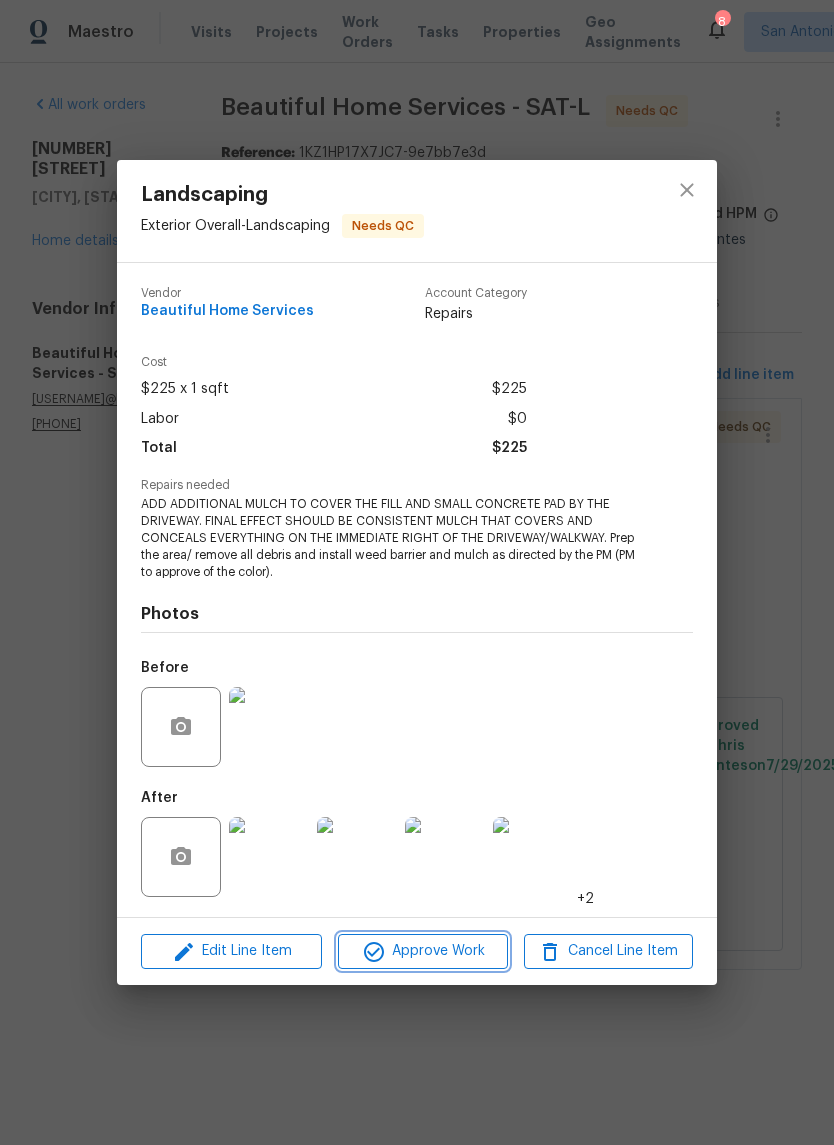 click on "Approve Work" at bounding box center [422, 951] 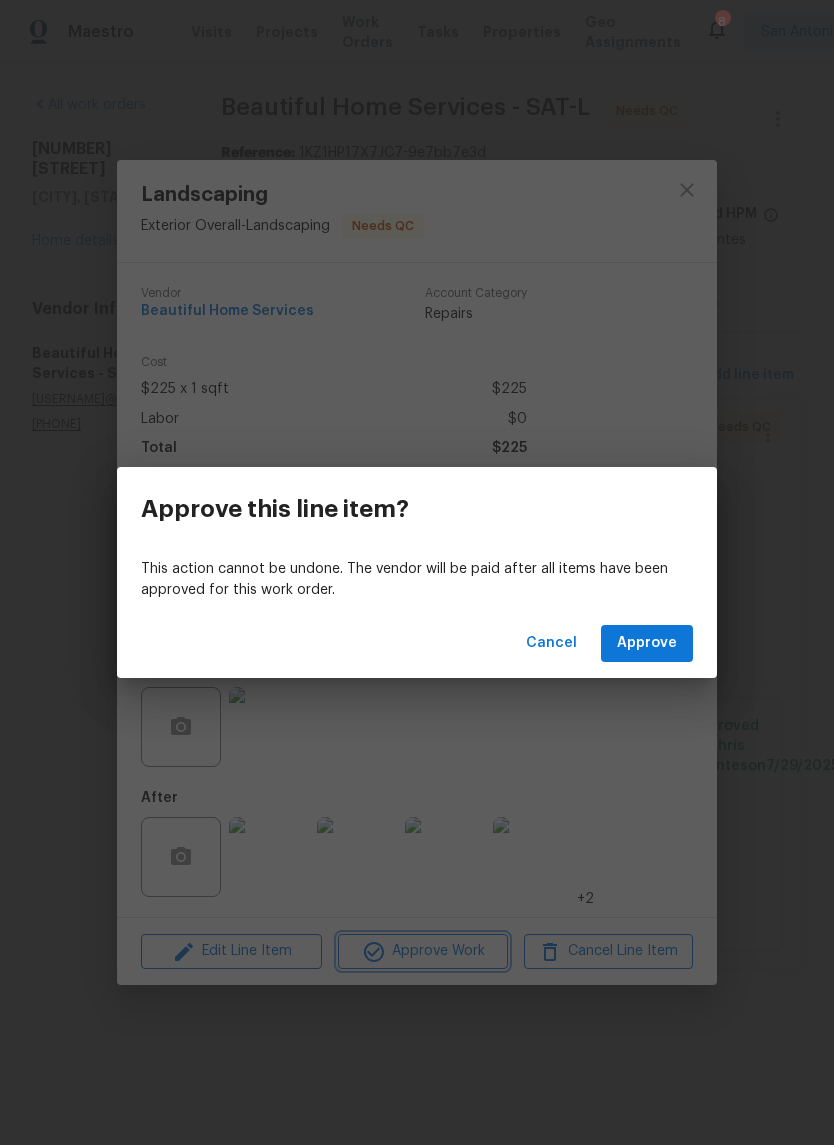 click on "Approve this line item? This action cannot be undone. The vendor will be paid after all items have been approved for this work order. Cancel Approve" at bounding box center [417, 572] 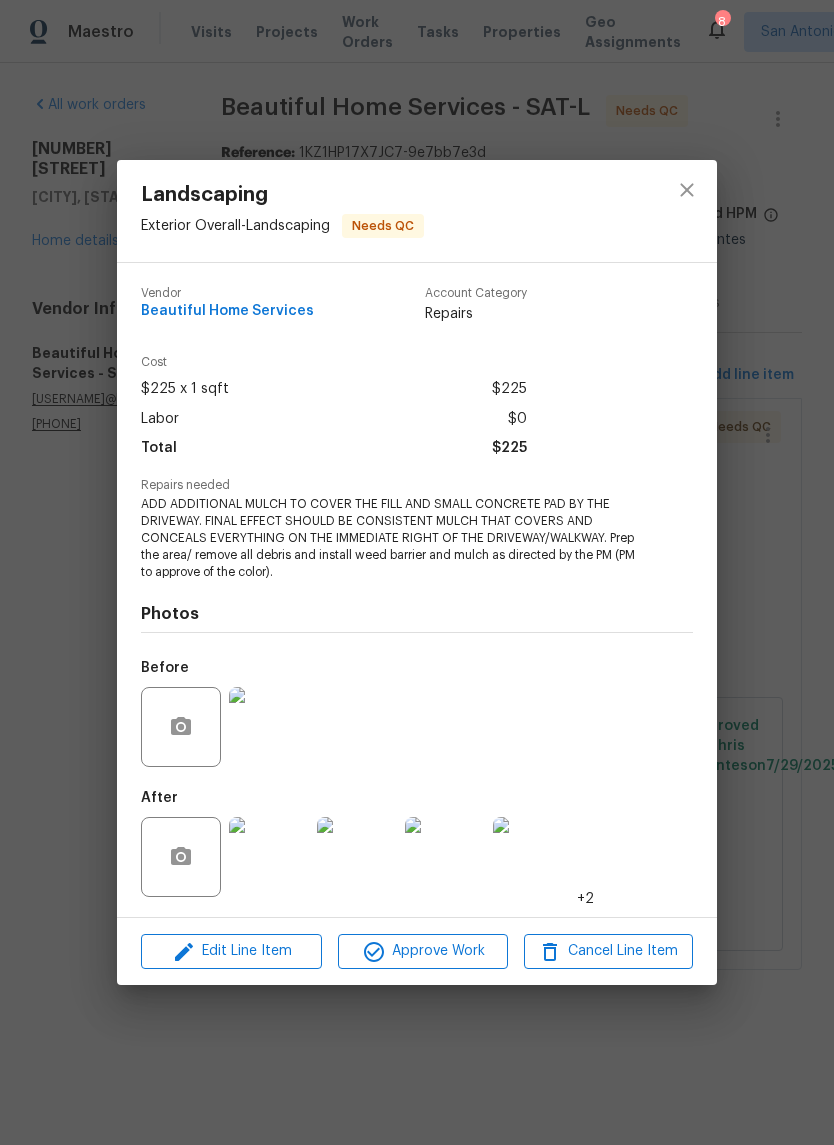 click at bounding box center (269, 857) 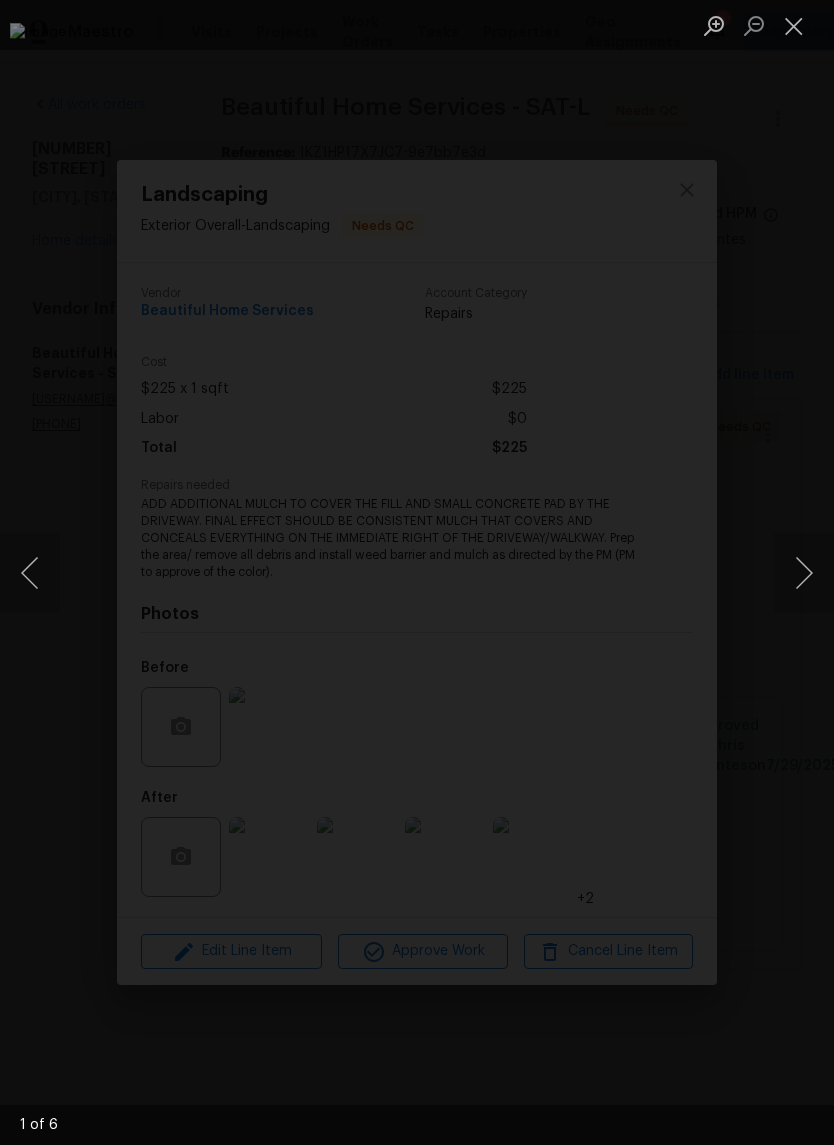 click at bounding box center [804, 573] 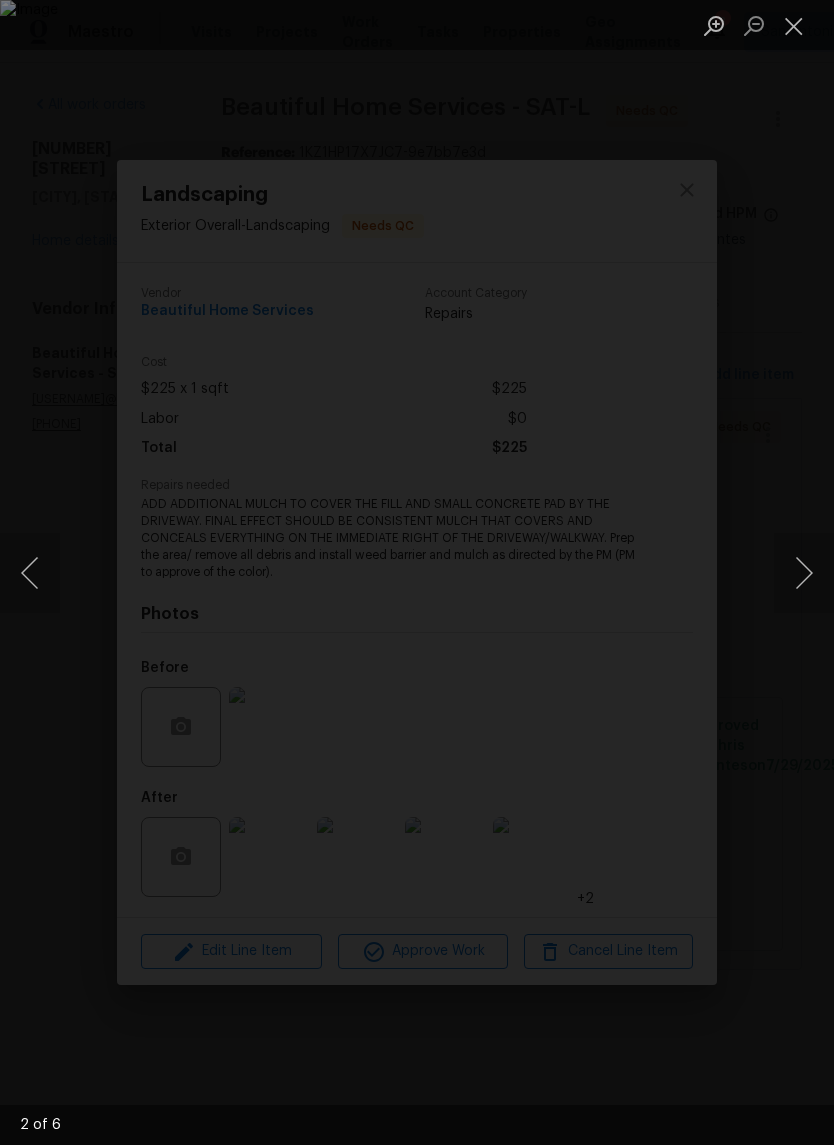 click at bounding box center (804, 573) 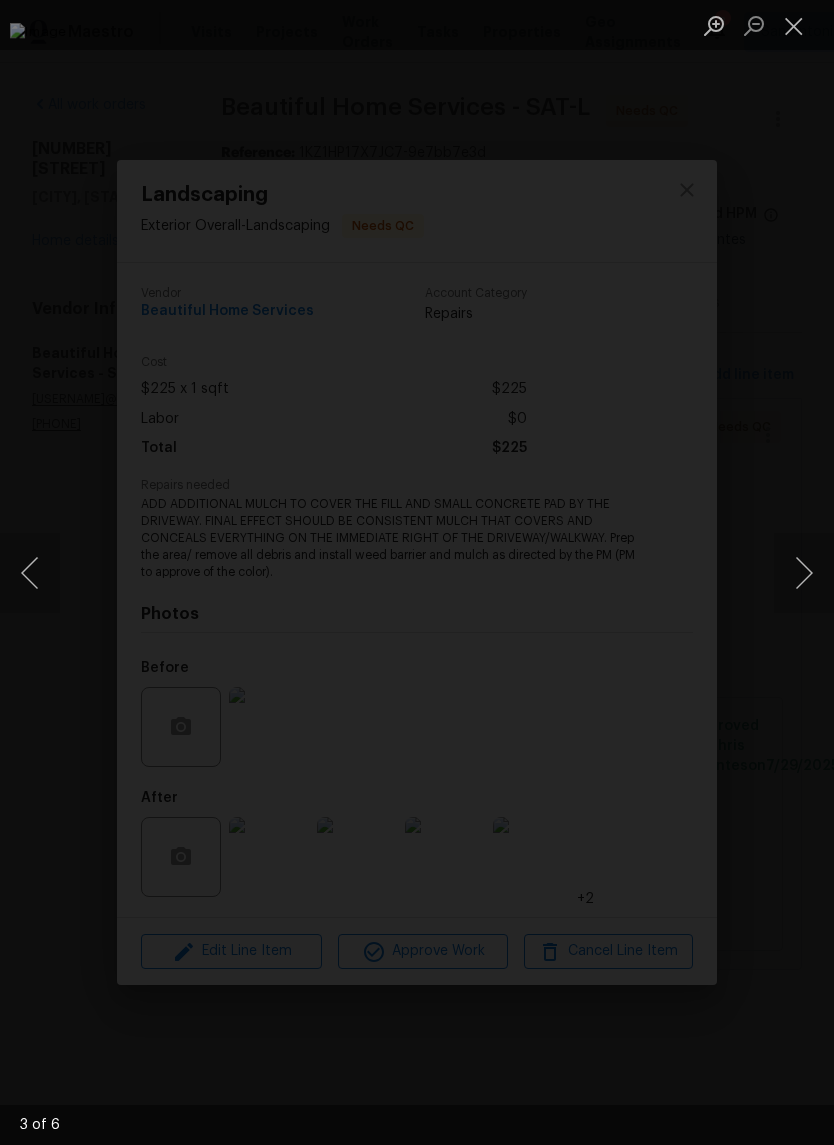 click at bounding box center [804, 573] 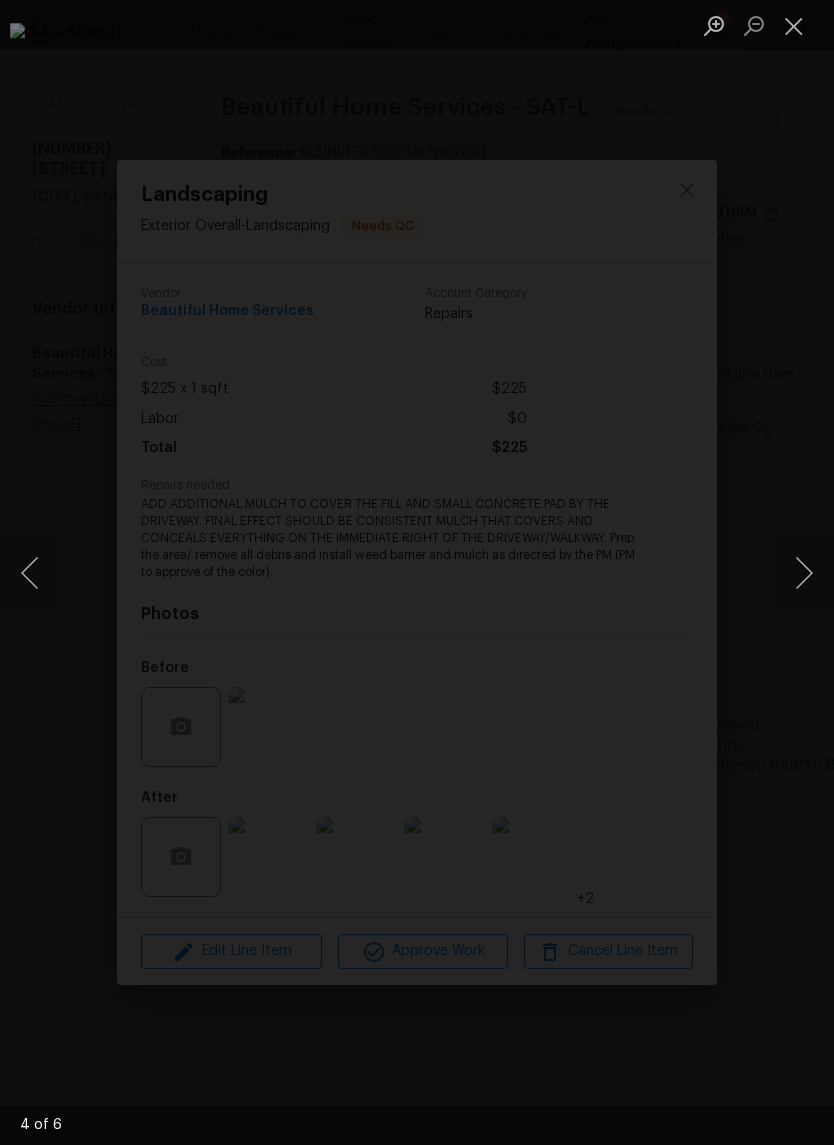 click at bounding box center [804, 573] 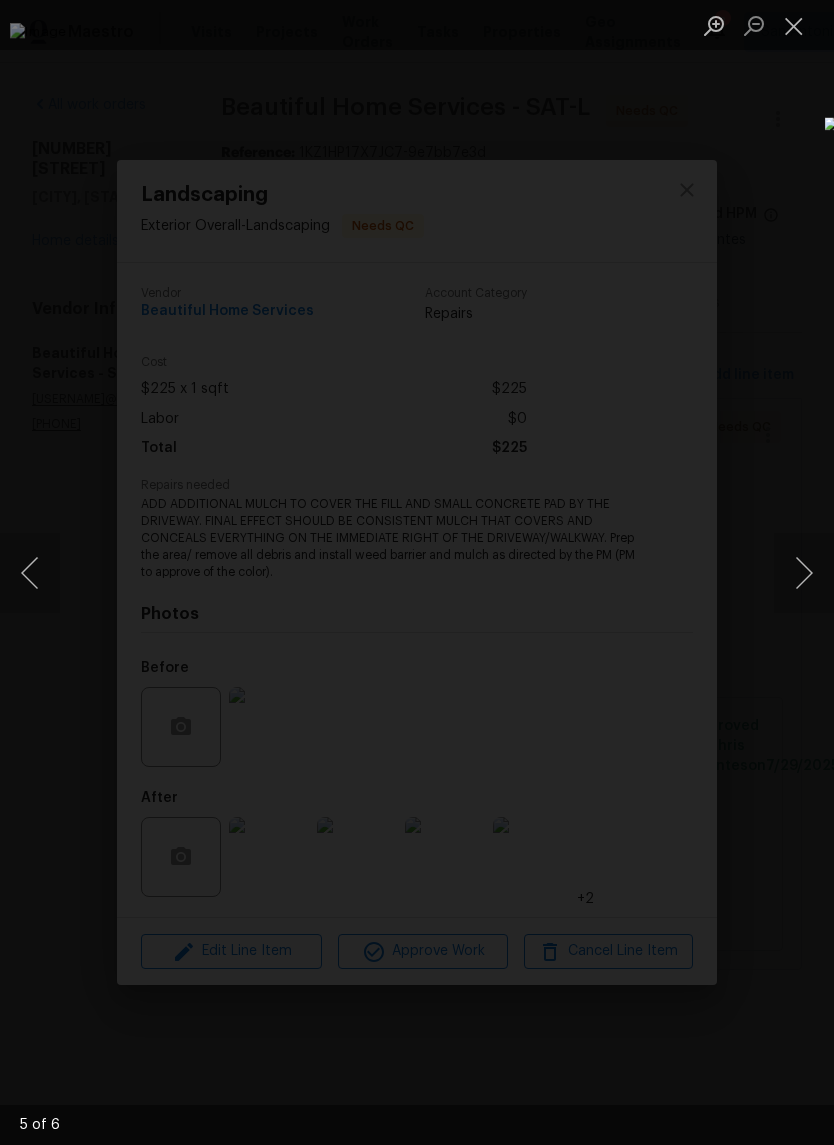 click at bounding box center (804, 573) 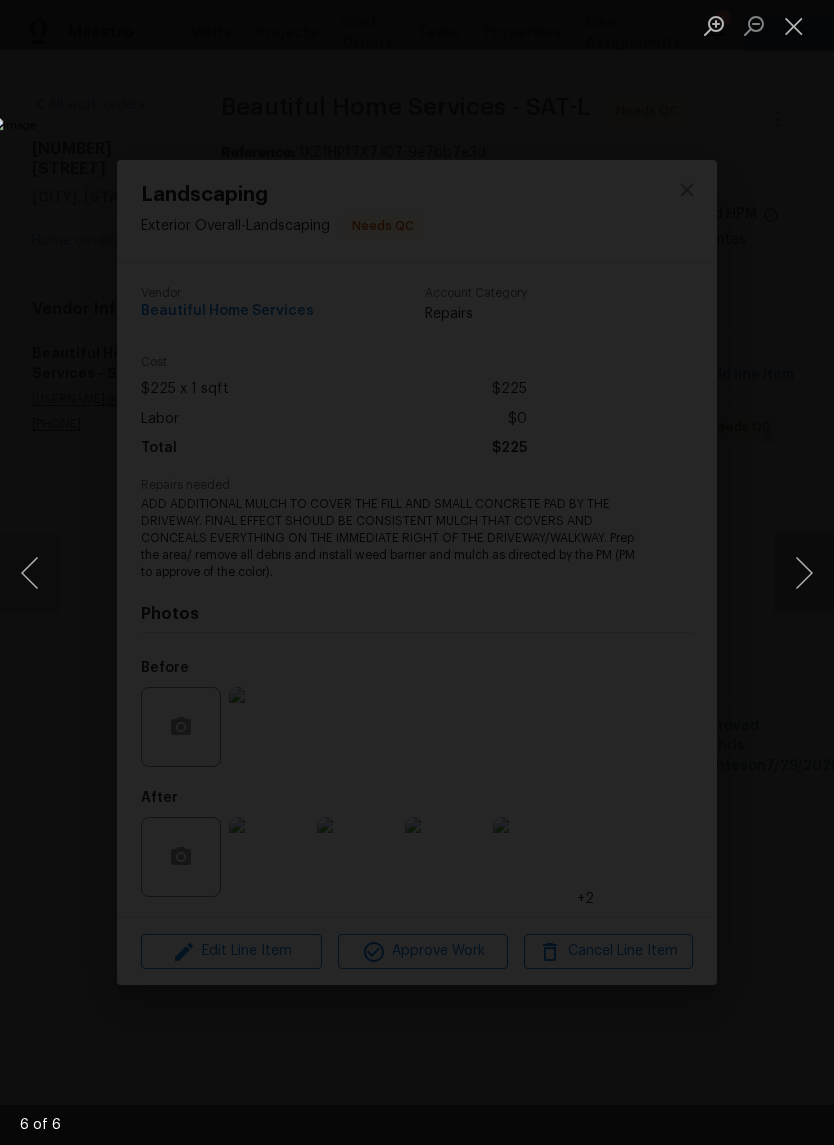 click at bounding box center (804, 573) 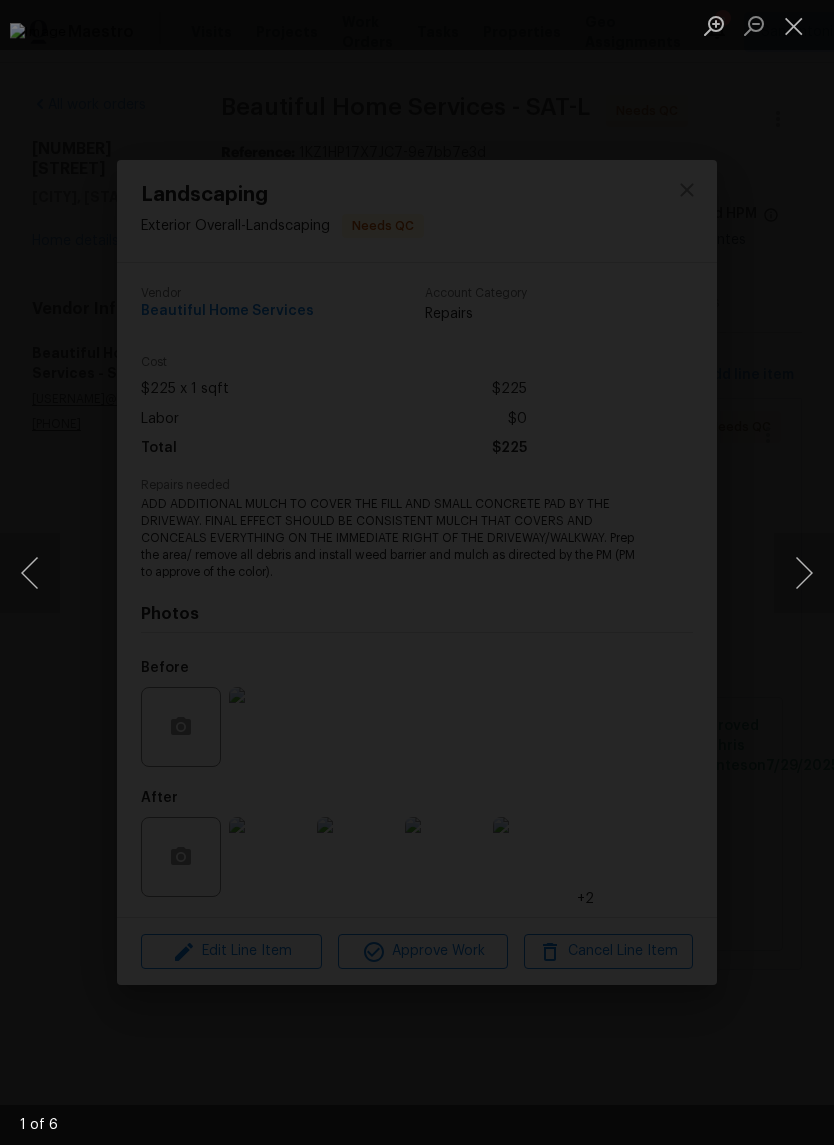 click at bounding box center (794, 25) 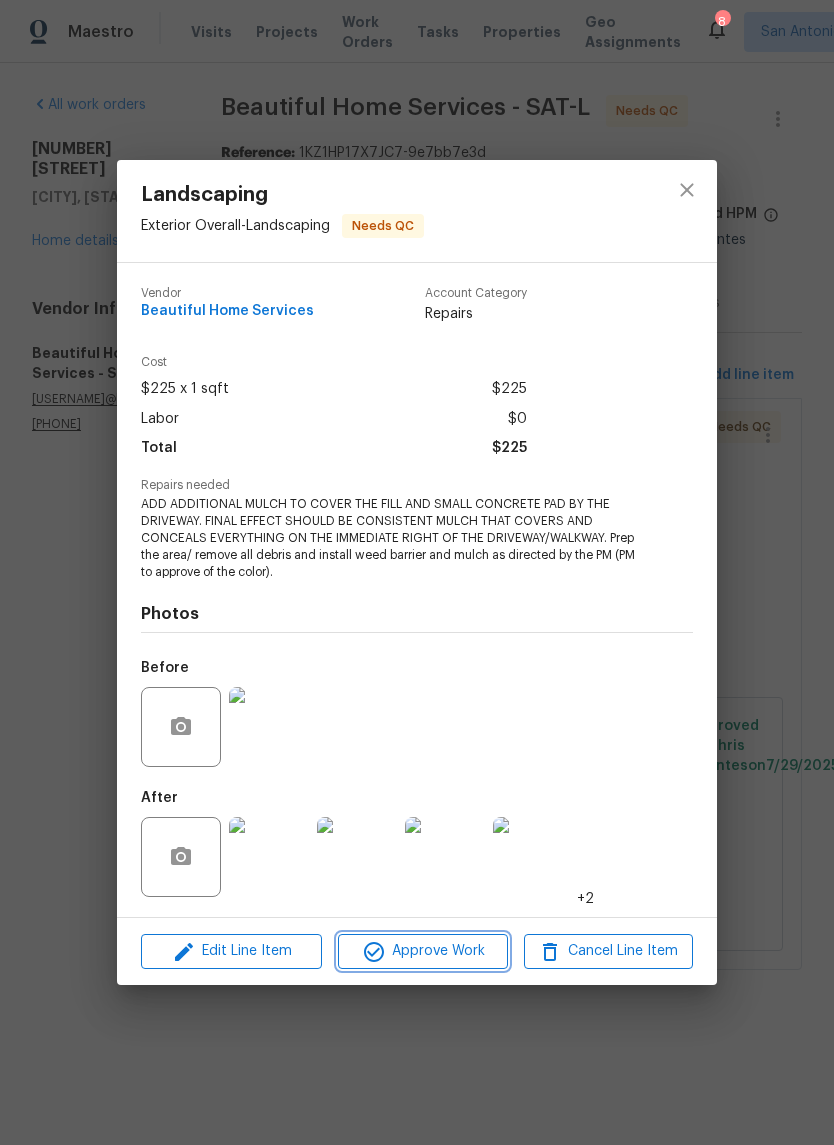 click on "Approve Work" at bounding box center [422, 951] 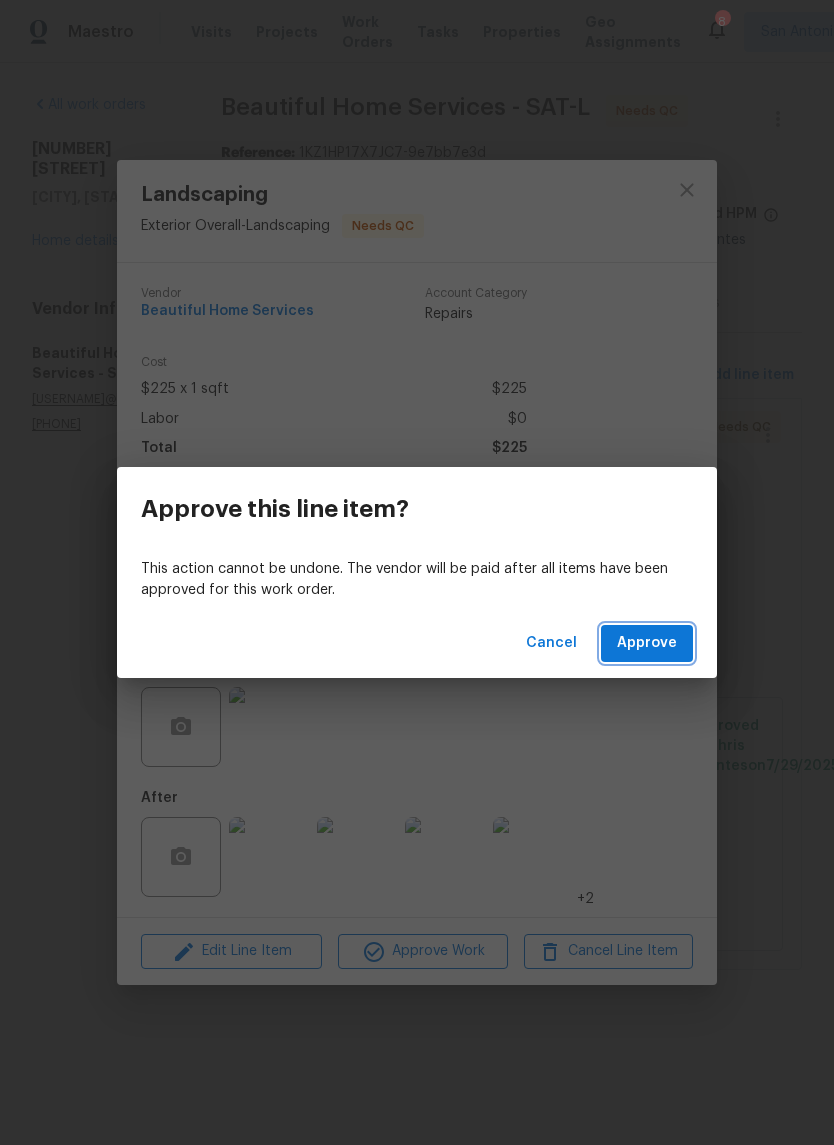 click on "Approve" at bounding box center (647, 643) 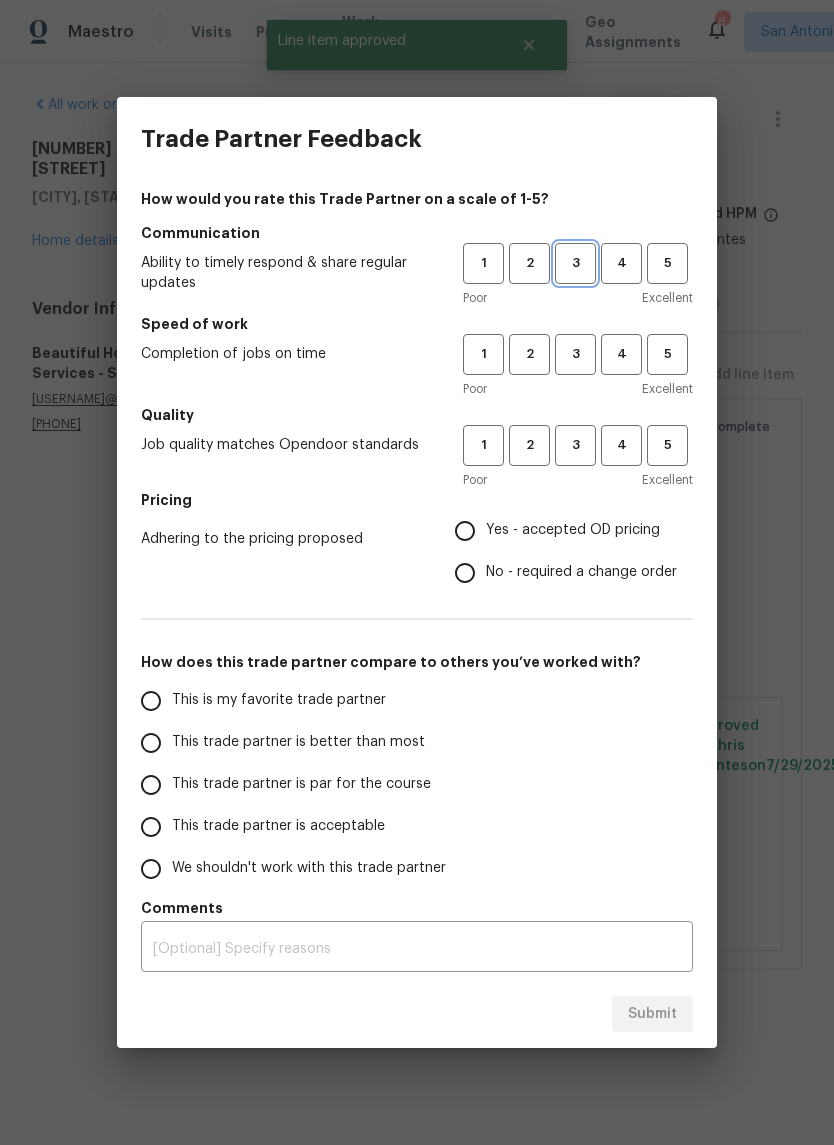 click on "3" at bounding box center (575, 263) 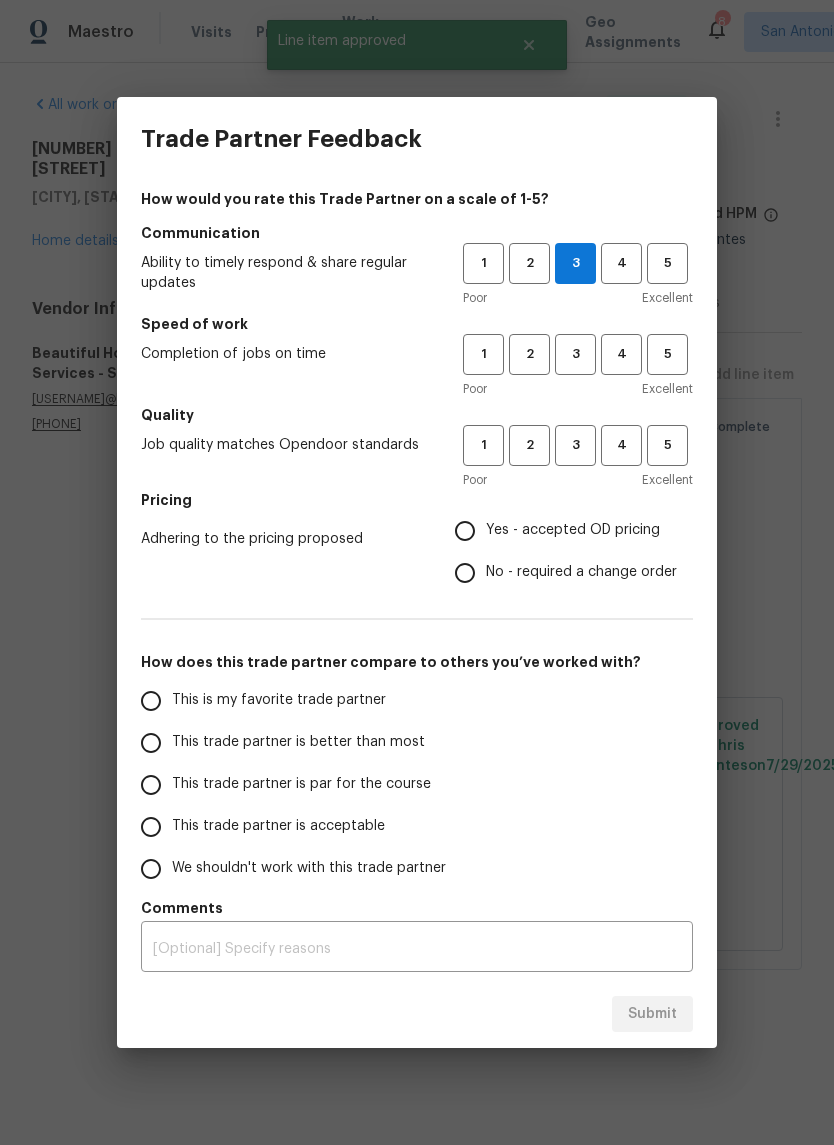 click on "Speed of work" at bounding box center [417, 324] 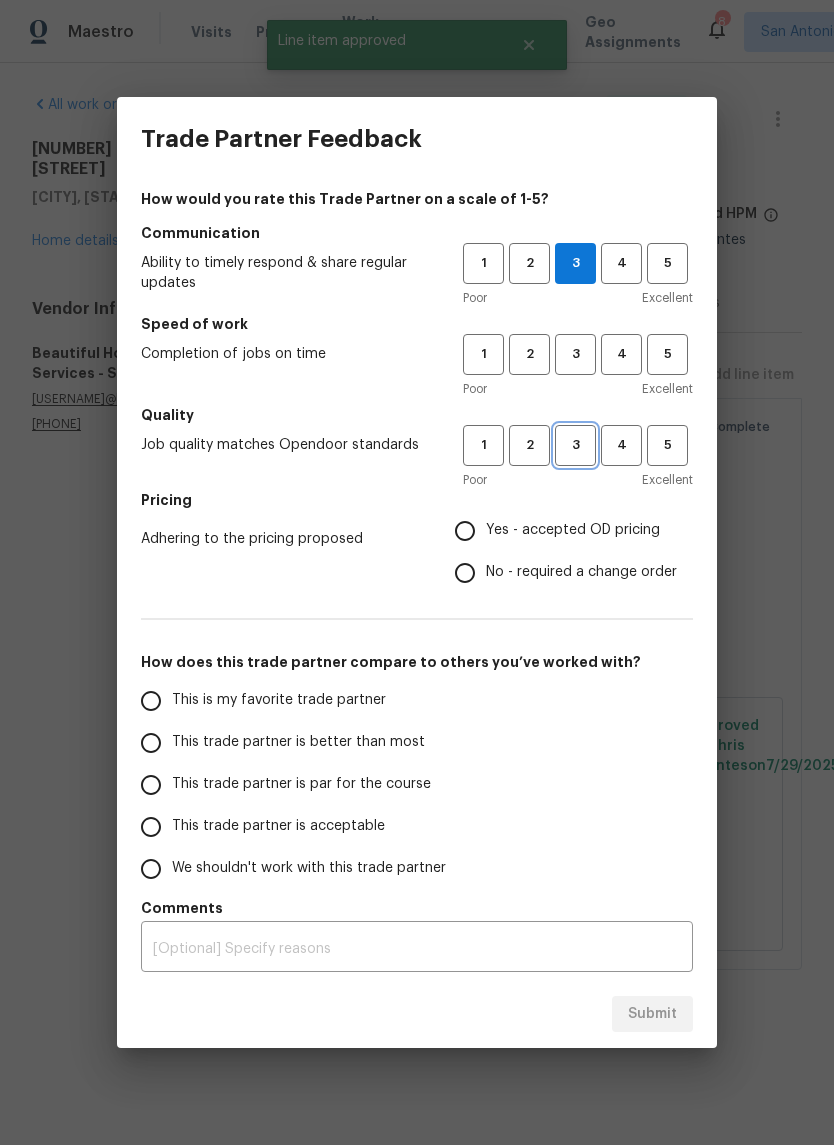 click on "3" at bounding box center (575, 445) 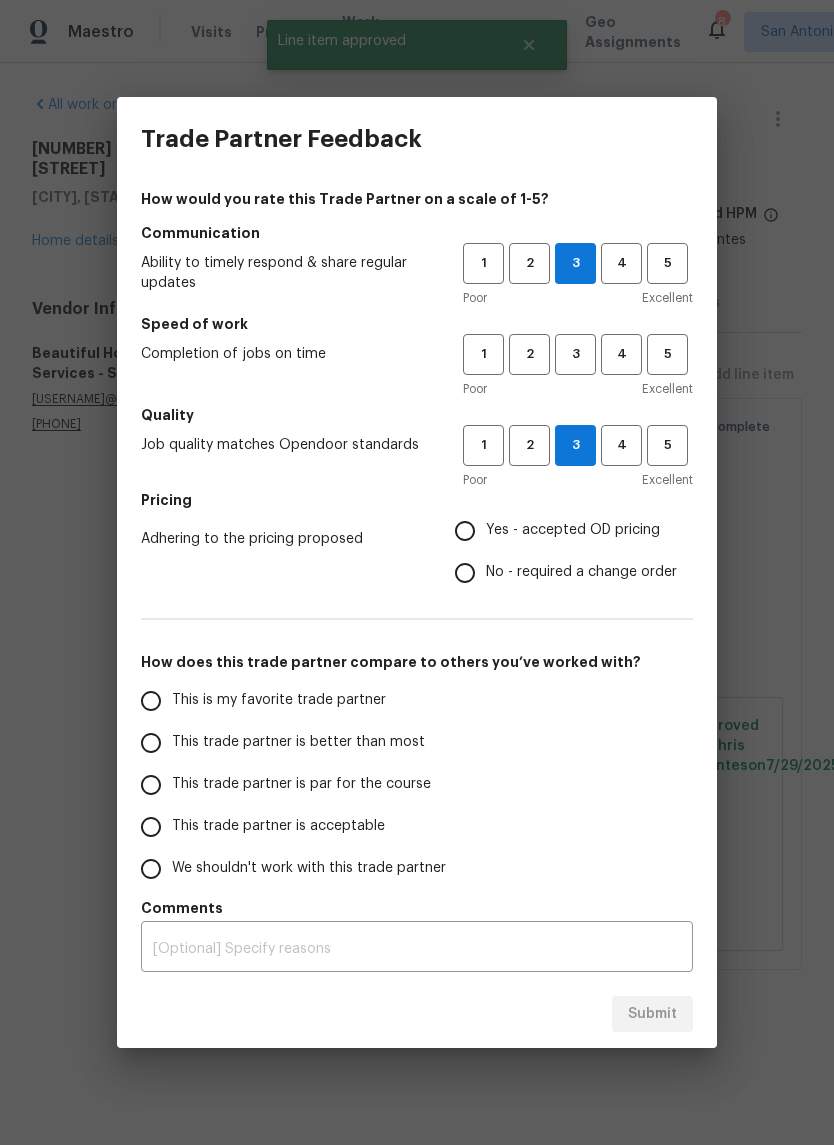 click on "Yes - accepted OD pricing" at bounding box center (573, 530) 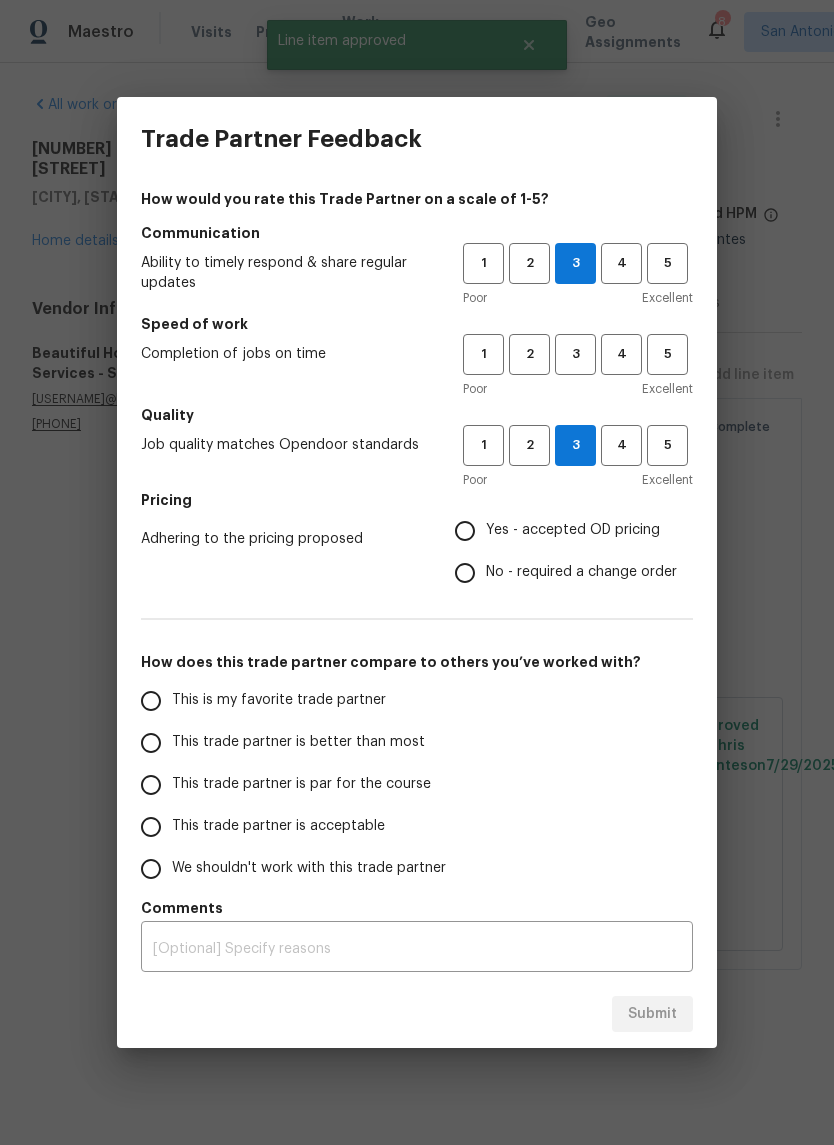 click on "Yes - accepted OD pricing" at bounding box center (465, 531) 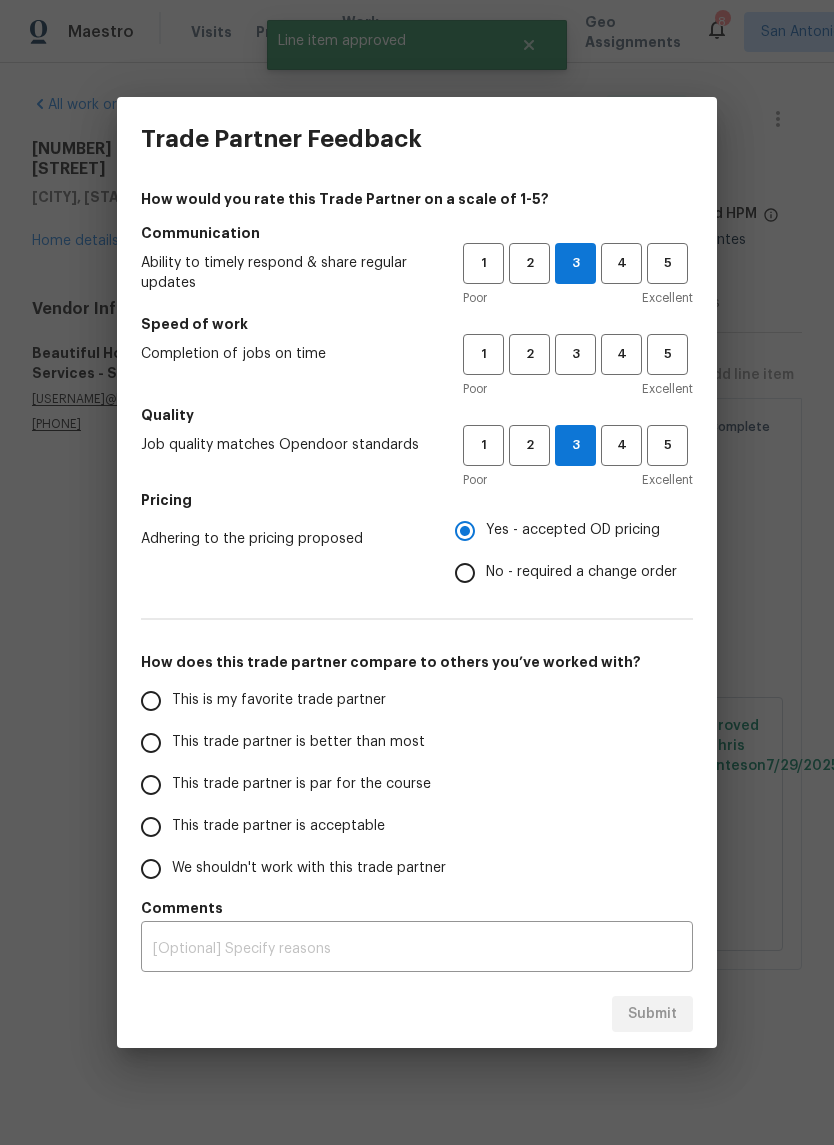 click on "This trade partner is par for the course" at bounding box center (301, 784) 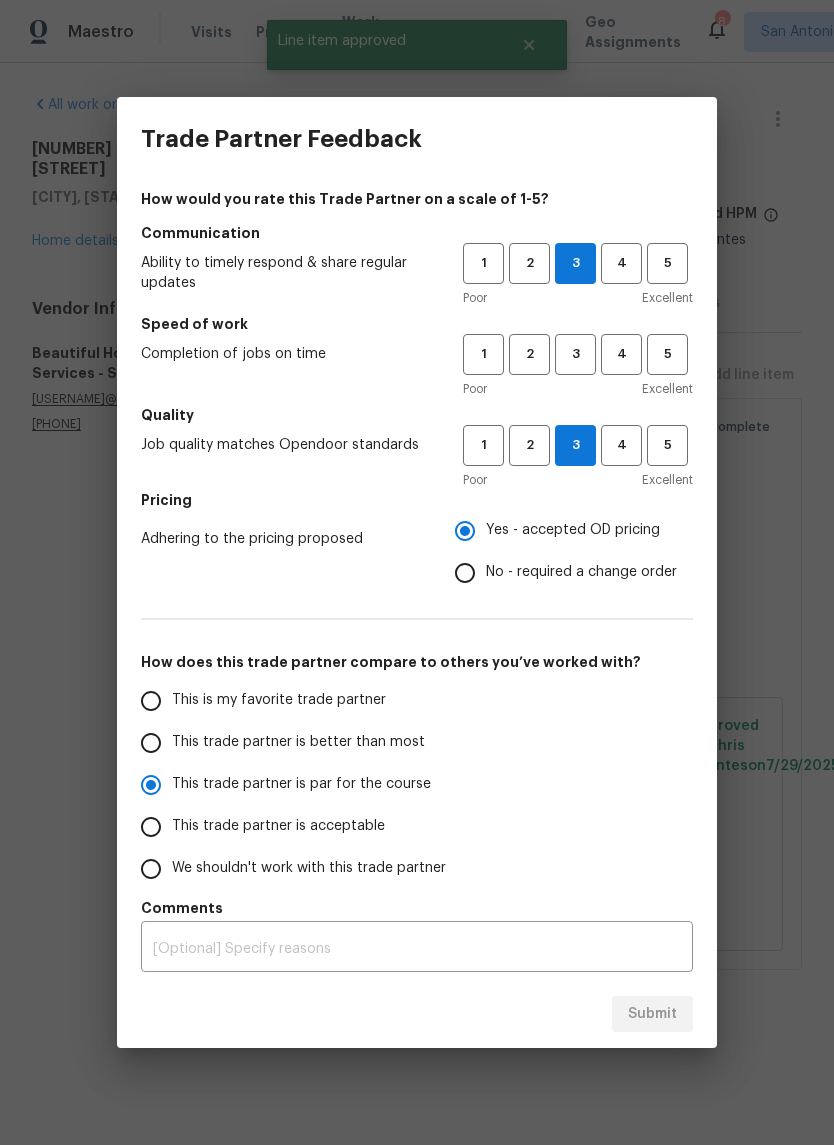 click on "Submit" at bounding box center [417, 1014] 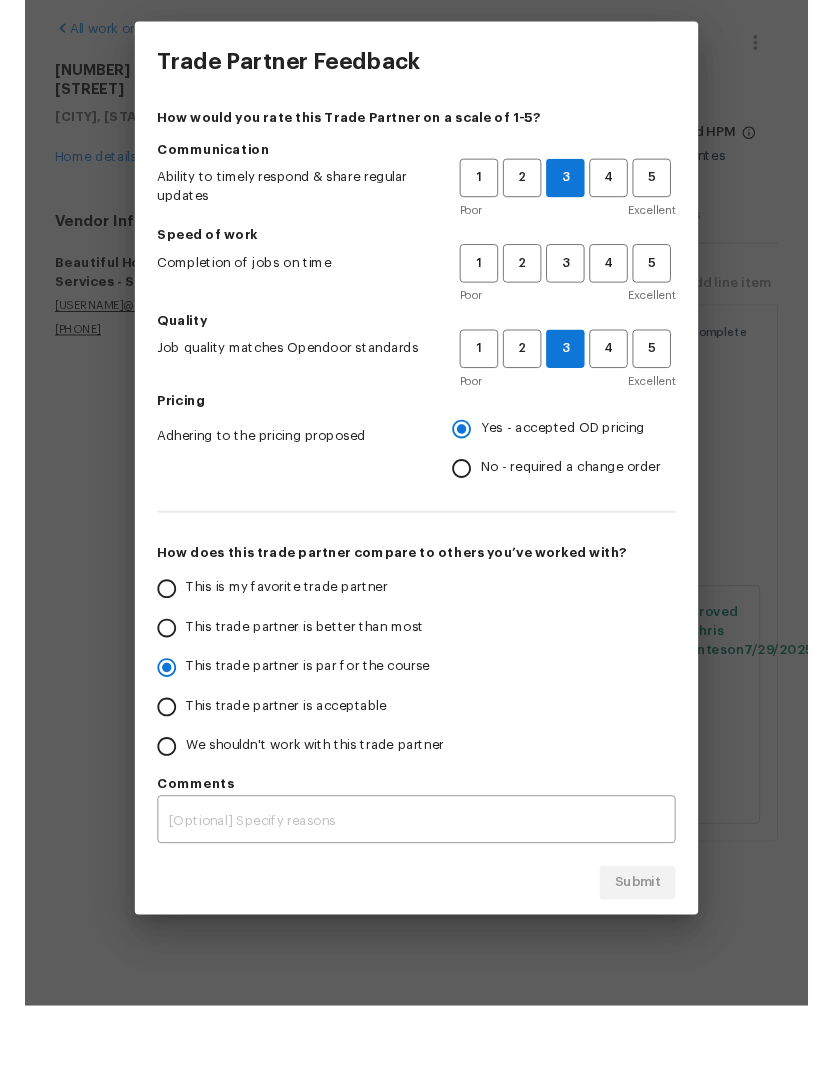 scroll, scrollTop: 0, scrollLeft: 0, axis: both 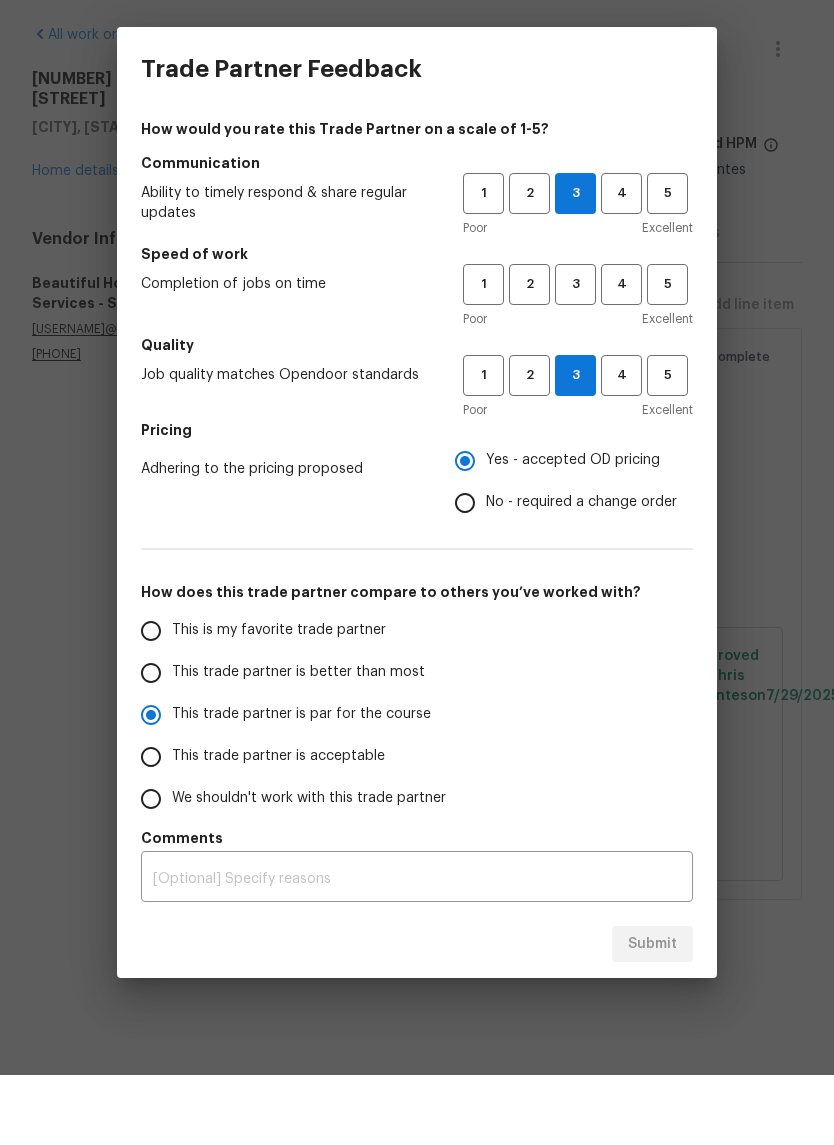 click at bounding box center [417, 949] 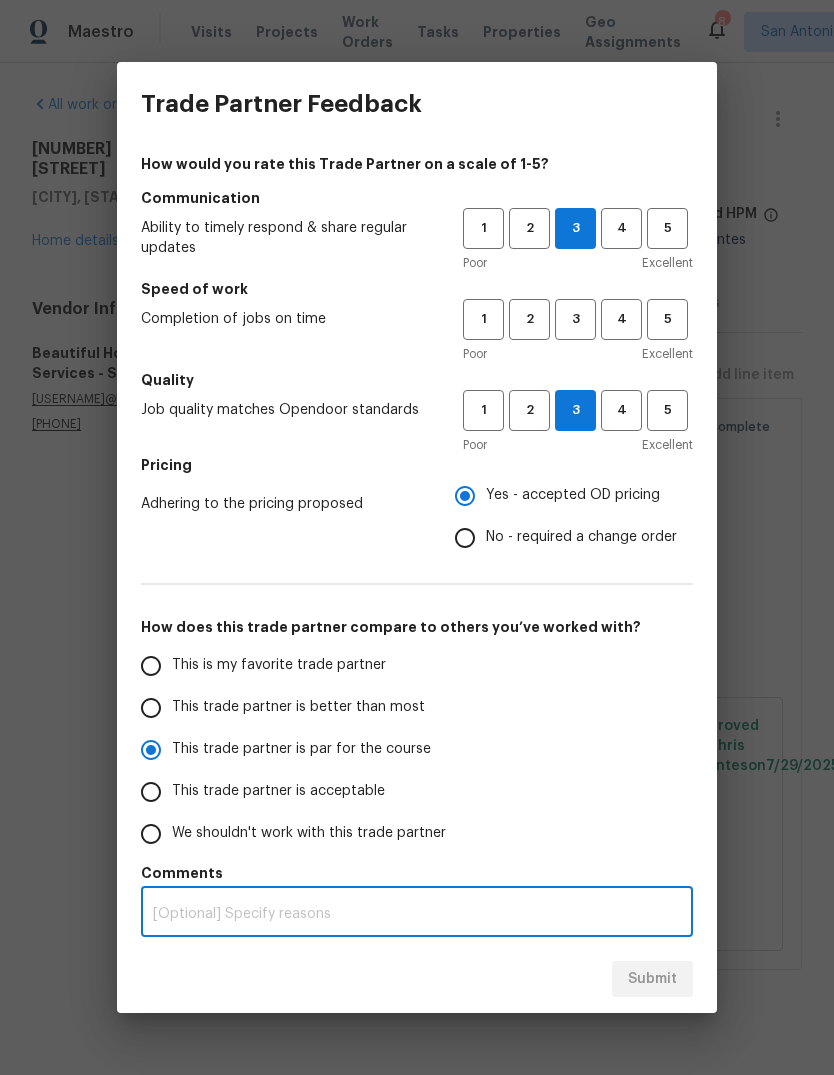 radio on "true" 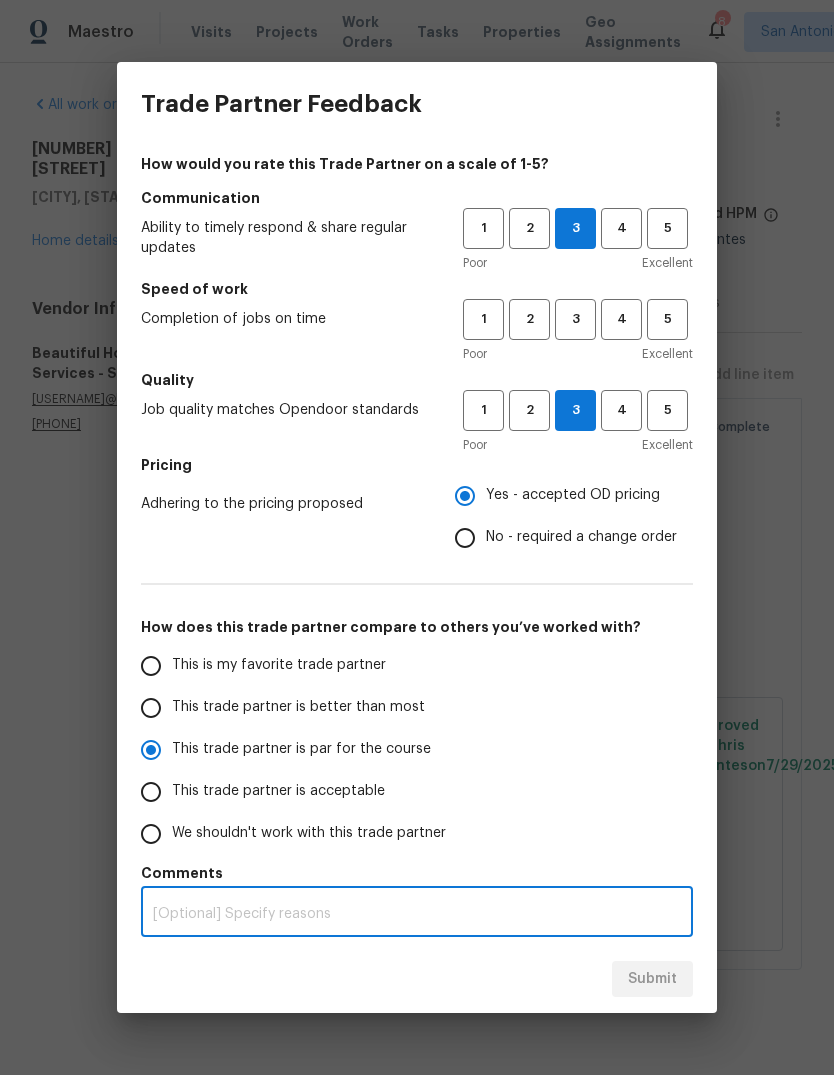 type on "N" 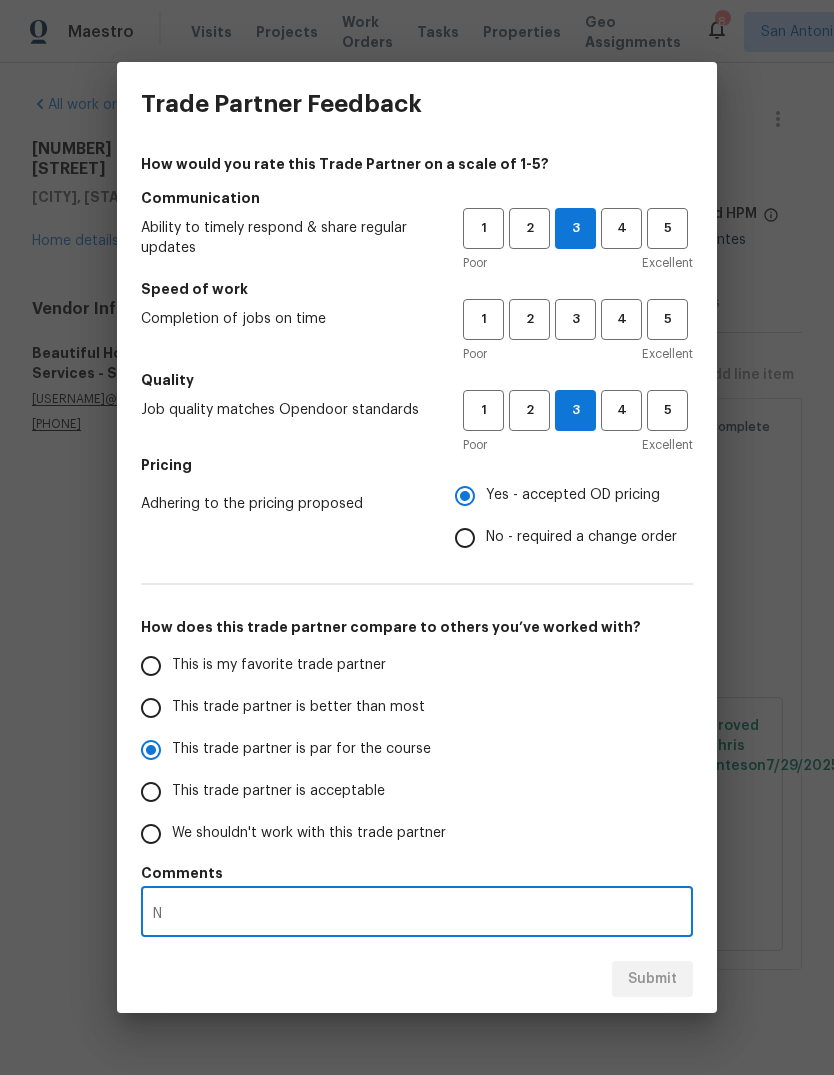 radio on "false" 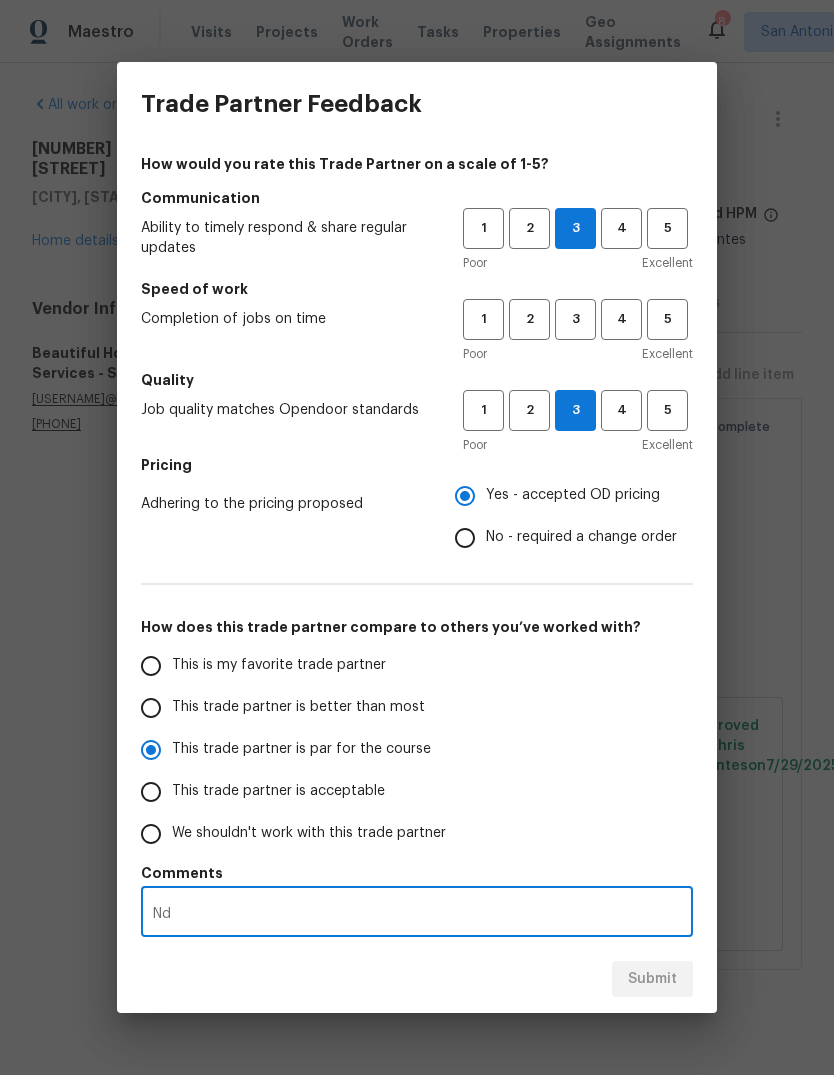 radio on "false" 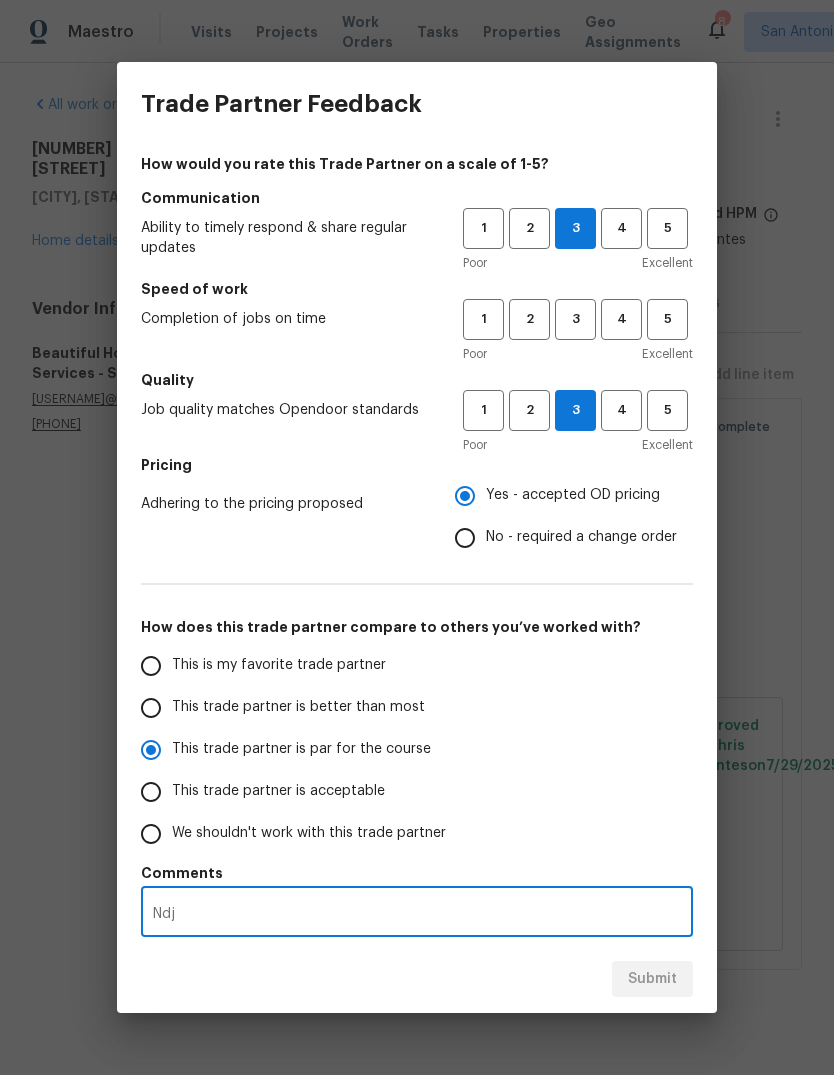 radio on "false" 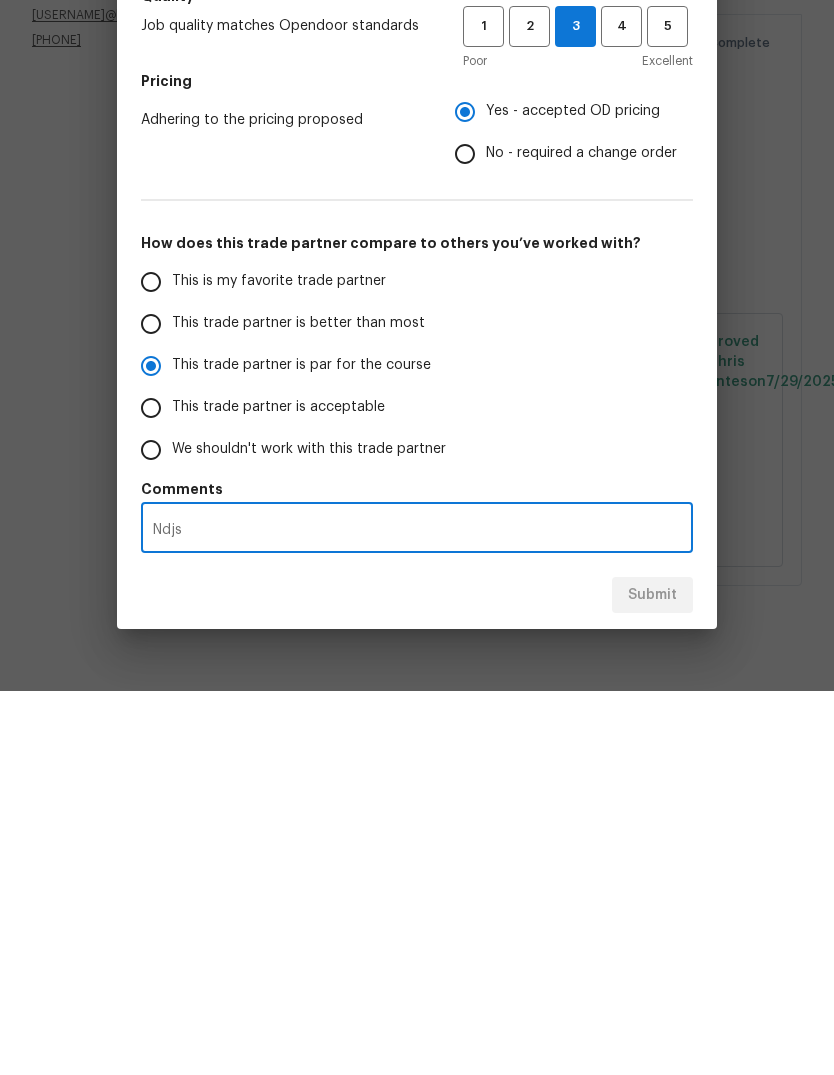 click on "Submit" at bounding box center [417, 979] 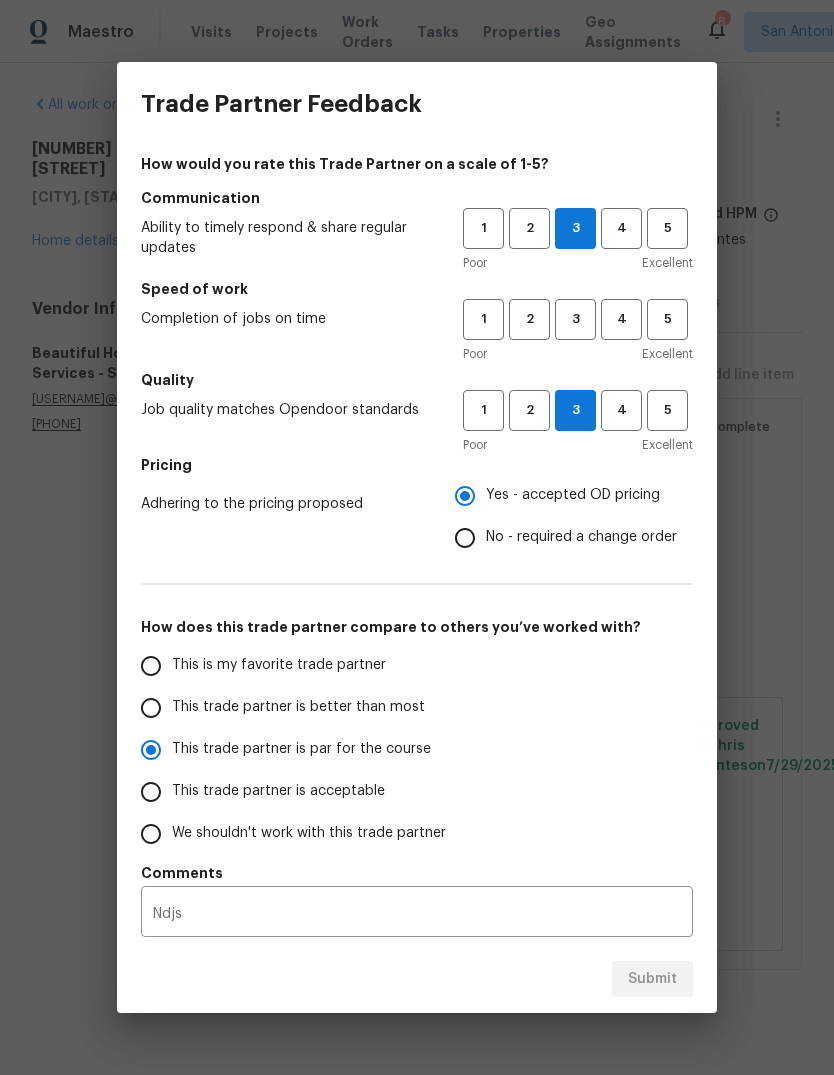 click on "This is my favorite trade partner This trade partner is better than most This trade partner is par for the course This trade partner is acceptable We shouldn't work with this trade partner" at bounding box center (417, 750) 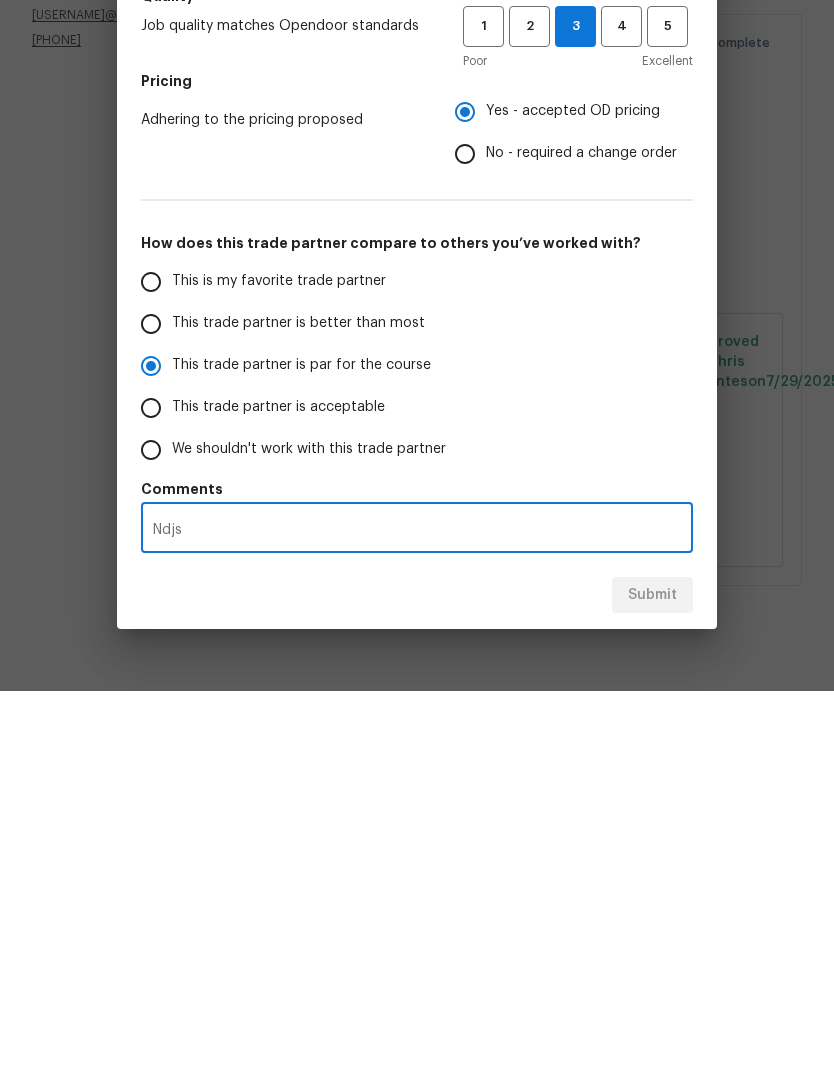 type on "Ndj" 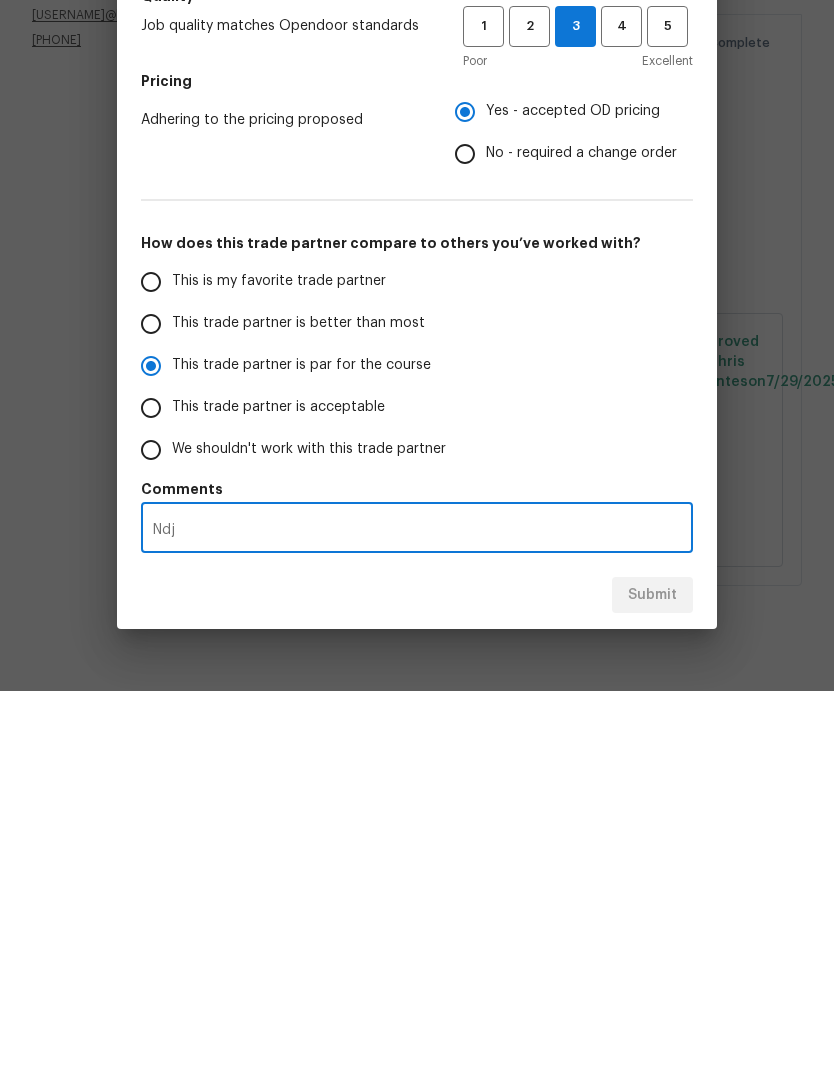 radio on "false" 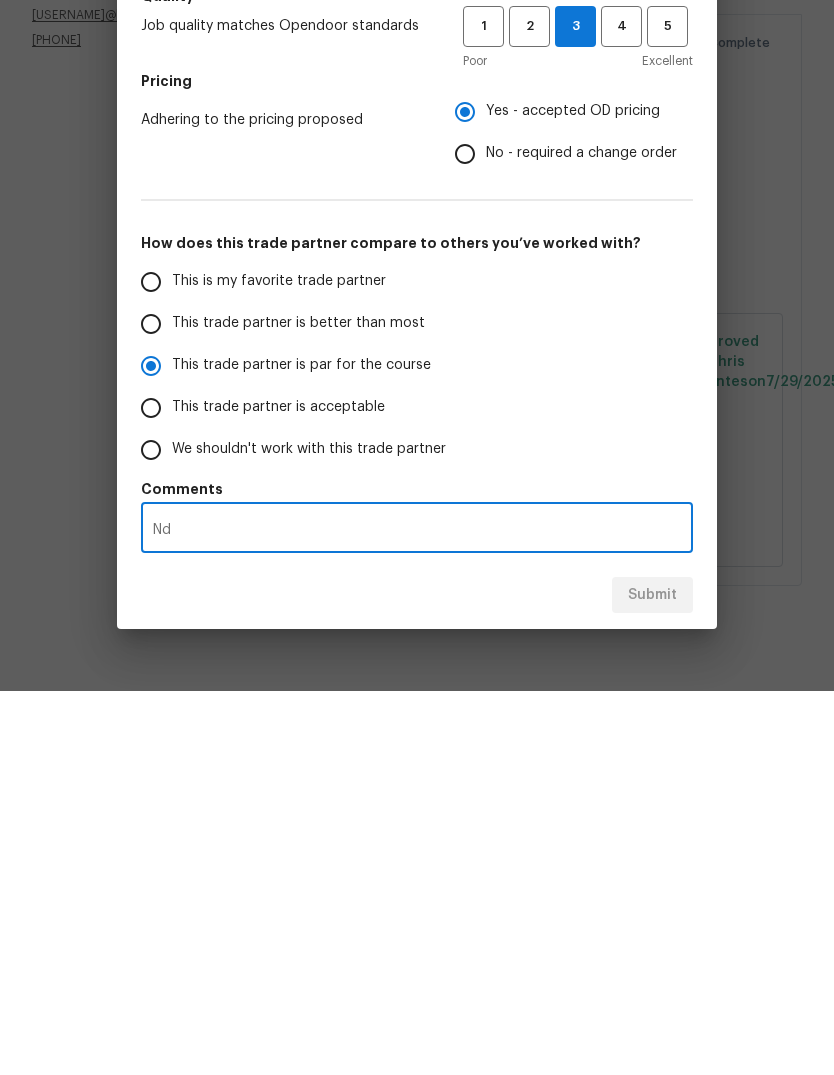 radio on "false" 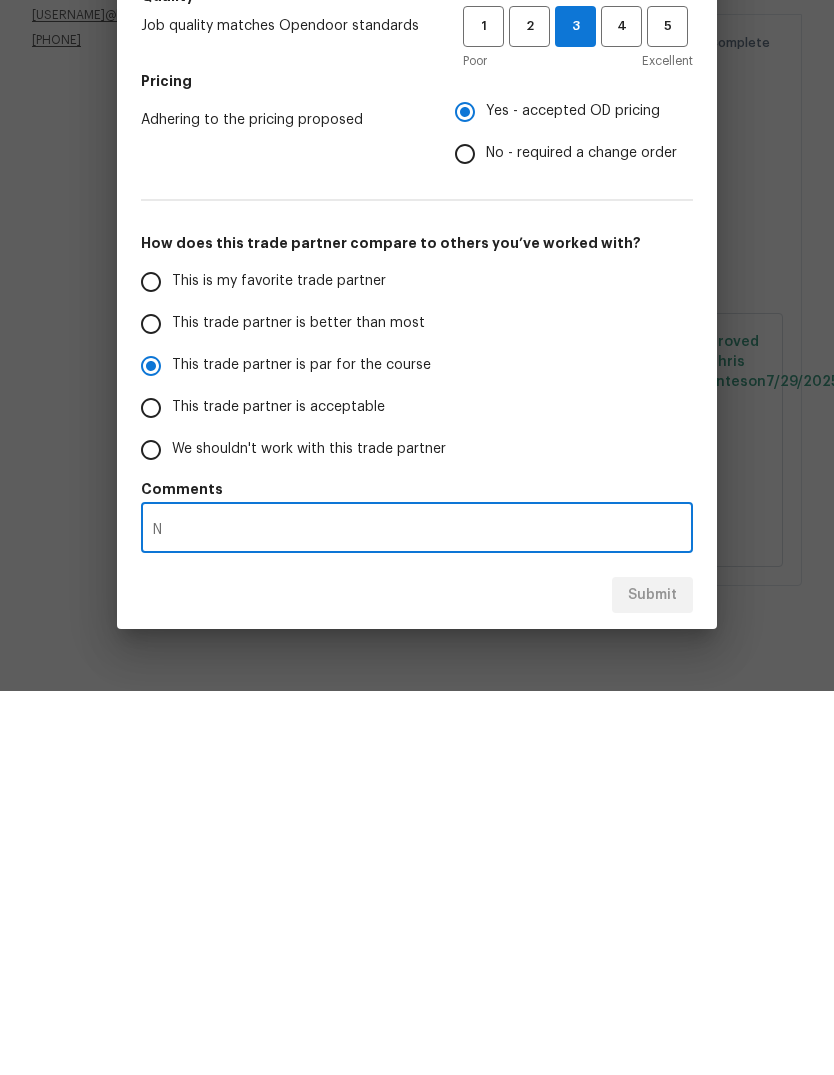 radio on "false" 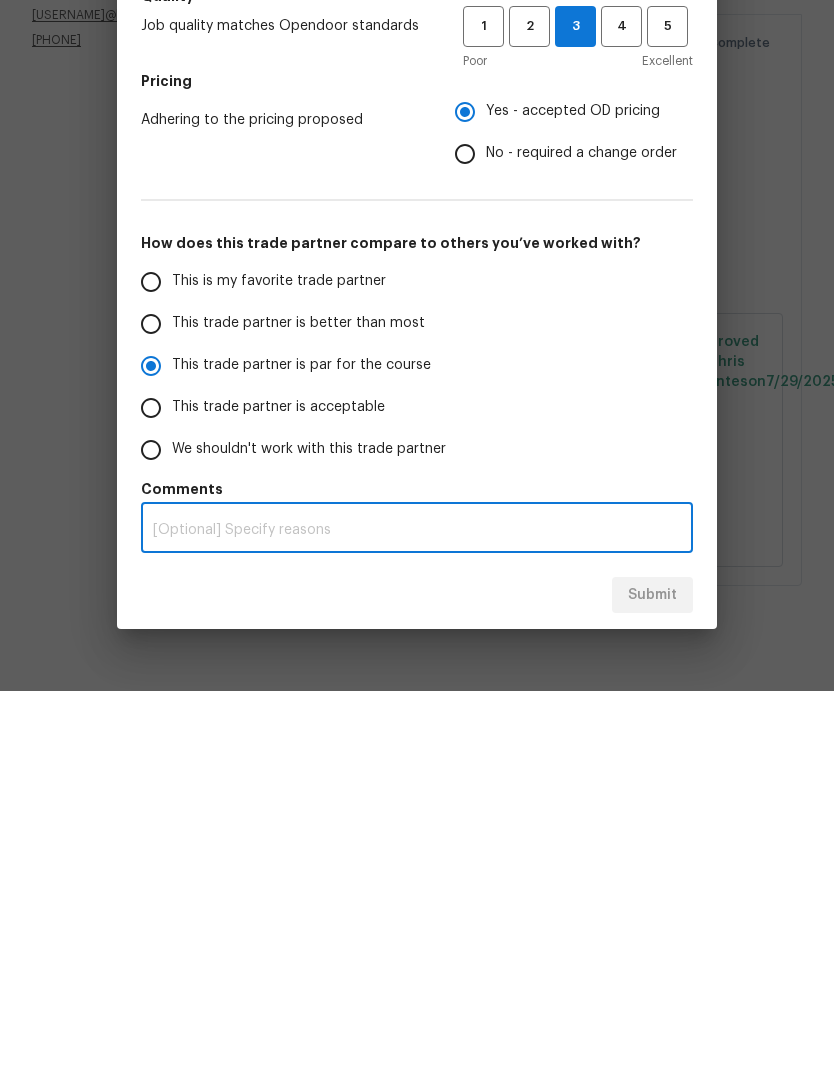type 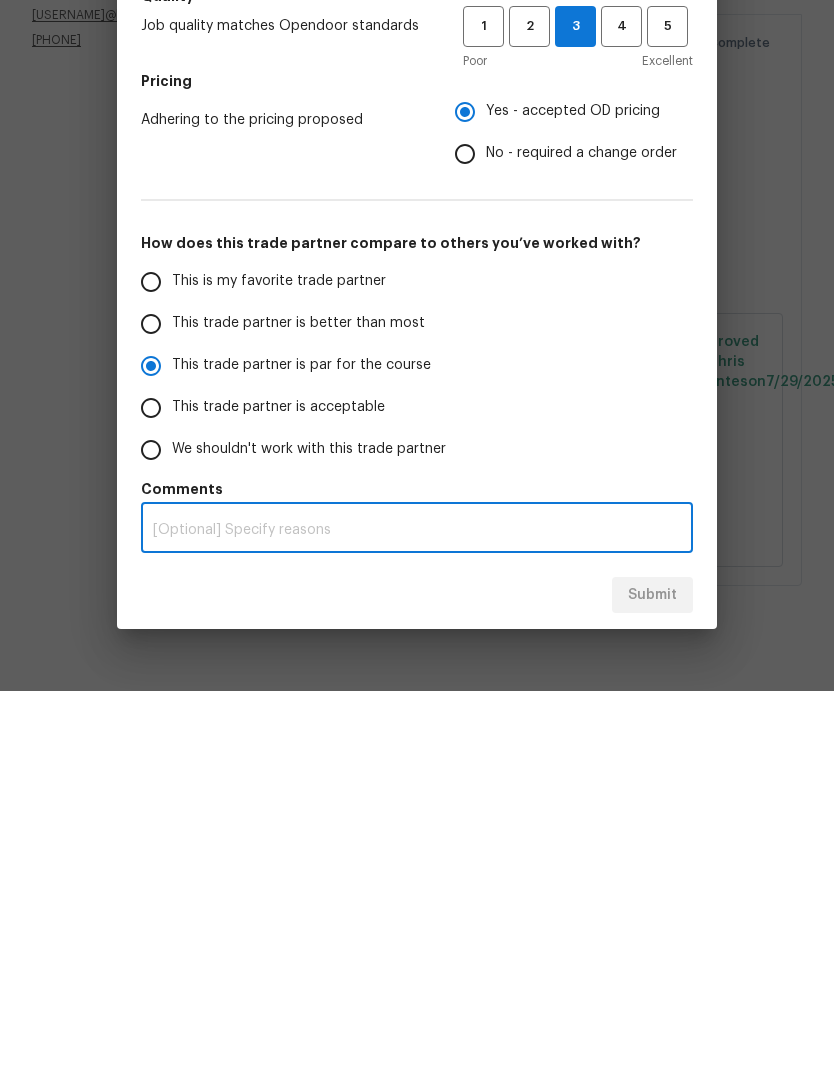 click on "Submit" at bounding box center [417, 979] 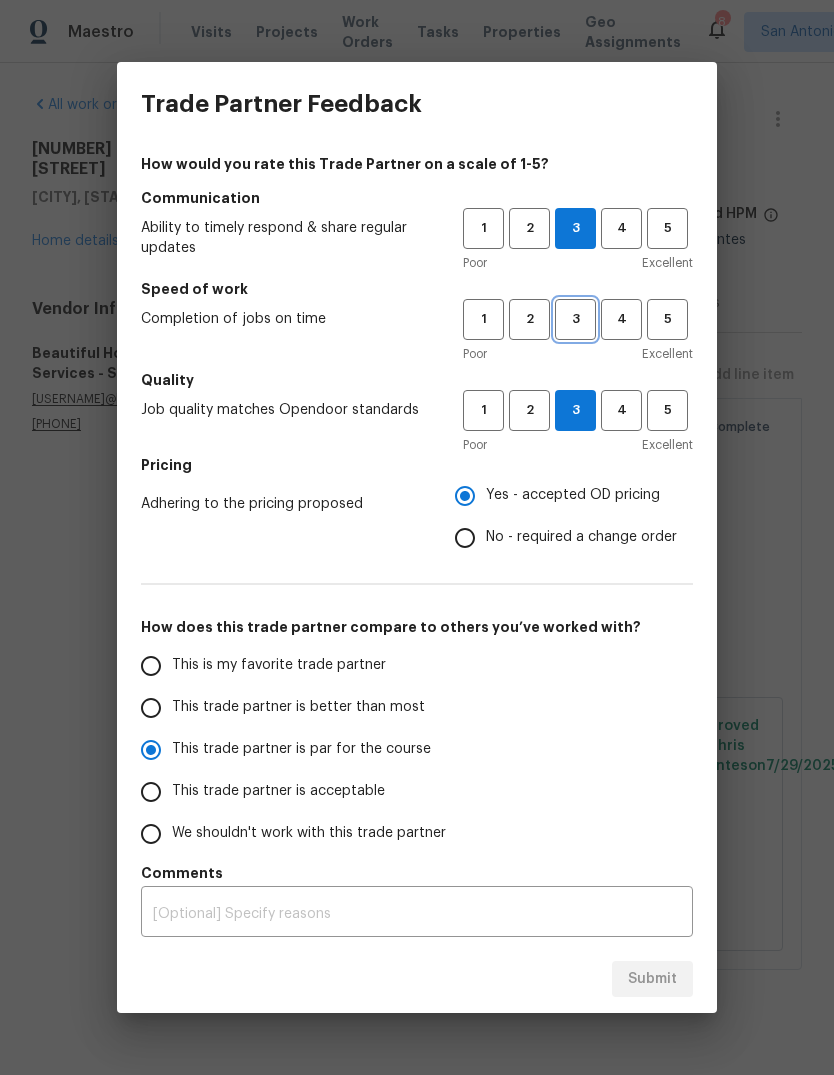 click on "3" at bounding box center (575, 319) 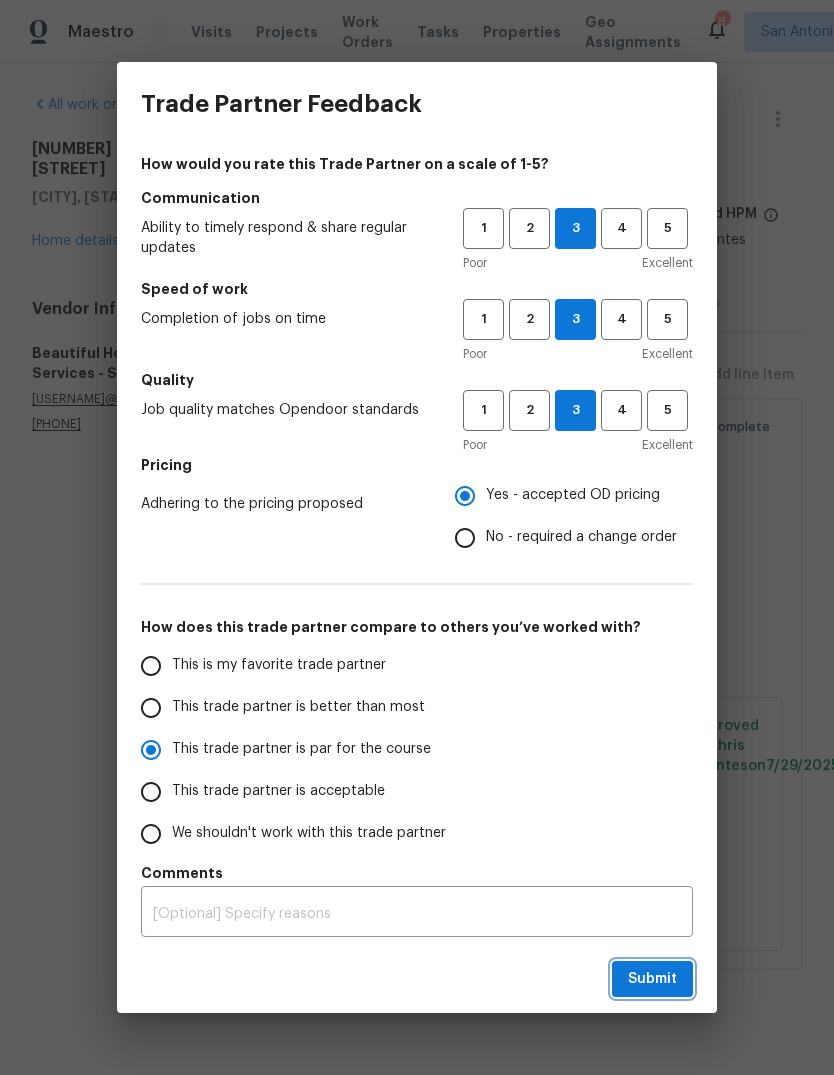 click on "Submit" at bounding box center (652, 979) 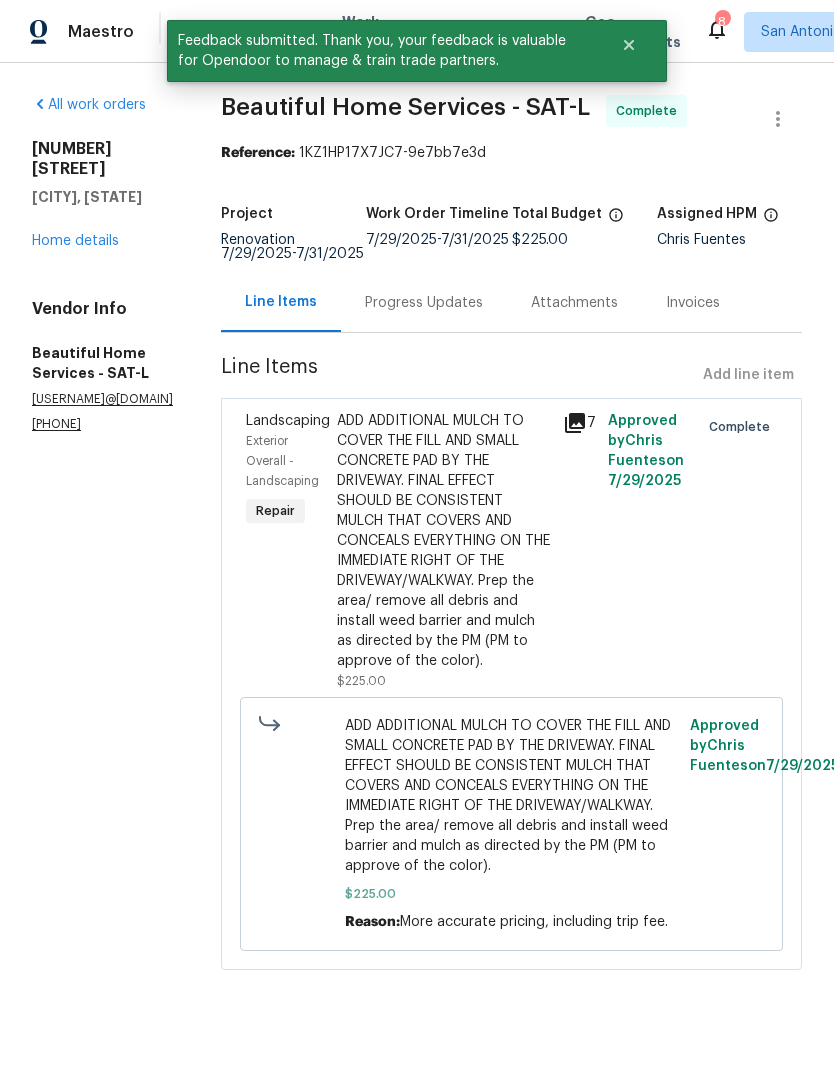 click on "Home details" at bounding box center (75, 241) 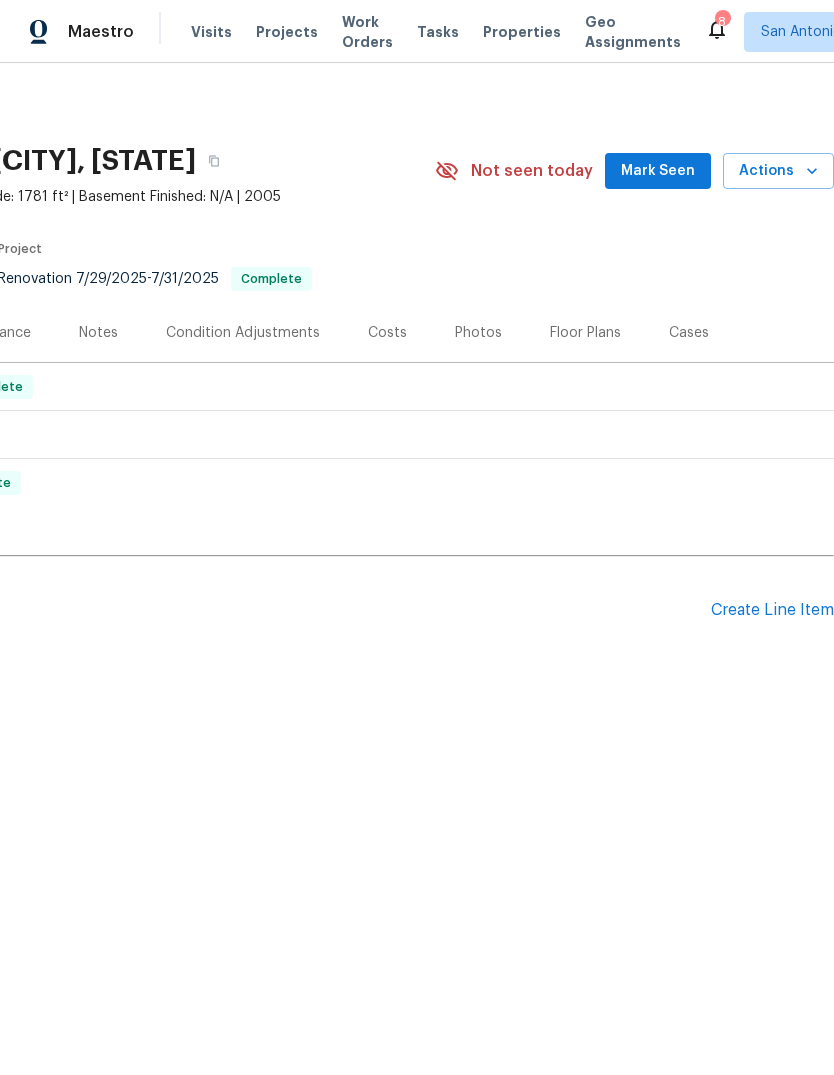 scroll, scrollTop: 0, scrollLeft: 296, axis: horizontal 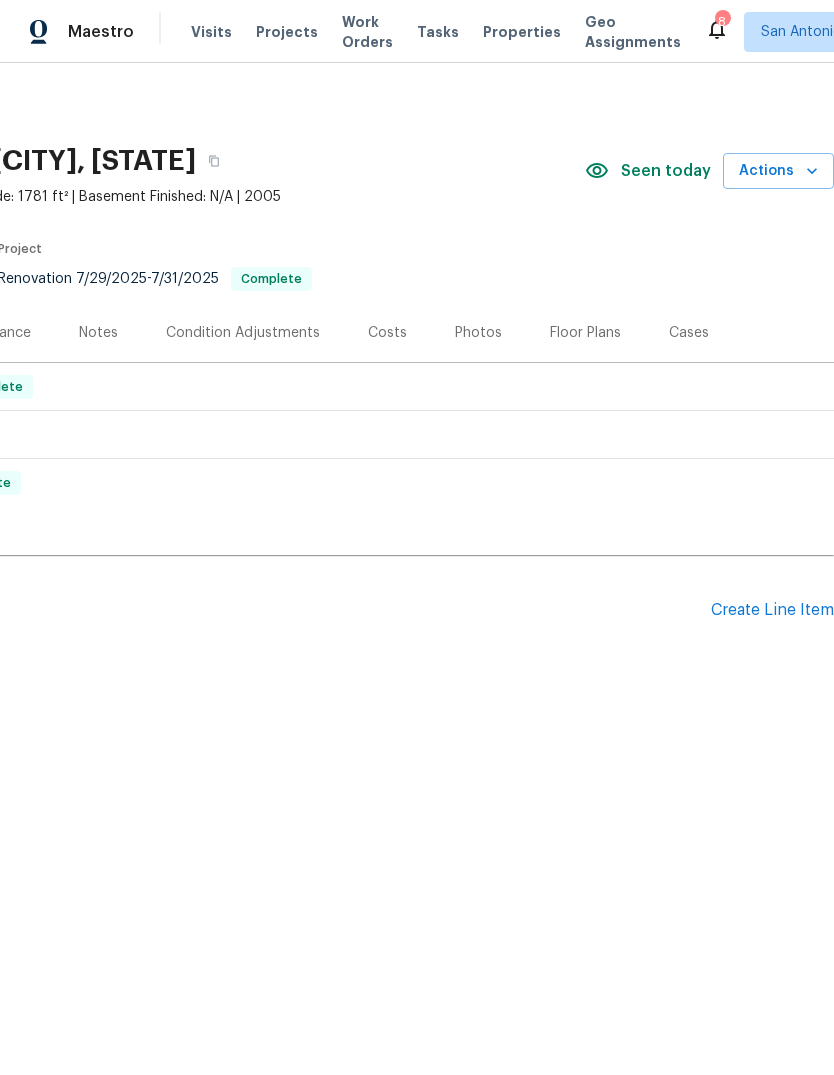 click on "Actions" at bounding box center [778, 171] 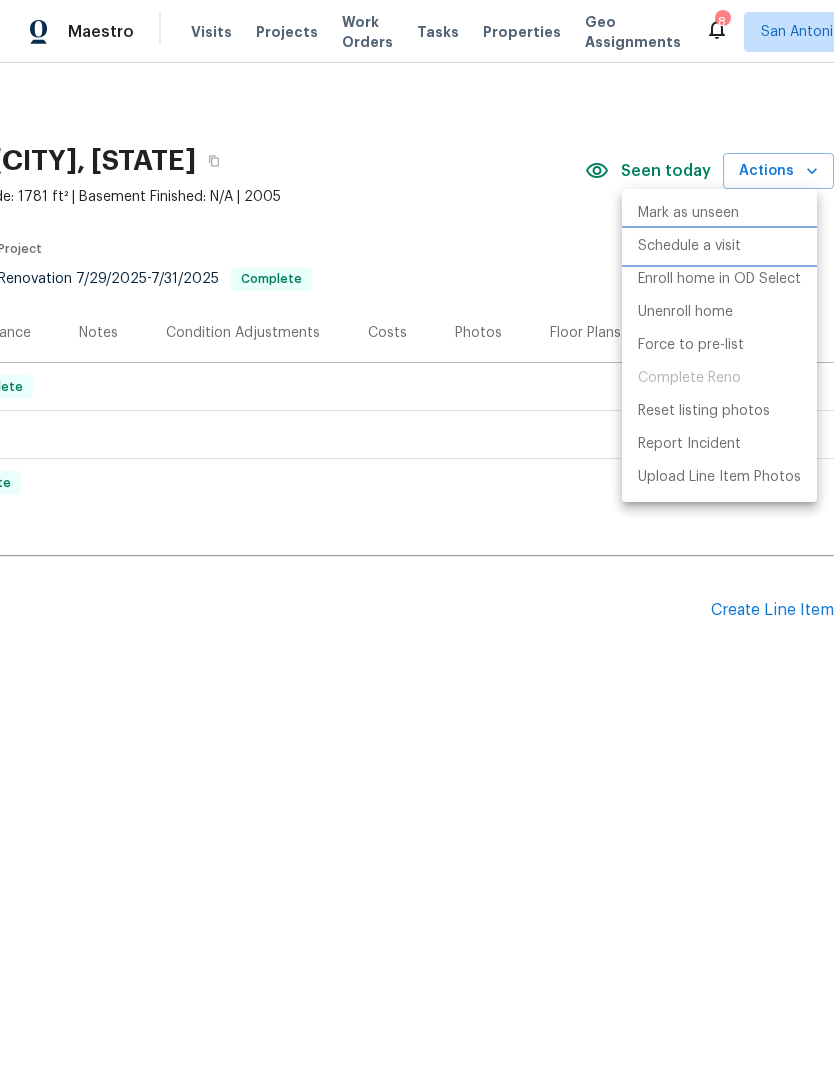 click on "Schedule a visit" at bounding box center (689, 246) 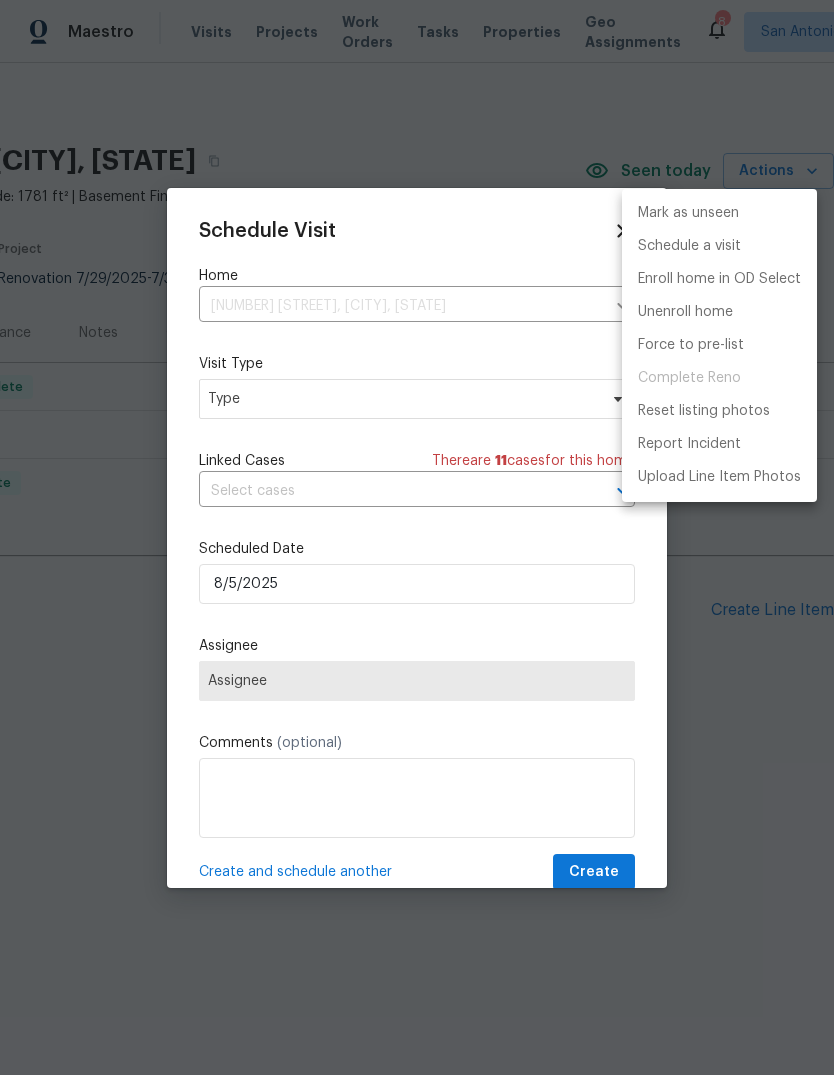 click at bounding box center (417, 537) 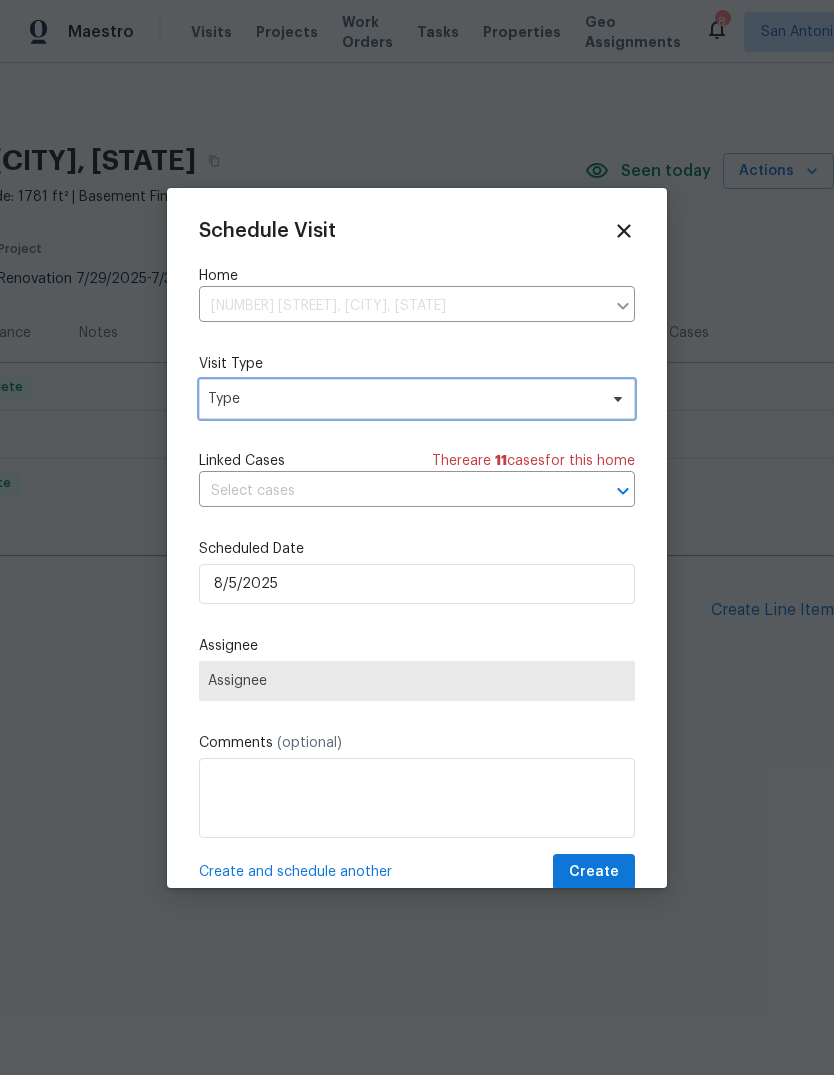 click on "Type" at bounding box center [402, 399] 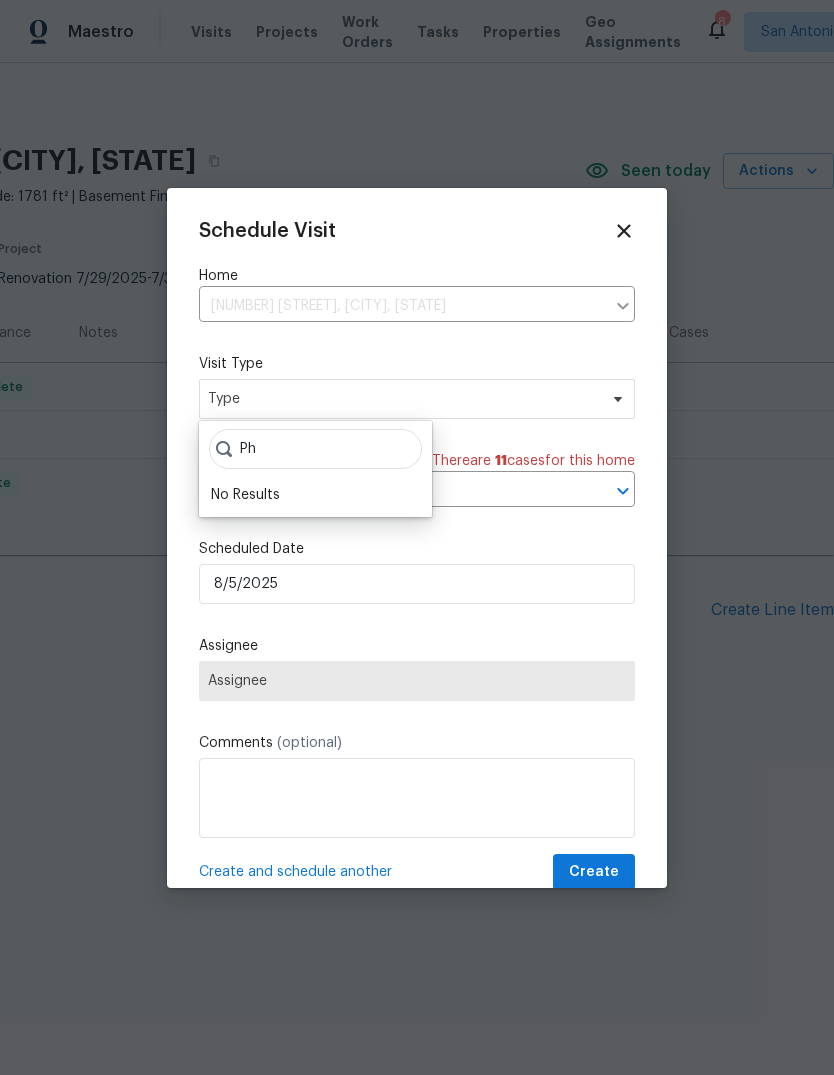 type on "P" 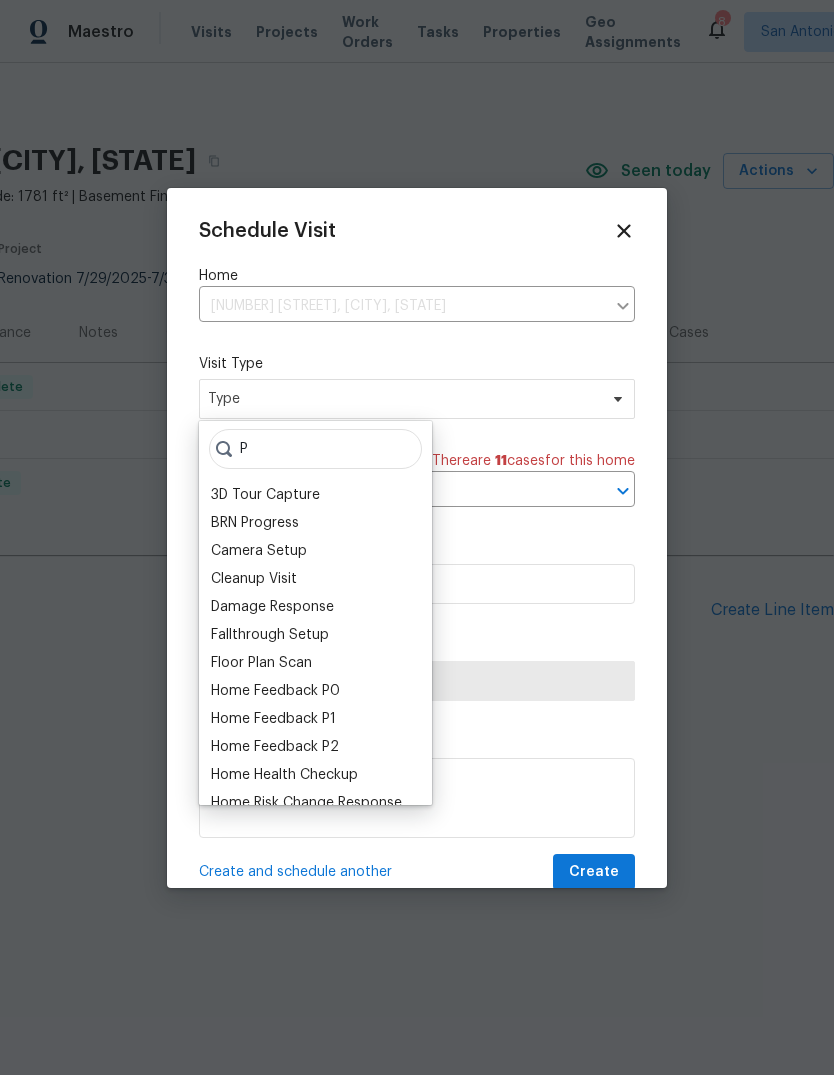 type 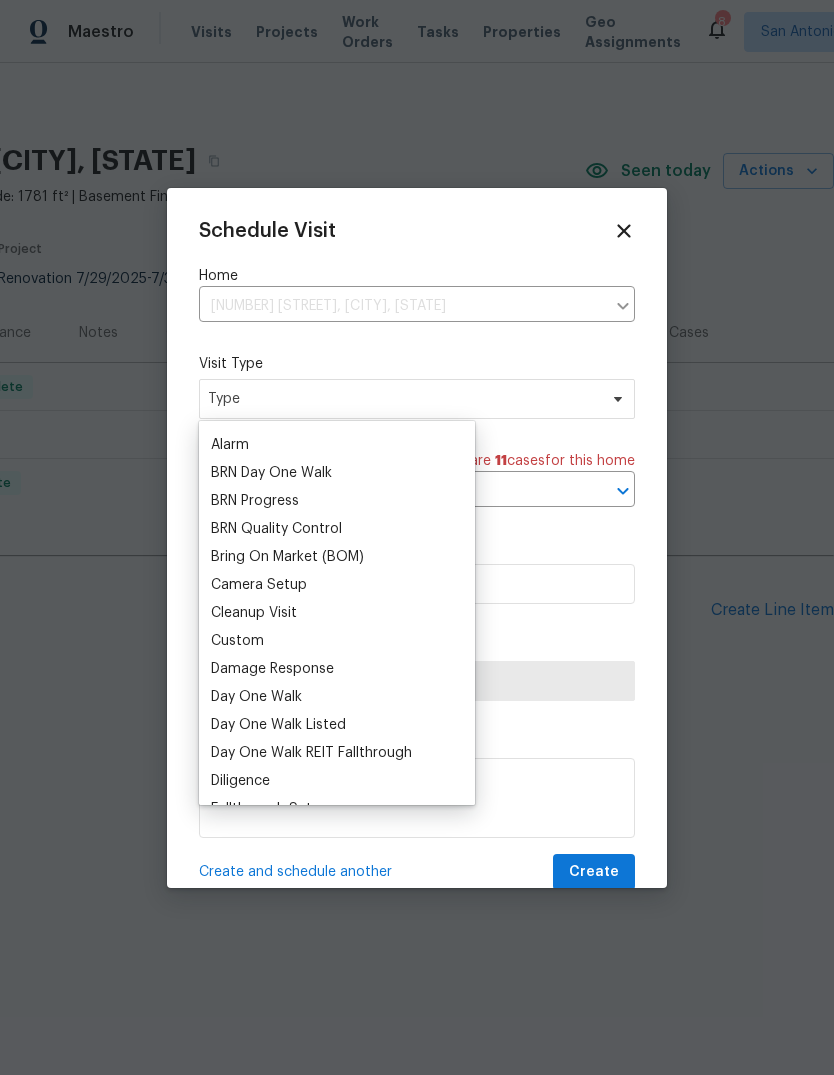scroll, scrollTop: 122, scrollLeft: 0, axis: vertical 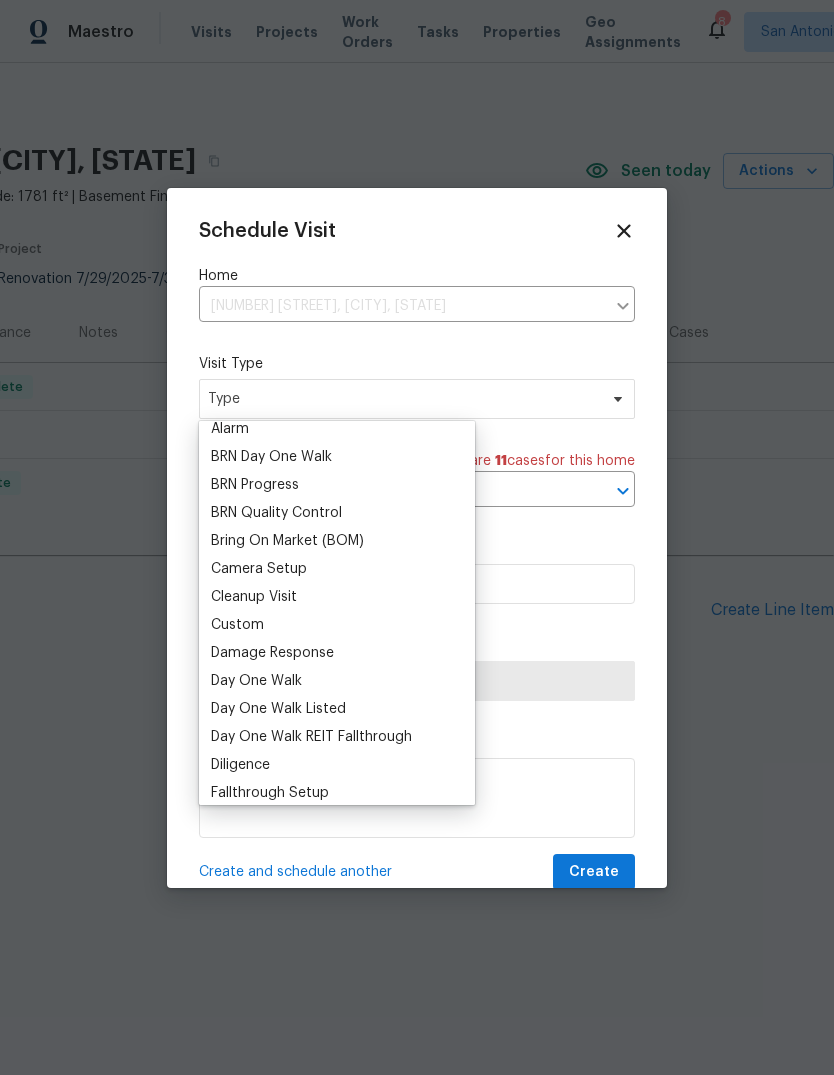 click on "Custom" at bounding box center [237, 625] 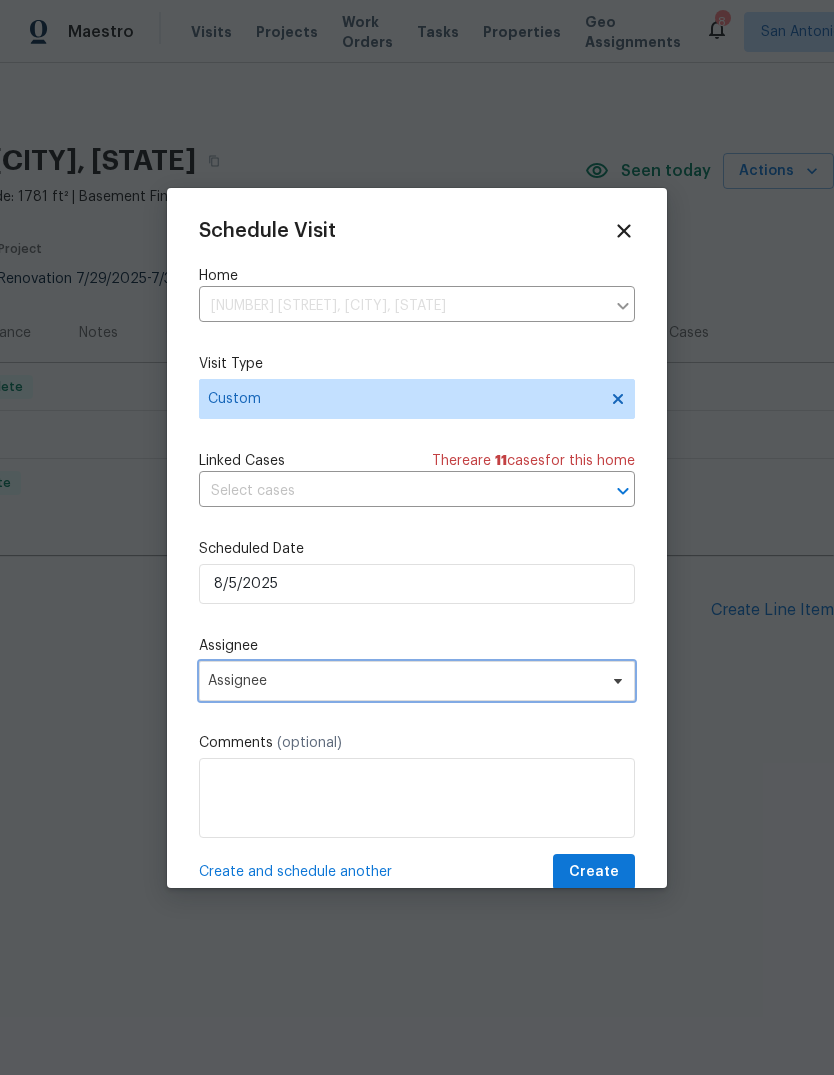 click on "Assignee" at bounding box center (404, 681) 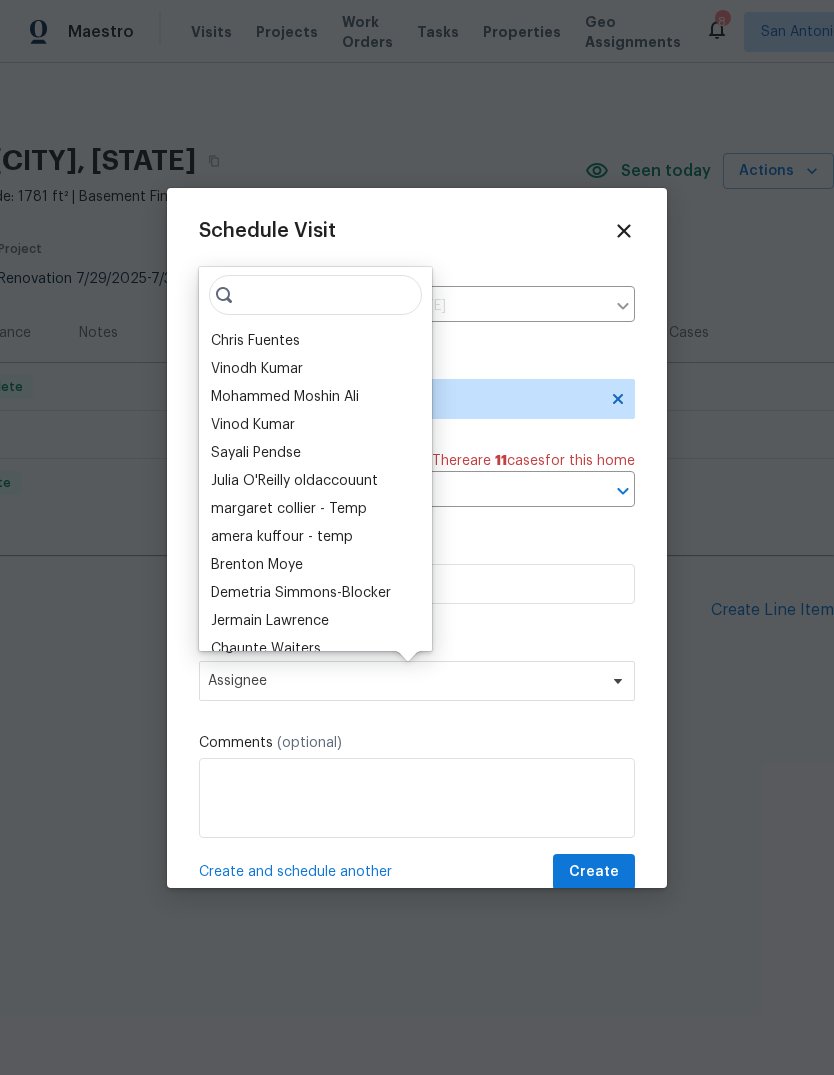 click on "Chris Fuentes" at bounding box center [255, 341] 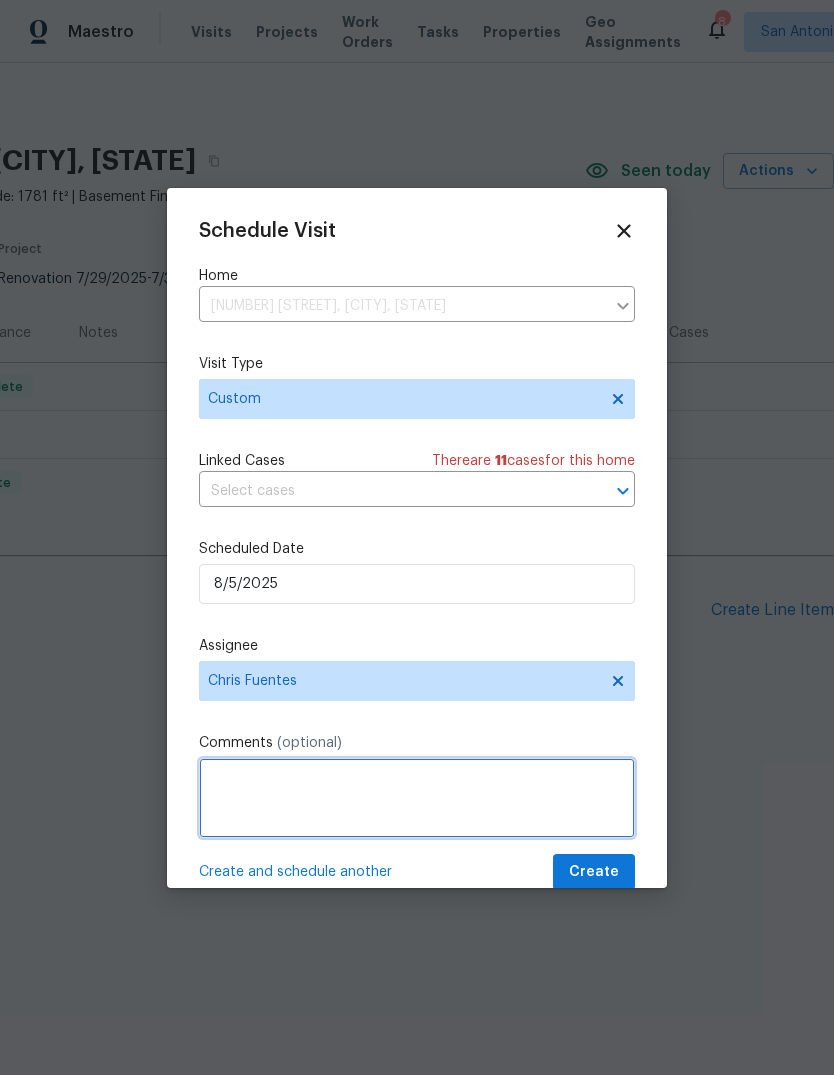 click at bounding box center (417, 798) 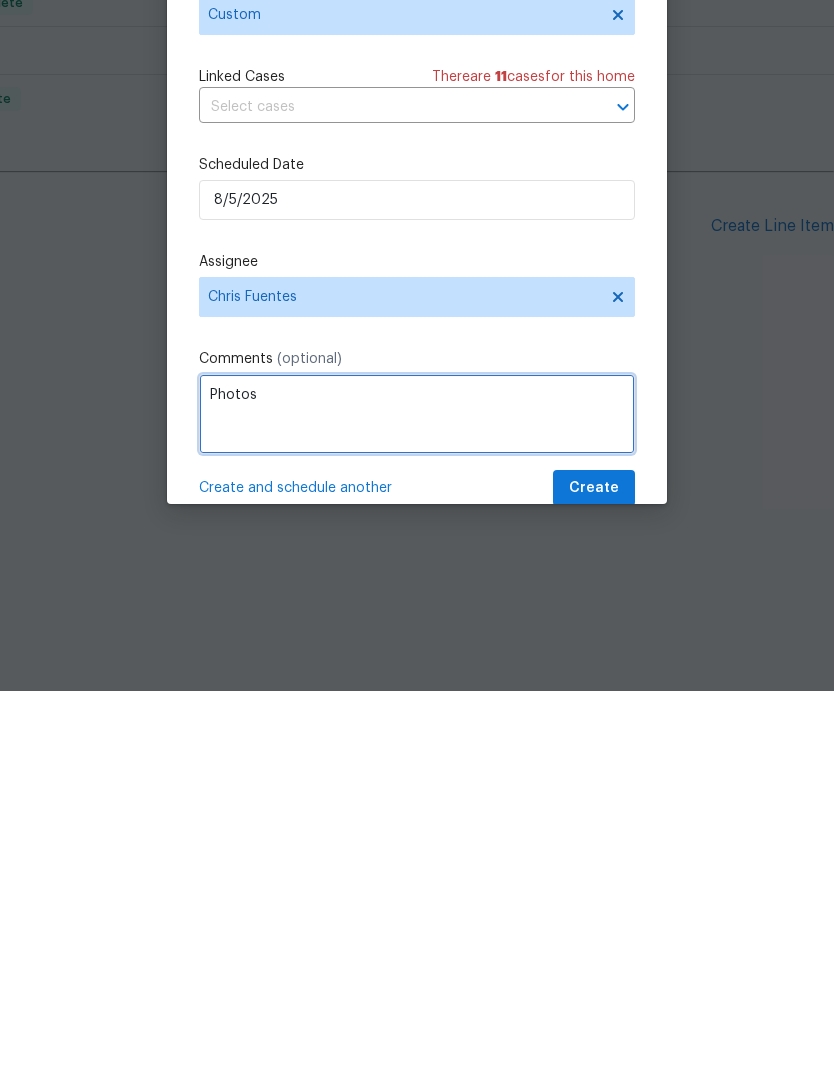 type on "Photos" 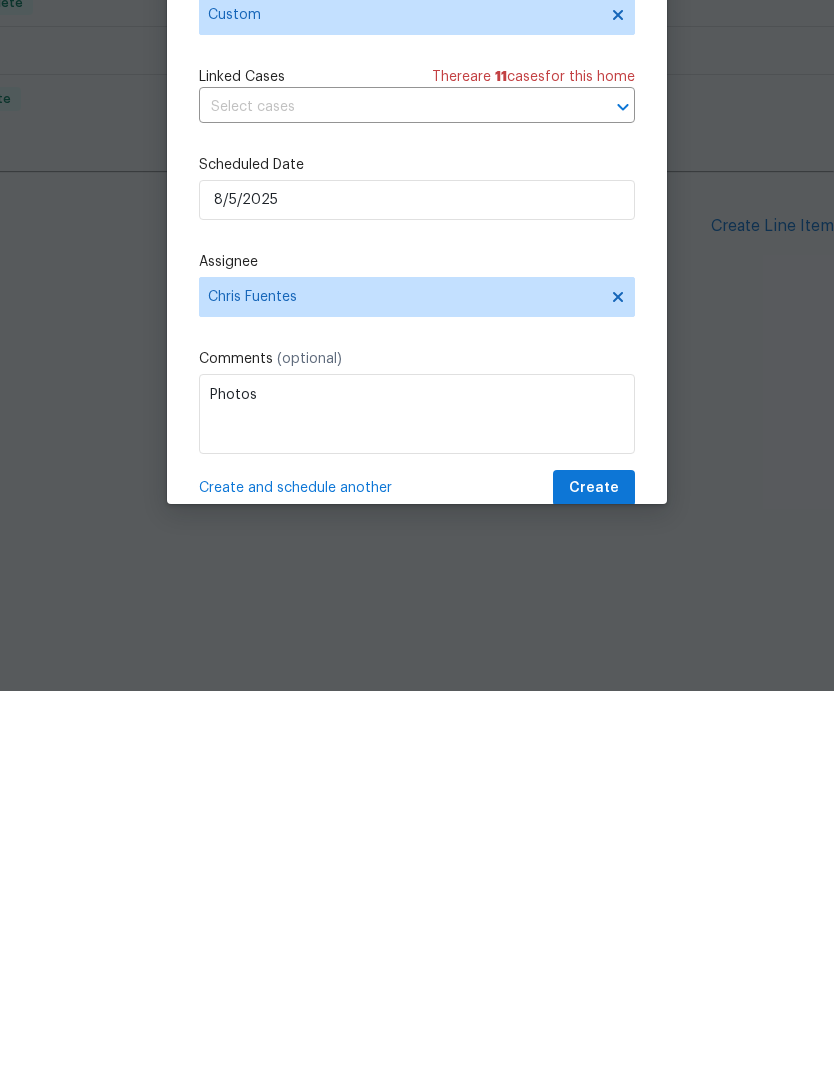 click on "Schedule Visit Home   [NUMBER] [STREET], [CITY], [STATE] ​ Visit Type   Custom Linked Cases There  are   11  case s  for this home   ​ Scheduled Date   [DATE] Assignee   [FIRST] [LAST] Comments   (optional) Photos Create and schedule another Create" at bounding box center [417, 555] 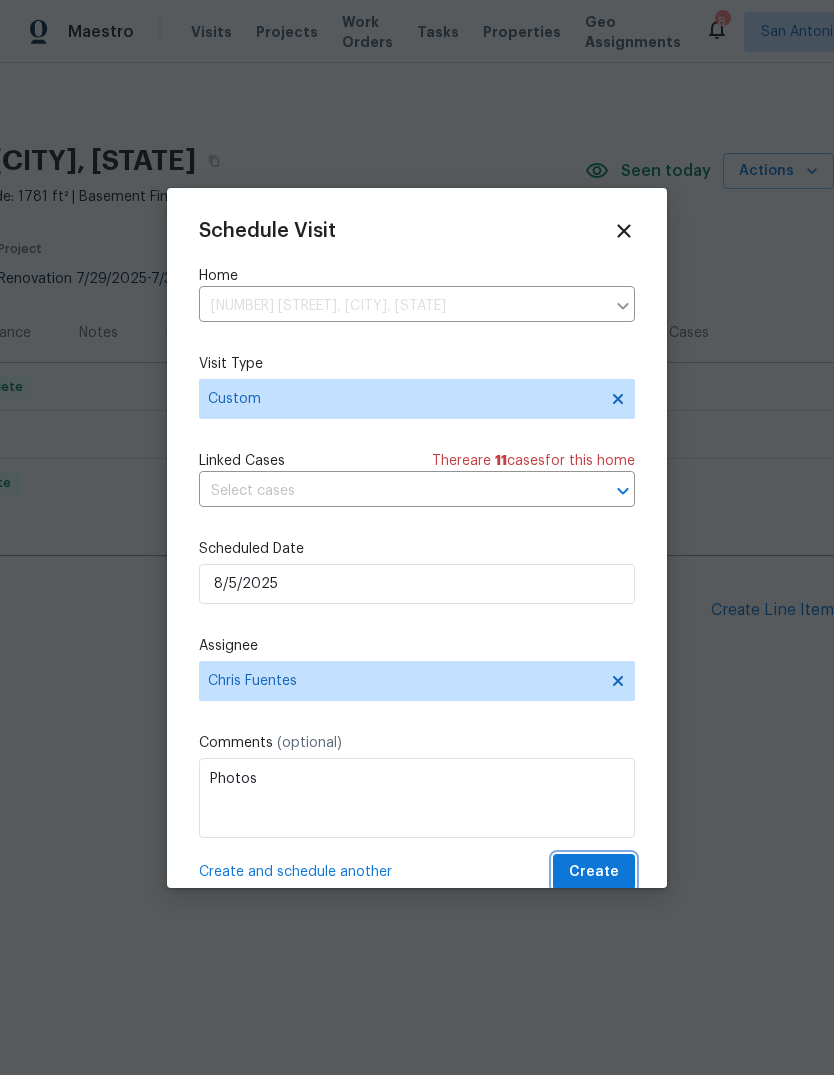 click on "Create" at bounding box center [594, 872] 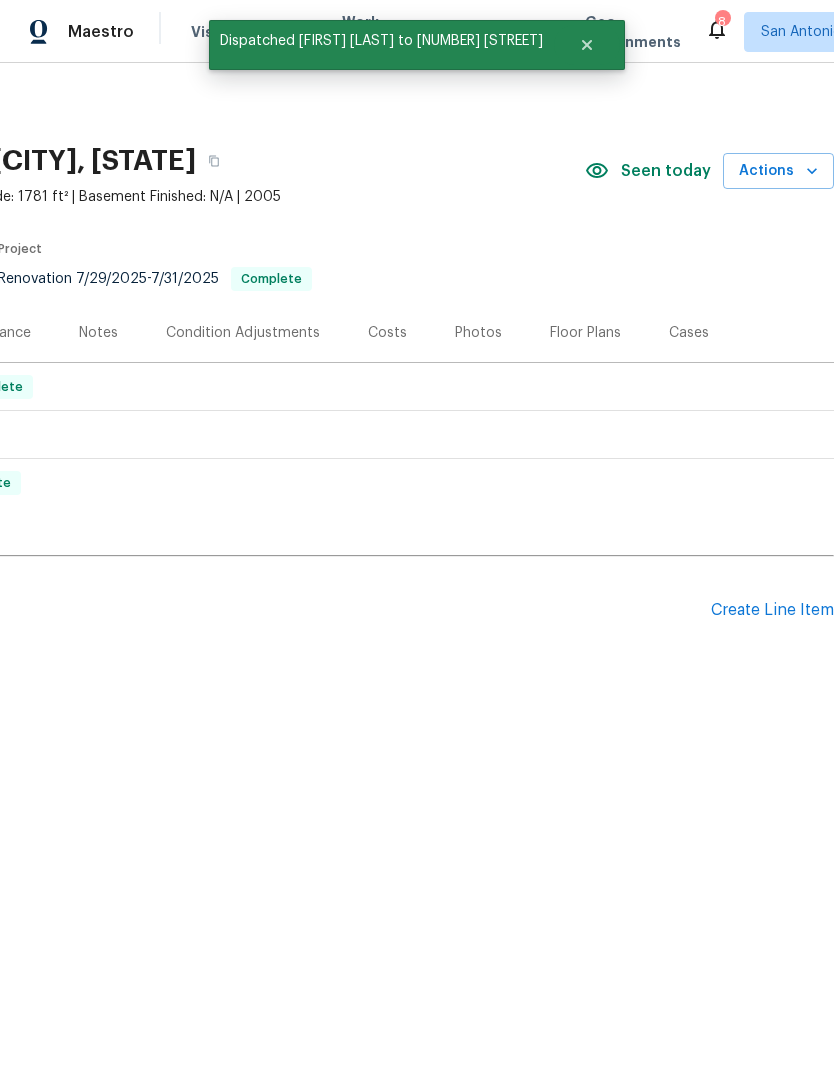 click on "Photos" at bounding box center [478, 333] 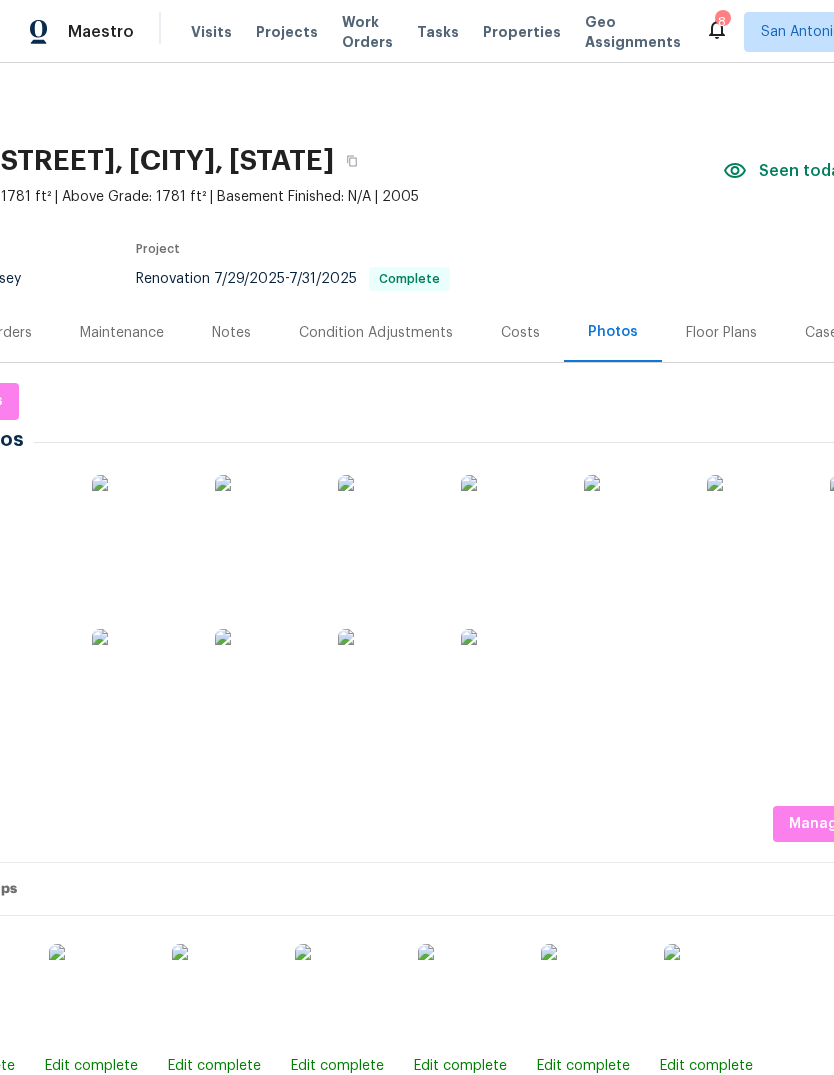 scroll, scrollTop: 0, scrollLeft: 159, axis: horizontal 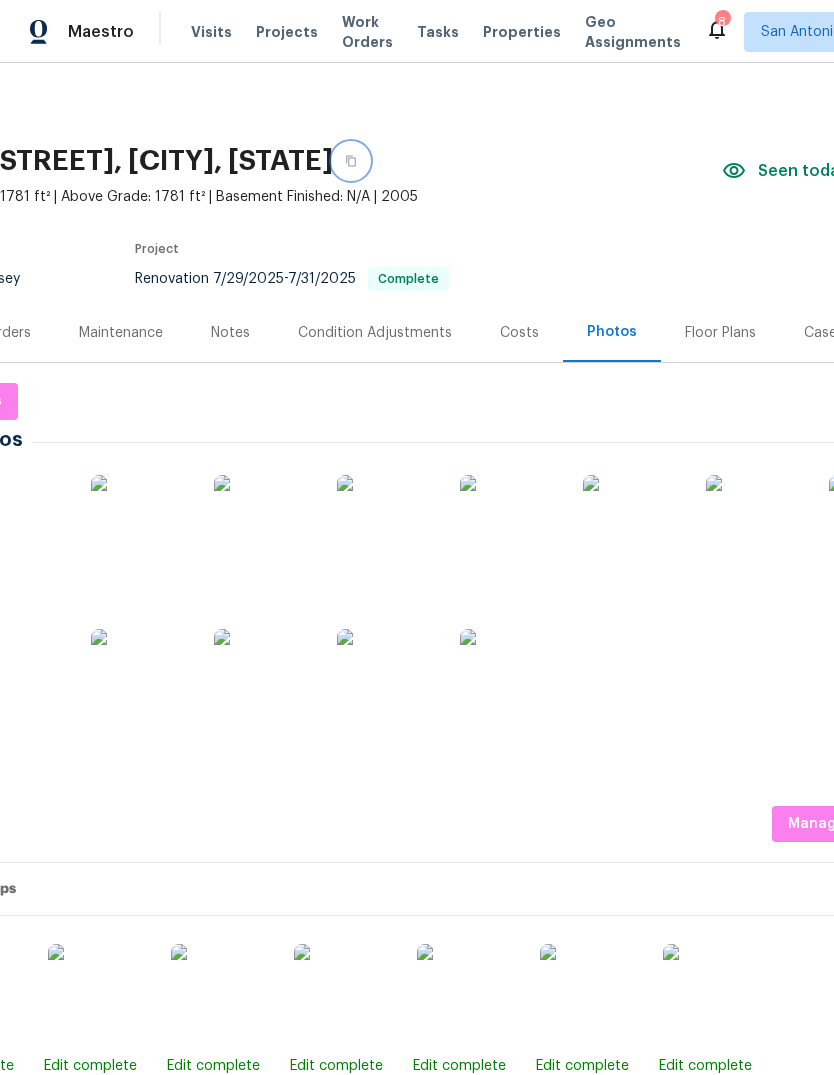 click at bounding box center (351, 161) 